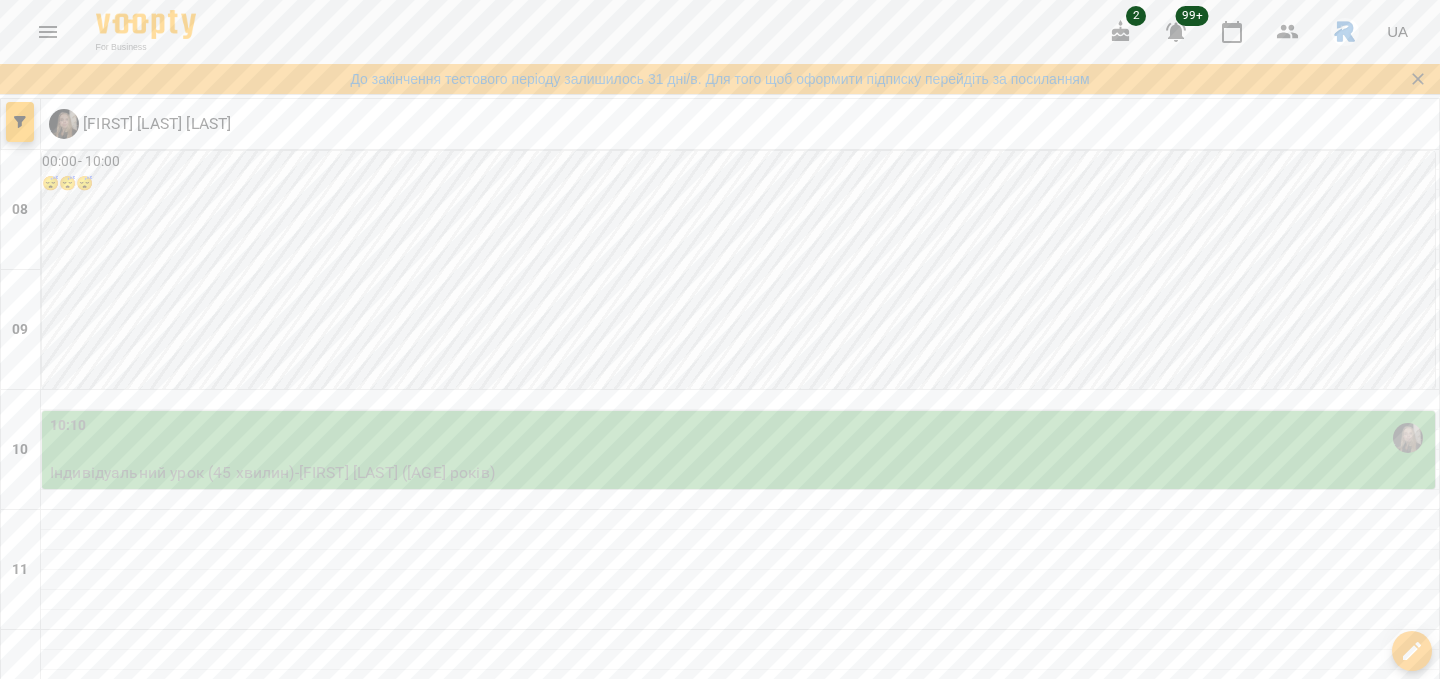 scroll, scrollTop: 0, scrollLeft: 0, axis: both 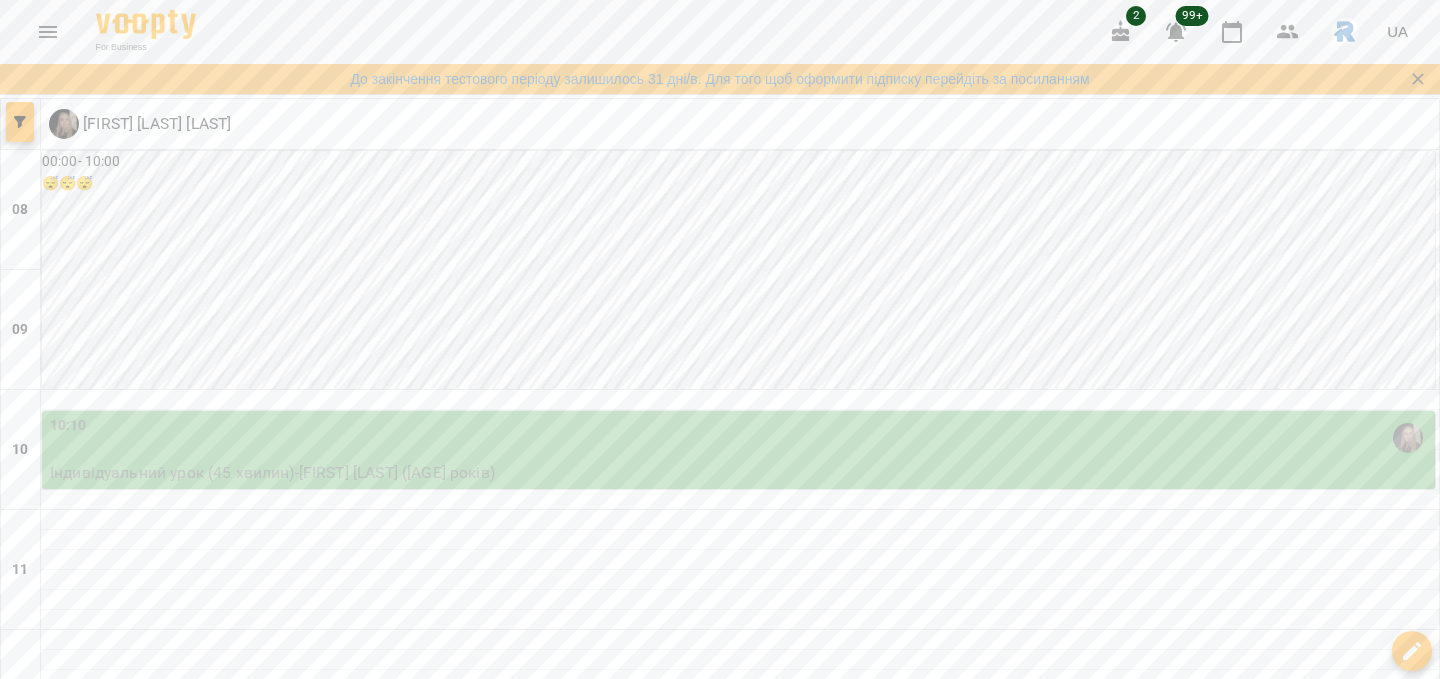 click at bounding box center (20, 122) 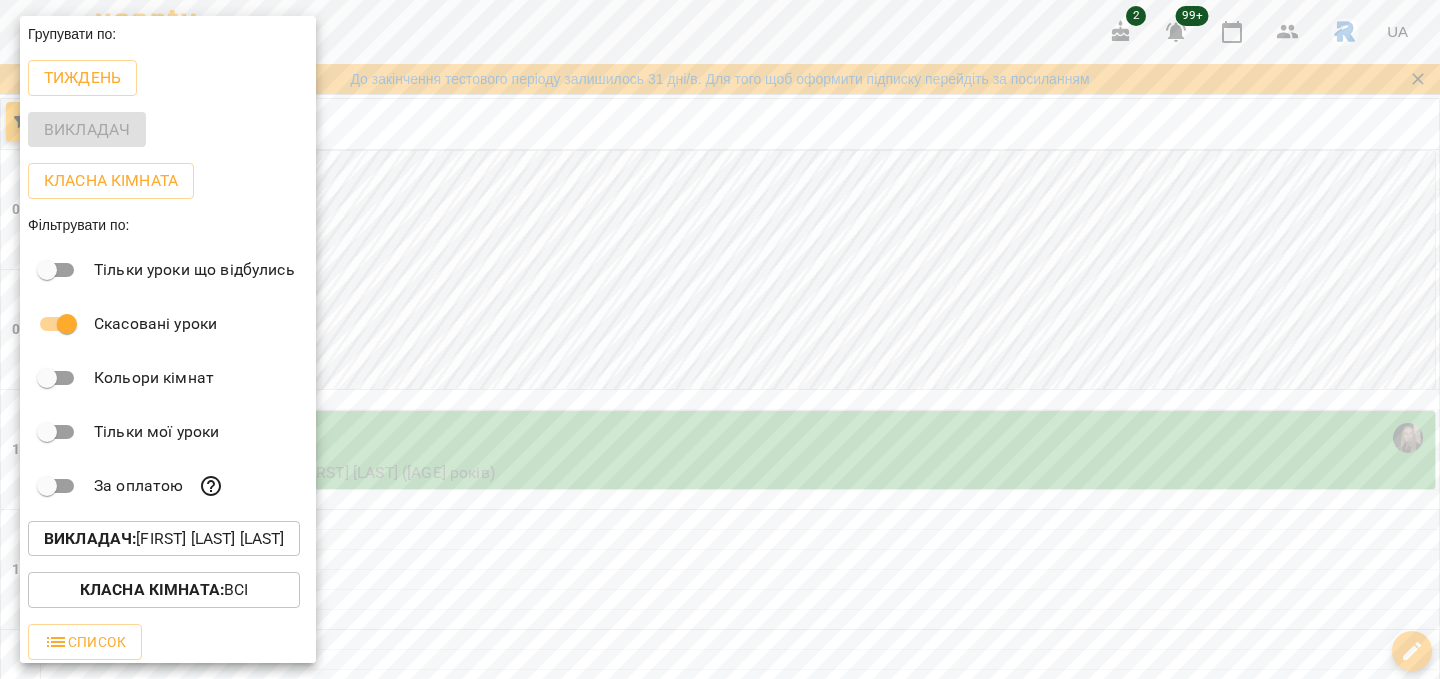 click on "Викладач :  [FIRST] [LAST]" at bounding box center [164, 539] 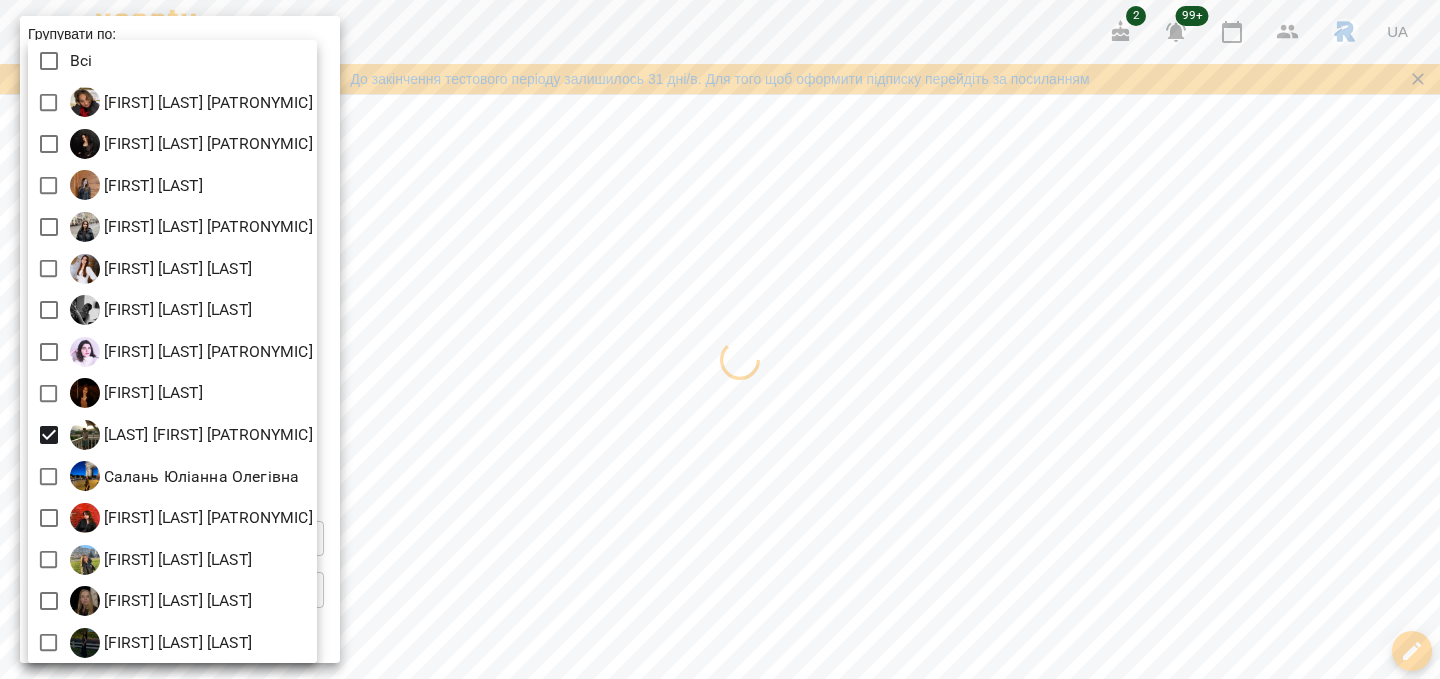 click at bounding box center [720, 339] 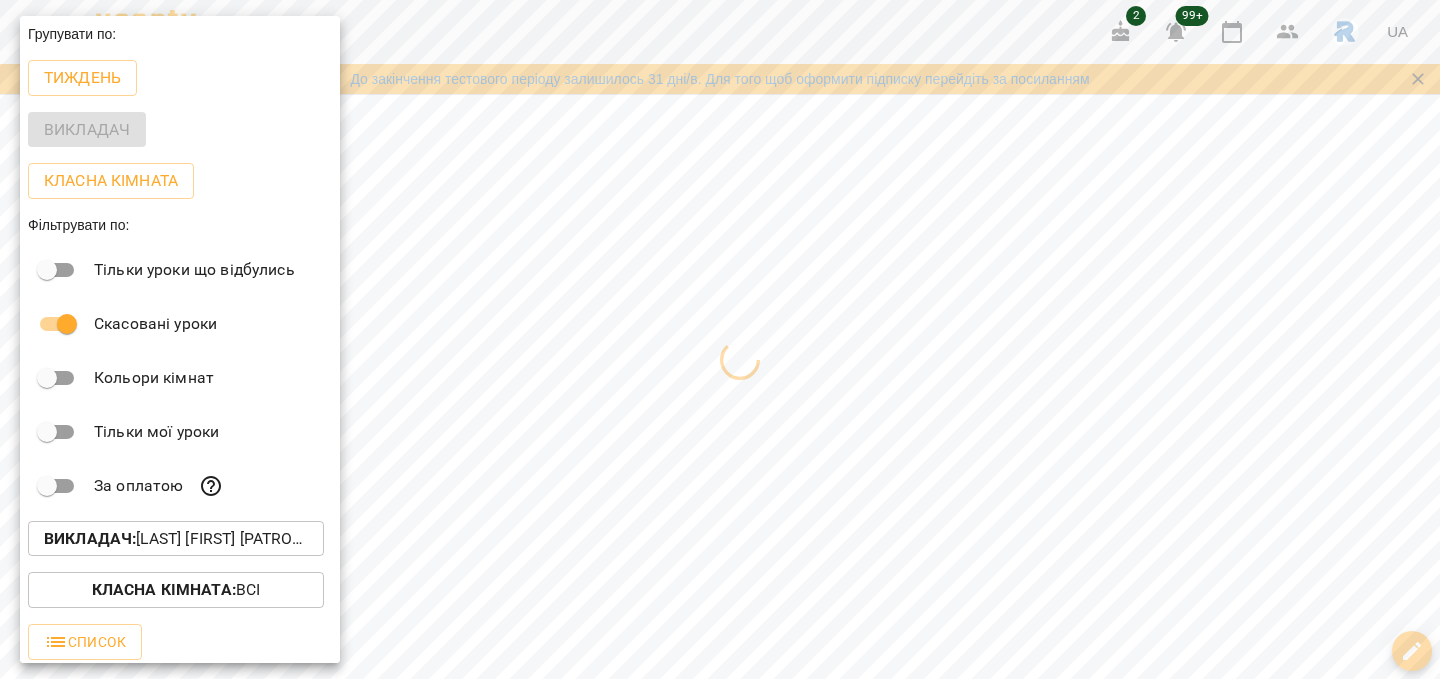 click at bounding box center (720, 339) 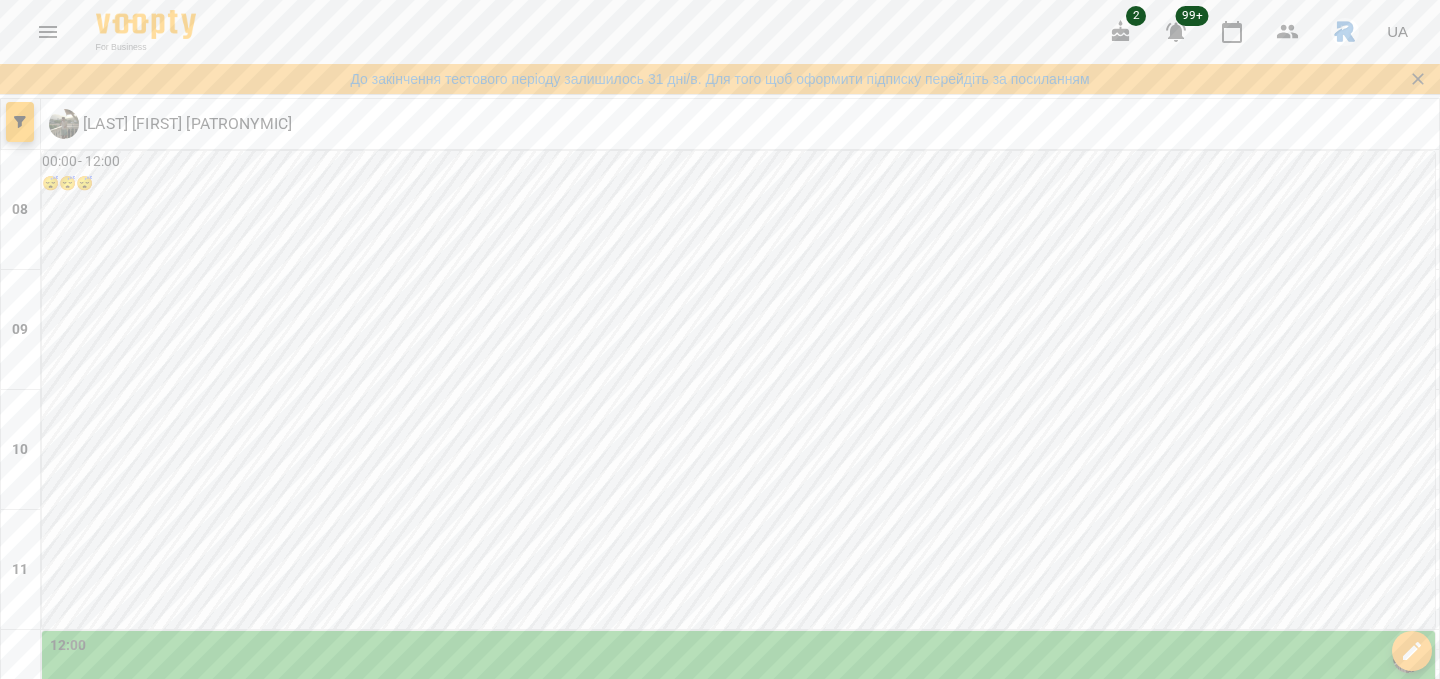 scroll, scrollTop: 412, scrollLeft: 0, axis: vertical 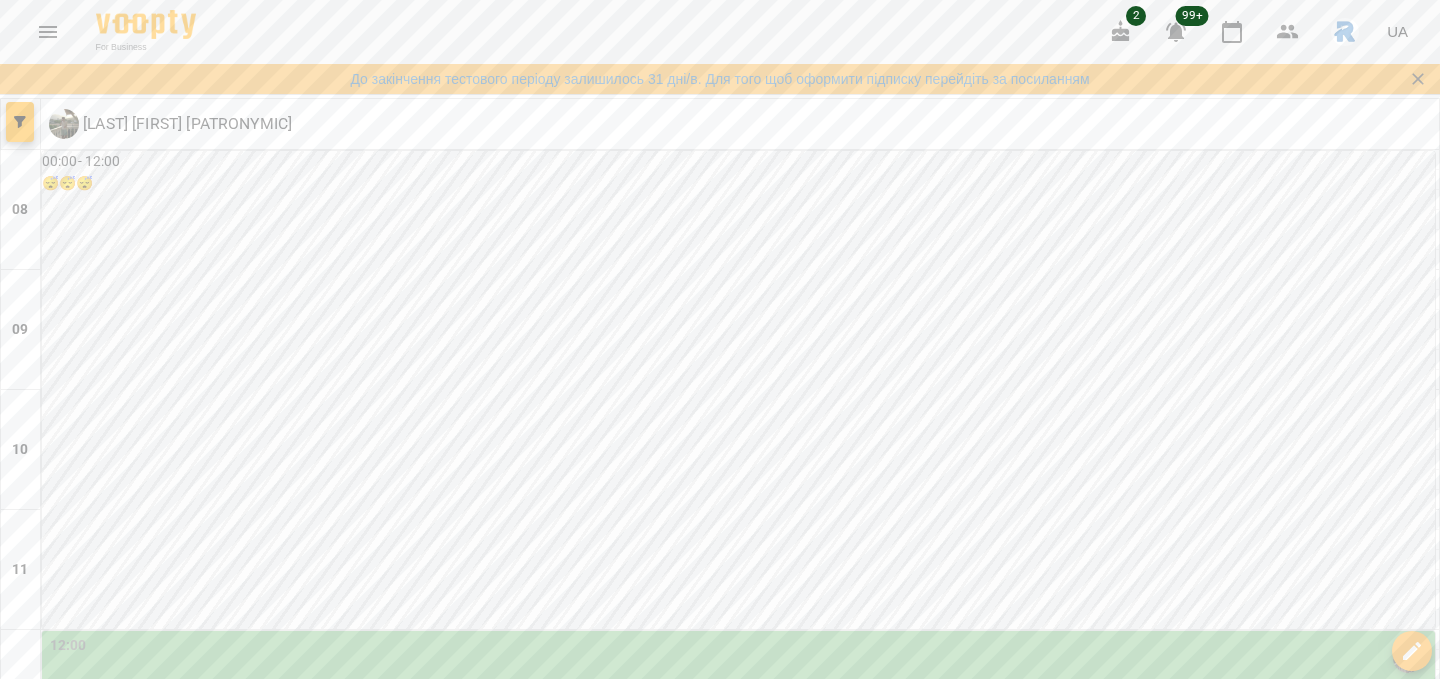 click on "чт" at bounding box center (928, 1736) 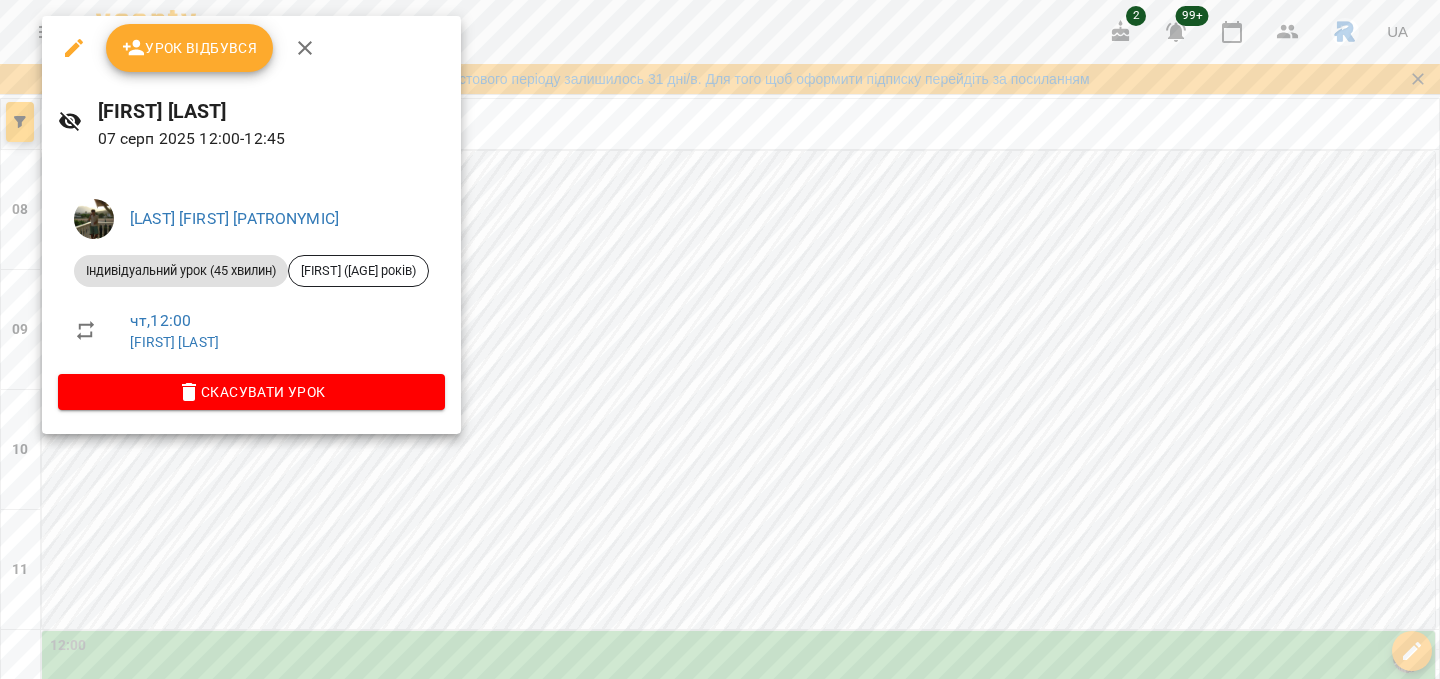click at bounding box center [720, 339] 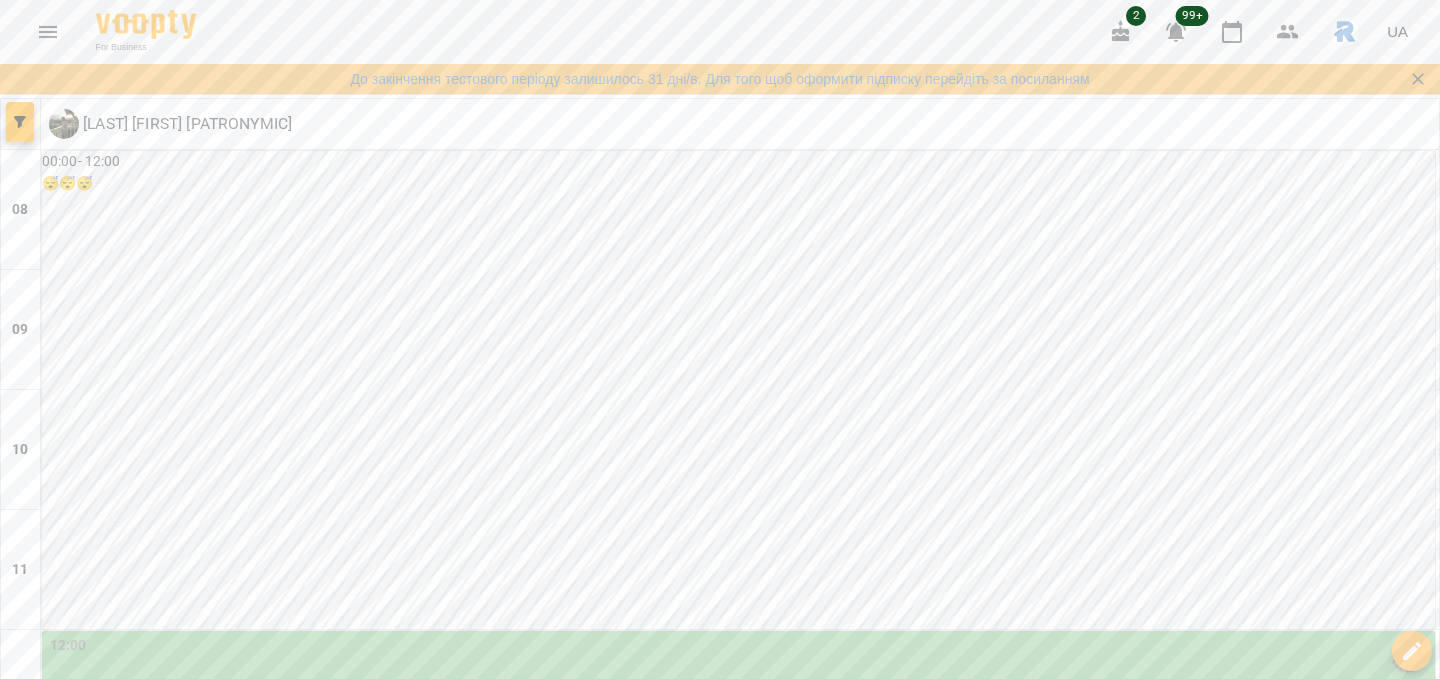 click on "ср" at bounding box center [513, 1736] 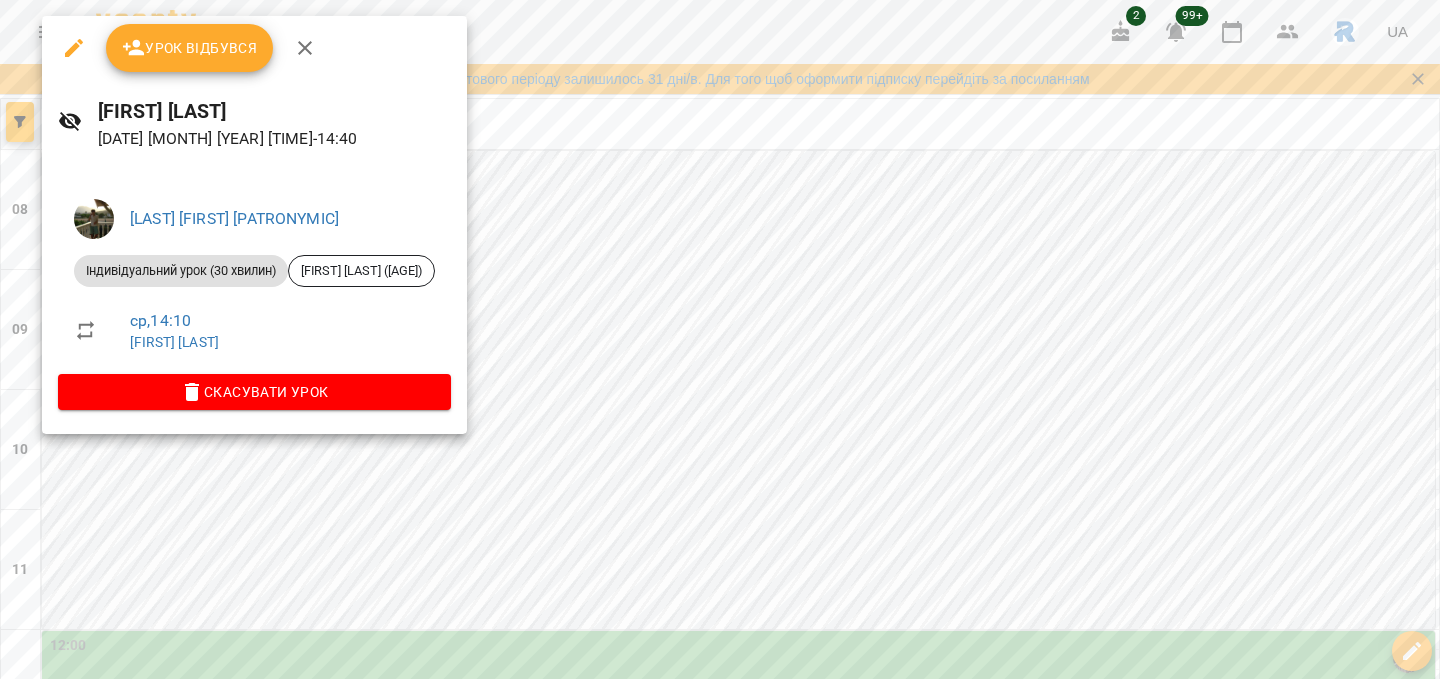 click at bounding box center [720, 339] 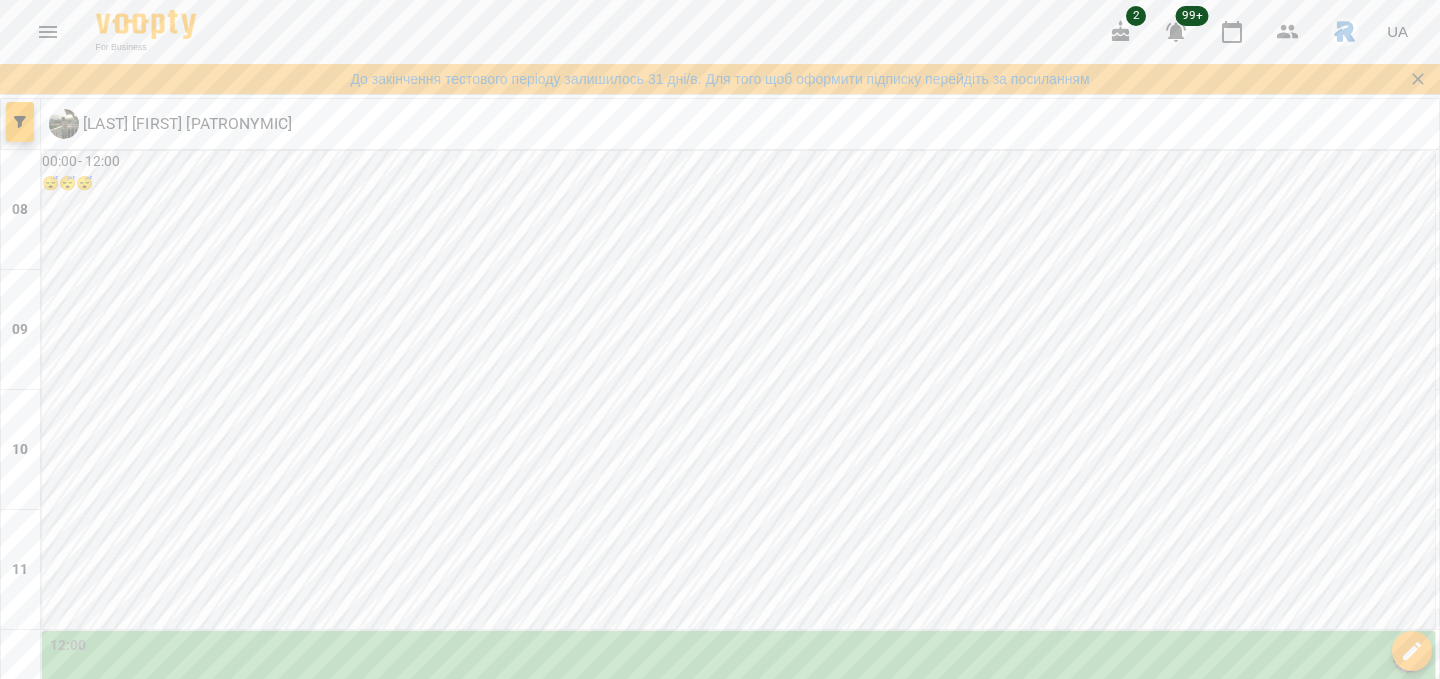 click on "вт" at bounding box center (277, 1736) 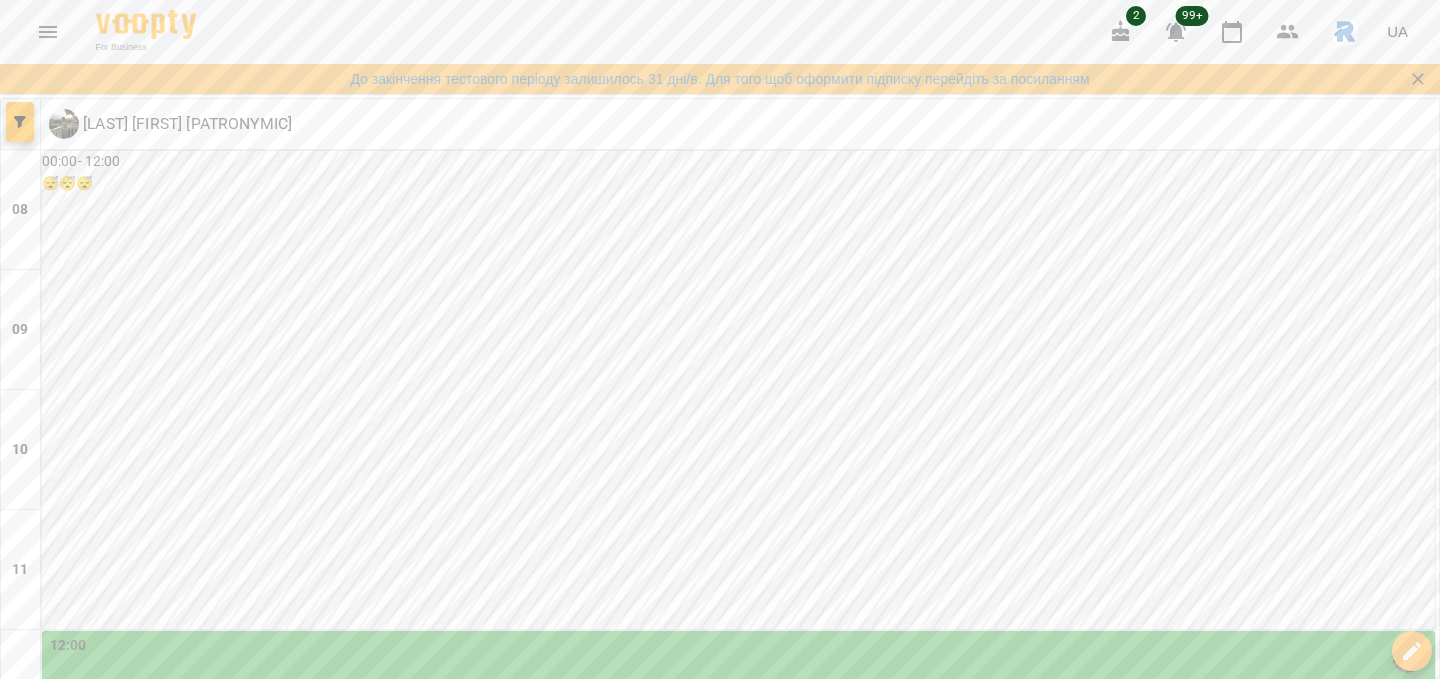 scroll, scrollTop: 288, scrollLeft: 0, axis: vertical 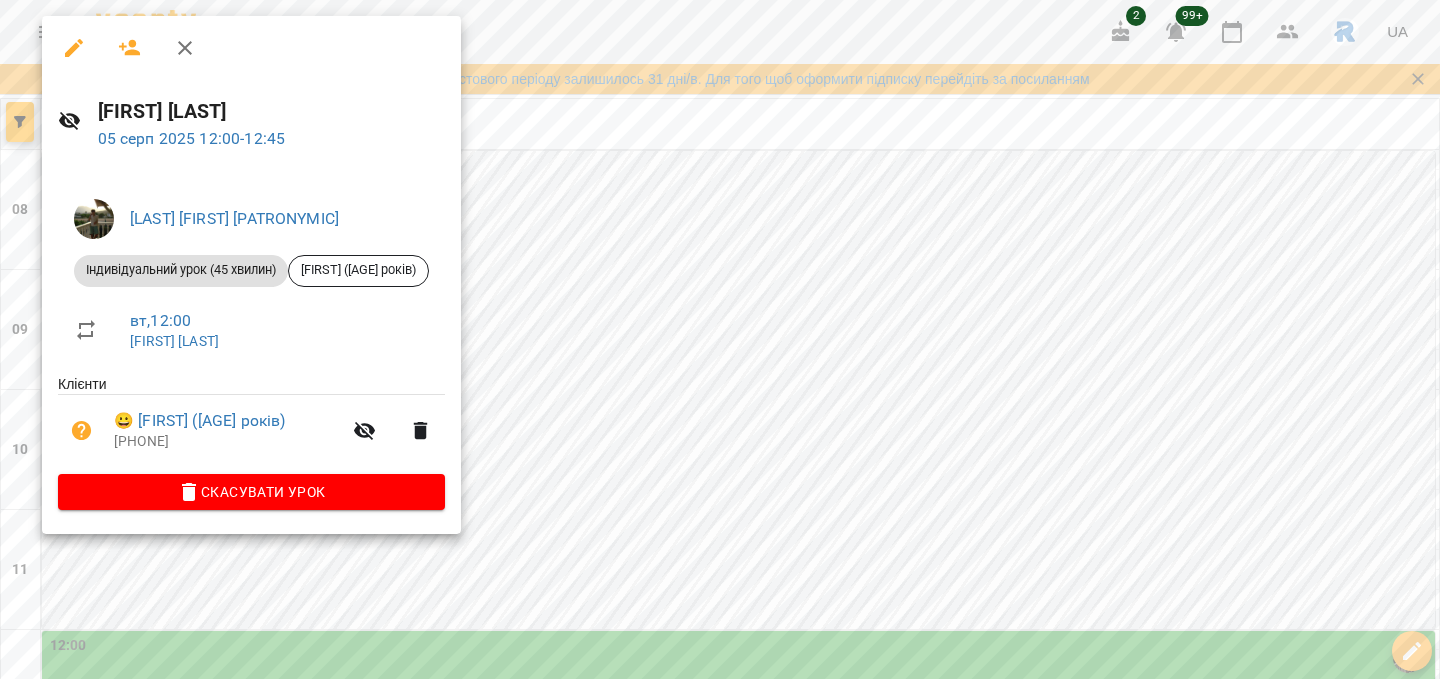 click 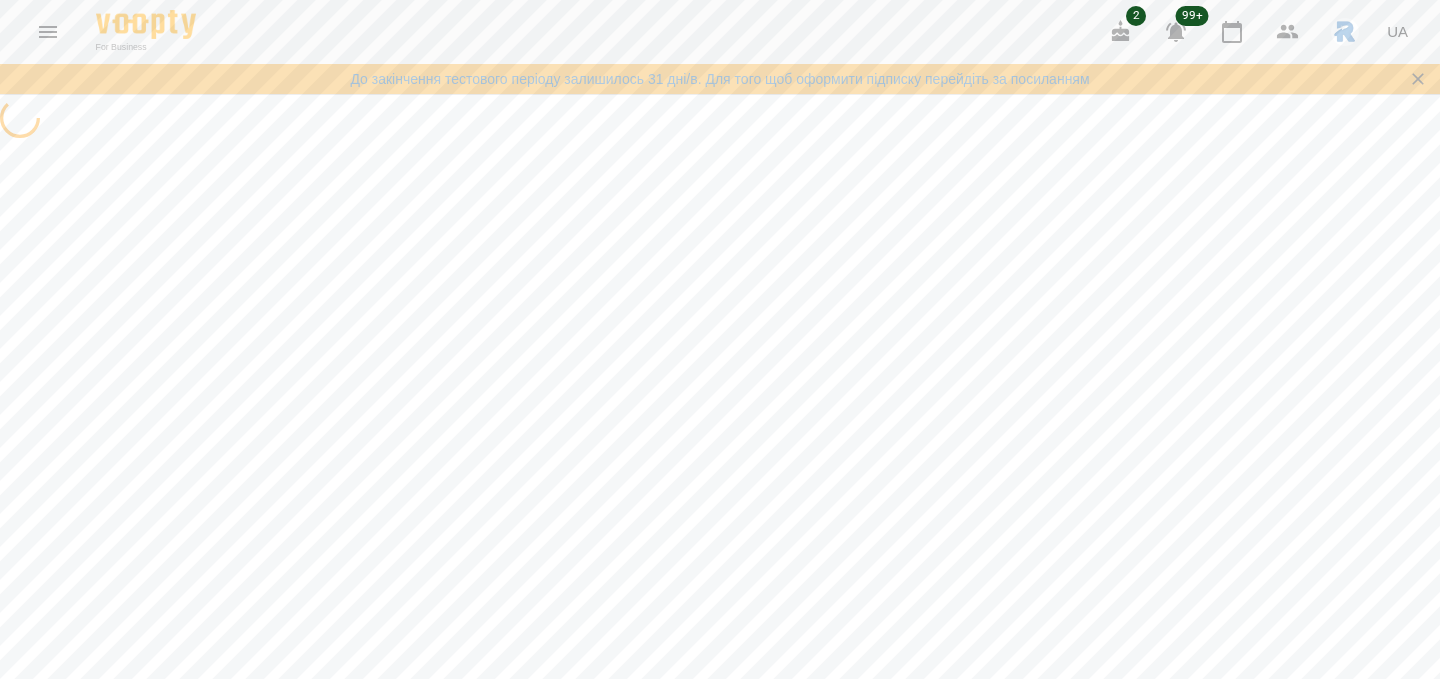 select on "**********" 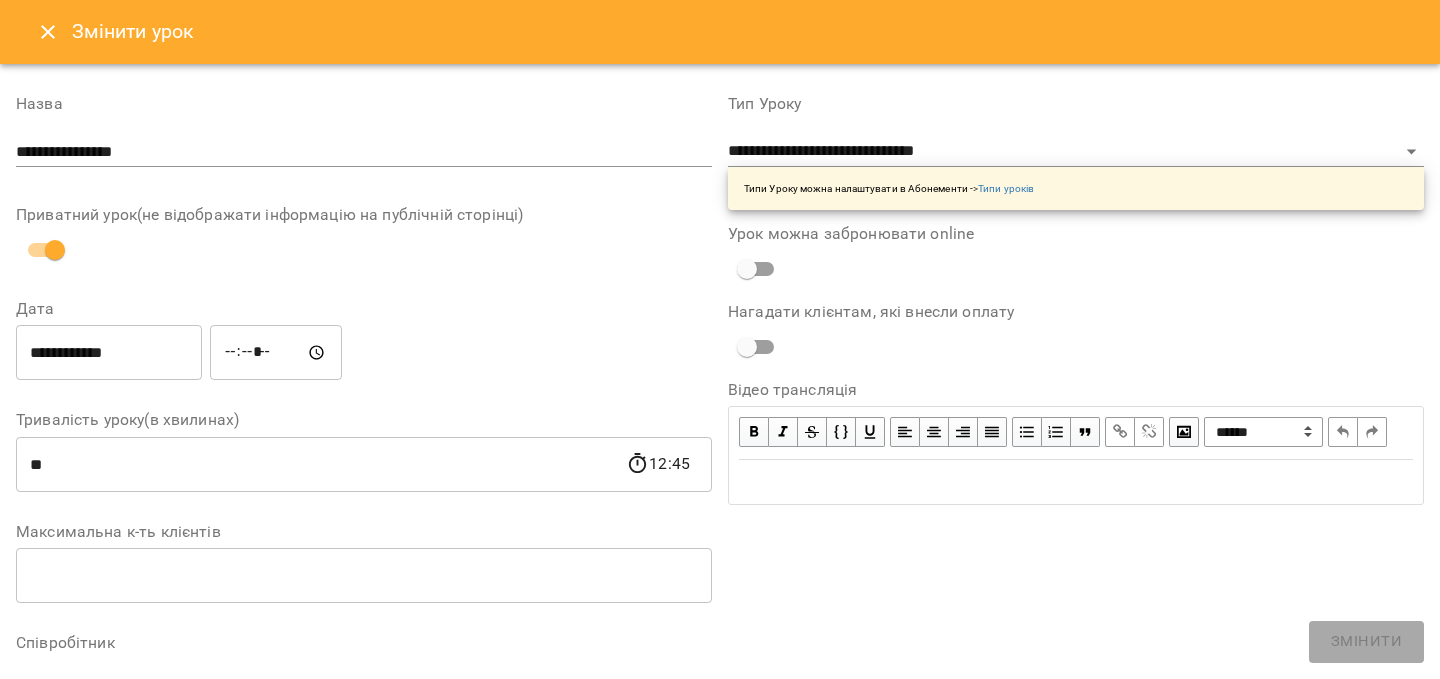click on "**********" at bounding box center (109, 353) 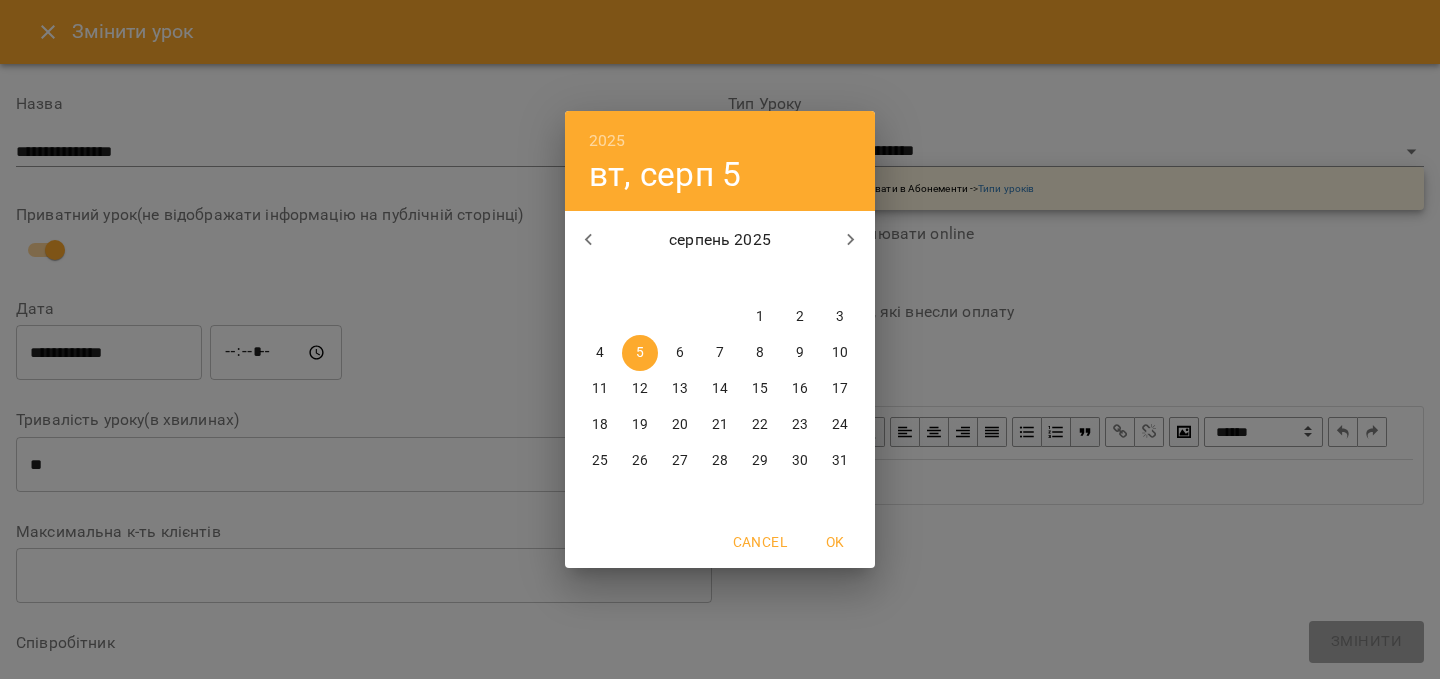 click on "6" at bounding box center (680, 353) 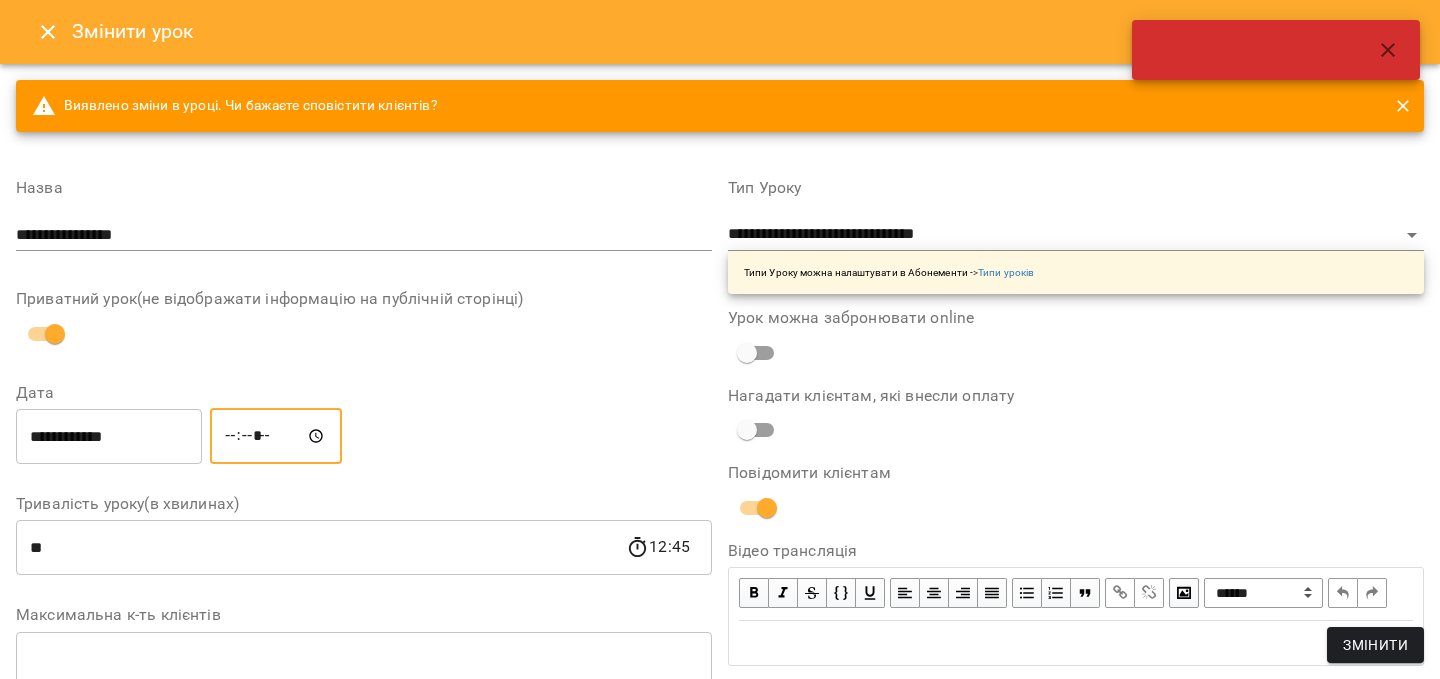 click on "*****" at bounding box center [276, 436] 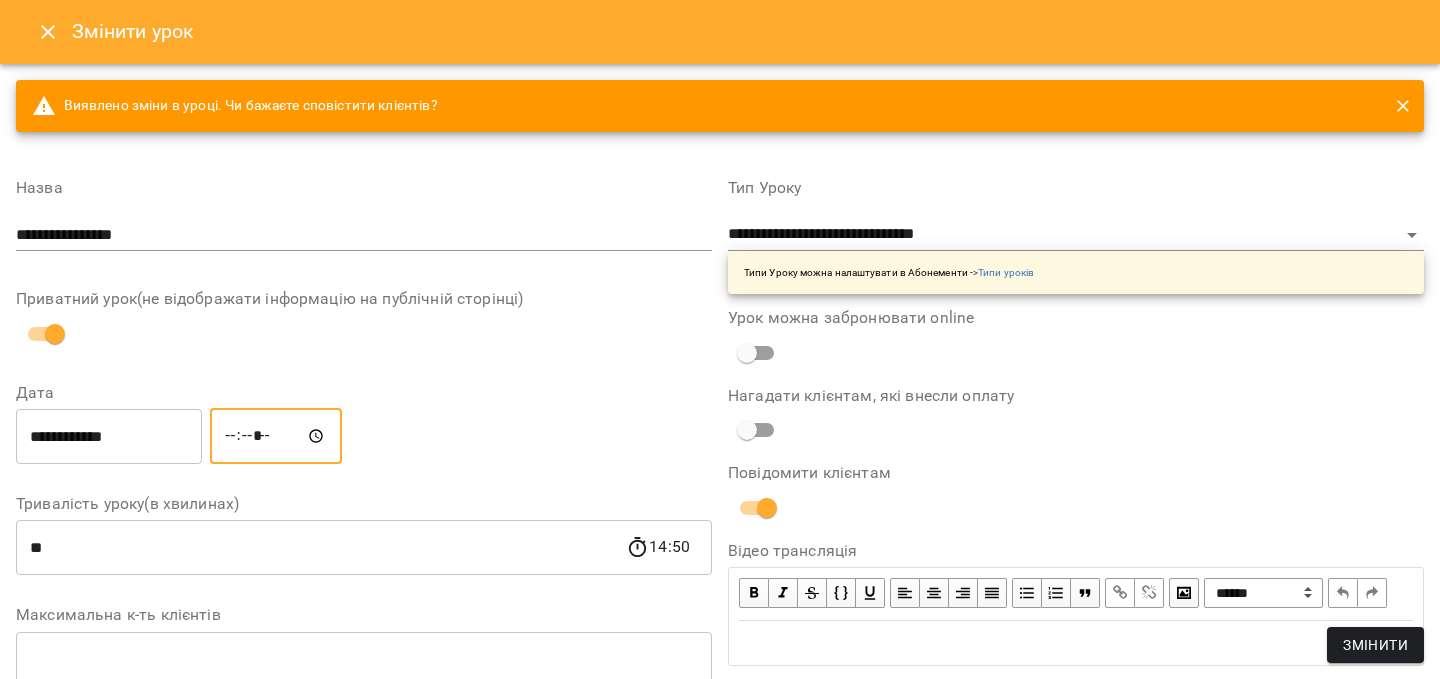 type on "*****" 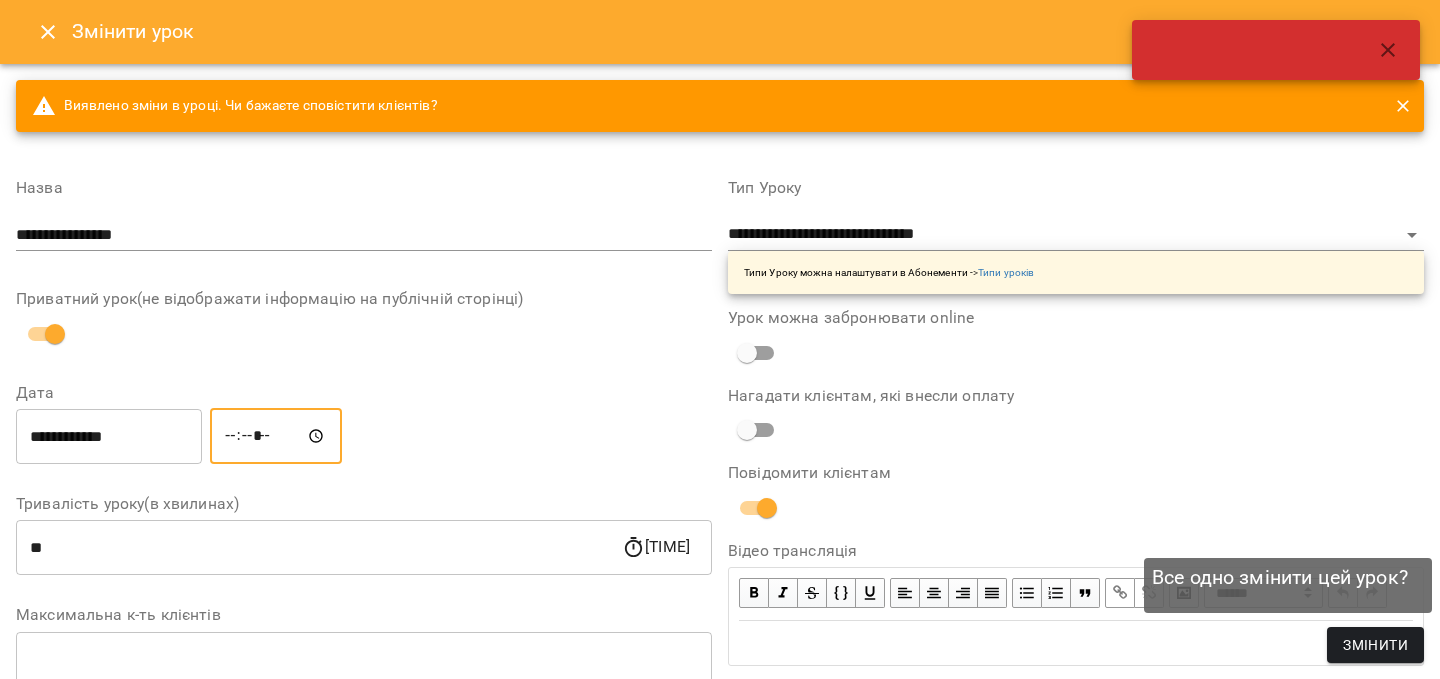 click on "Змінити" at bounding box center (1375, 645) 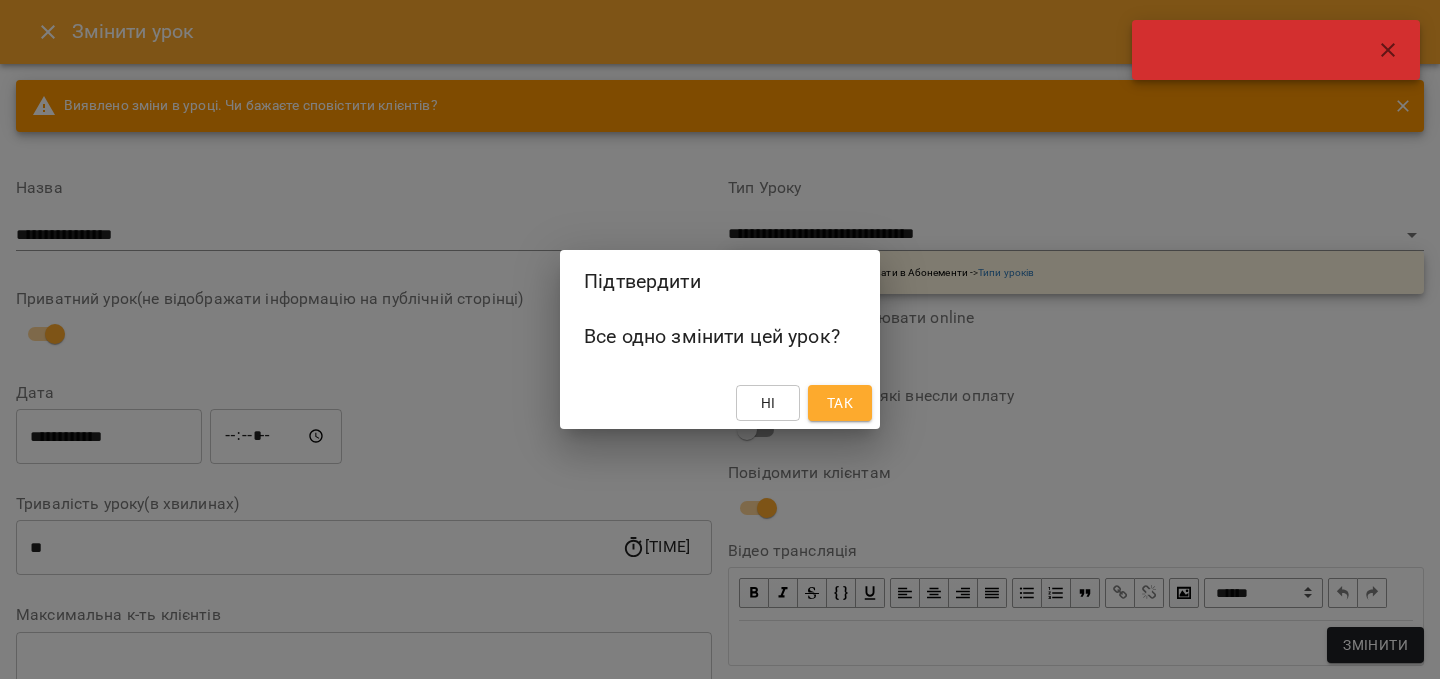 click on "Так" at bounding box center (840, 403) 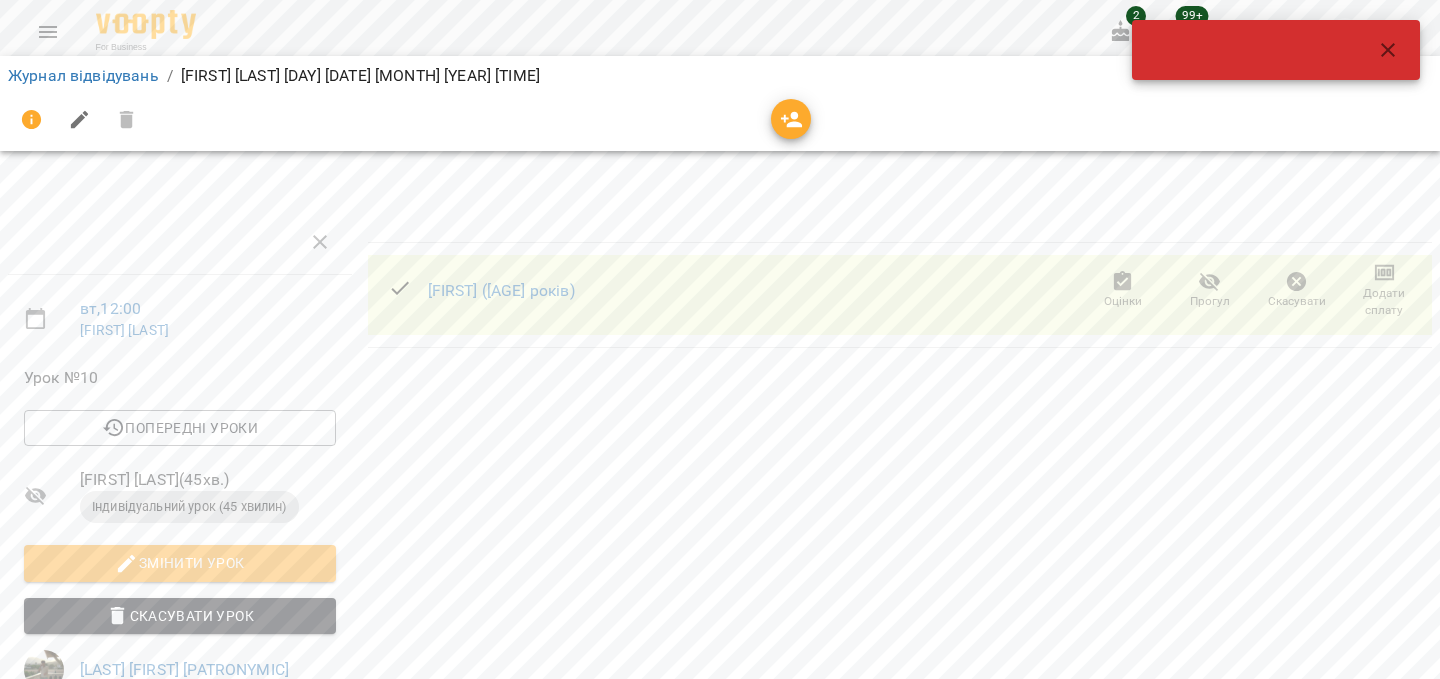 click 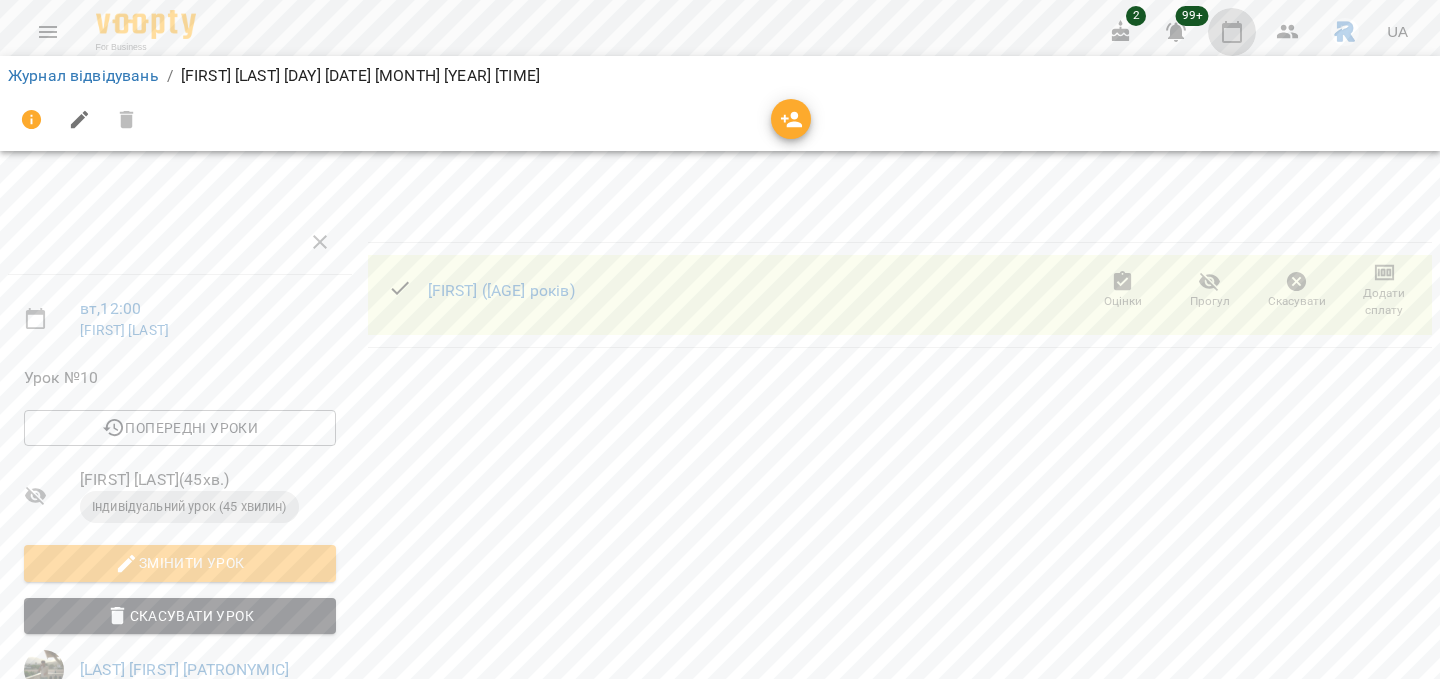 click at bounding box center (1232, 32) 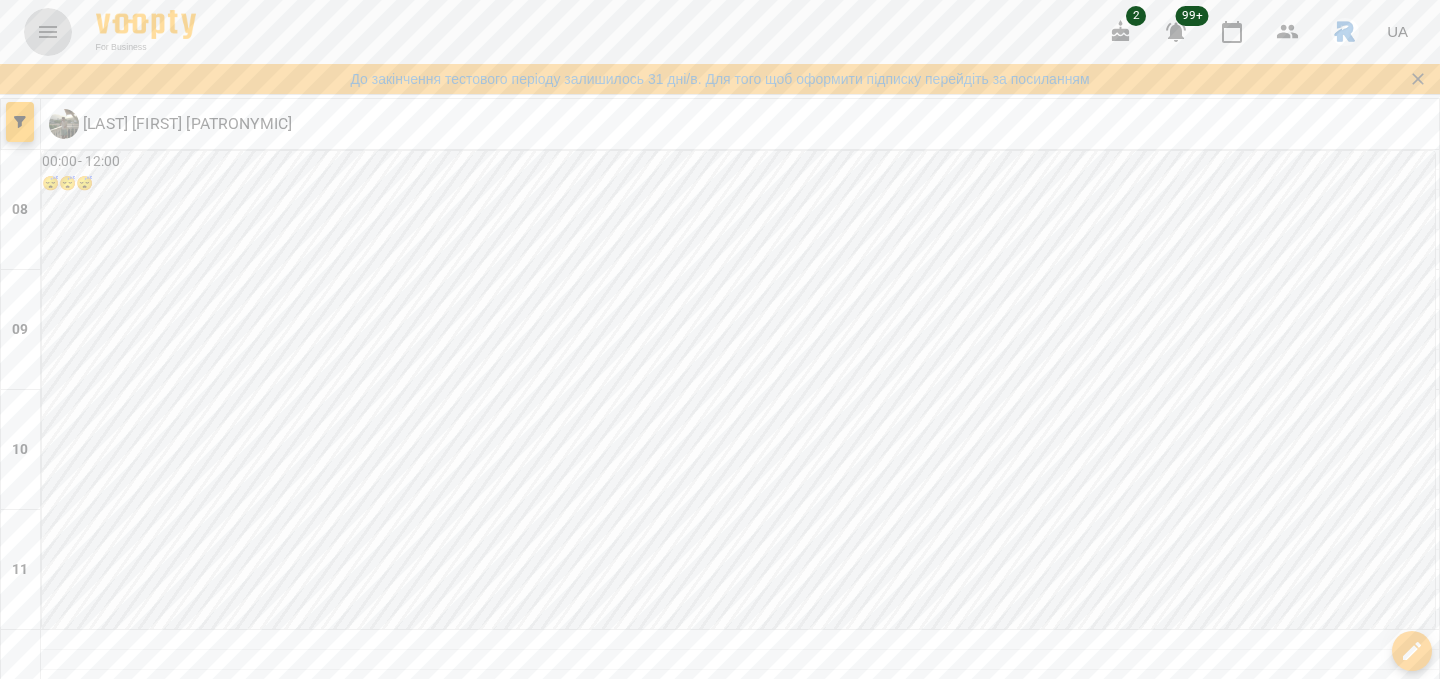 click at bounding box center (48, 32) 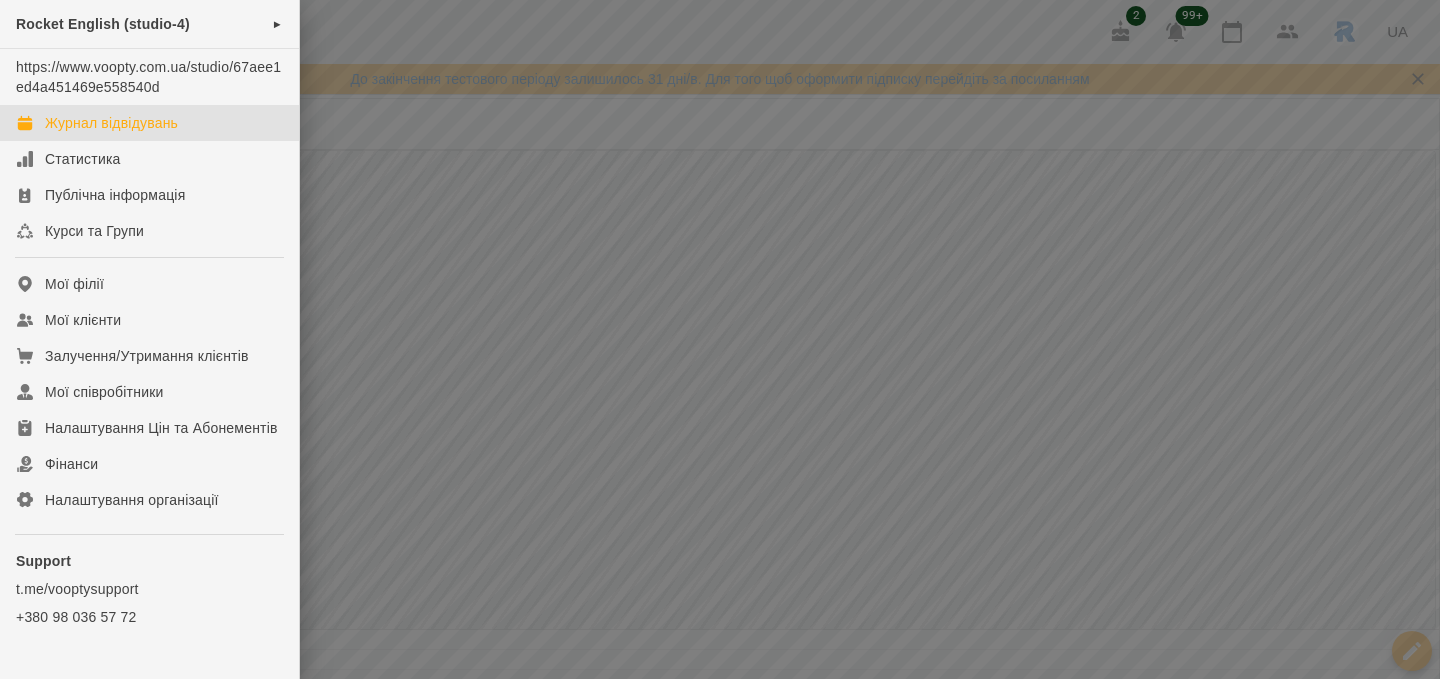 click at bounding box center [720, 339] 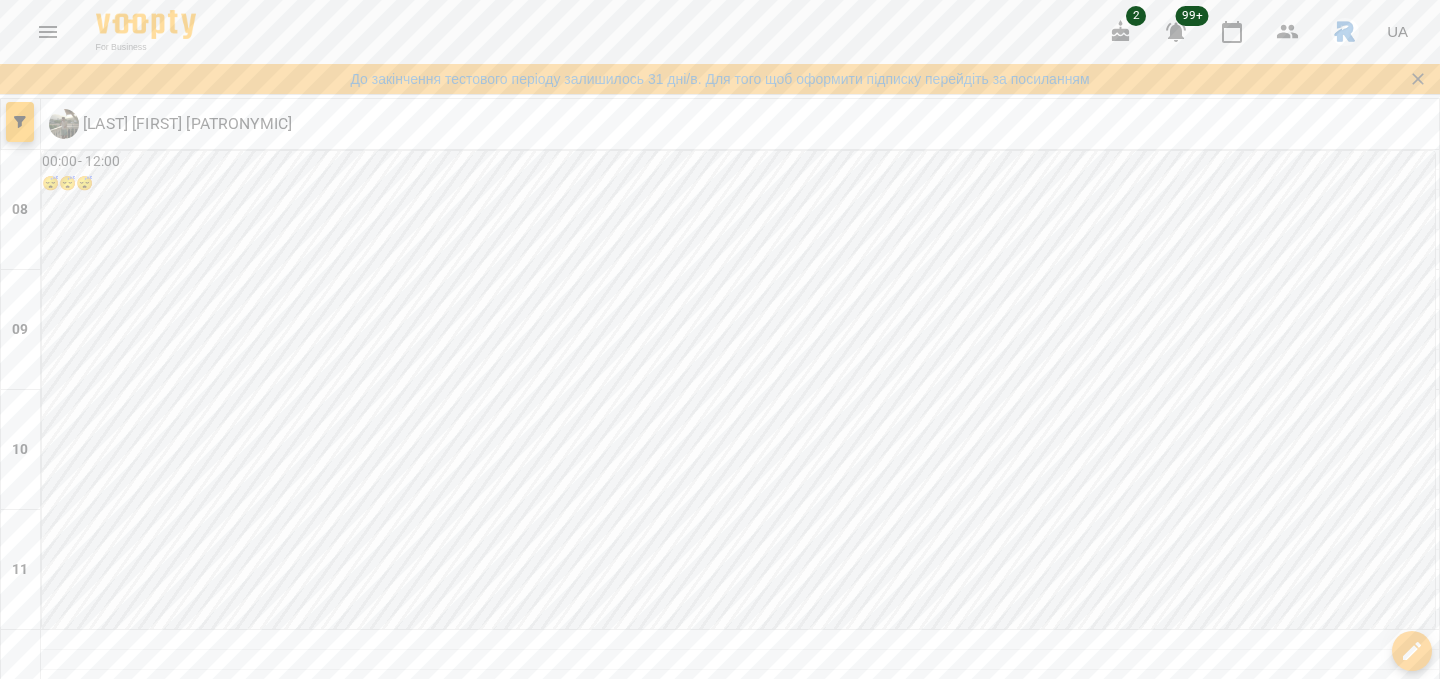 click 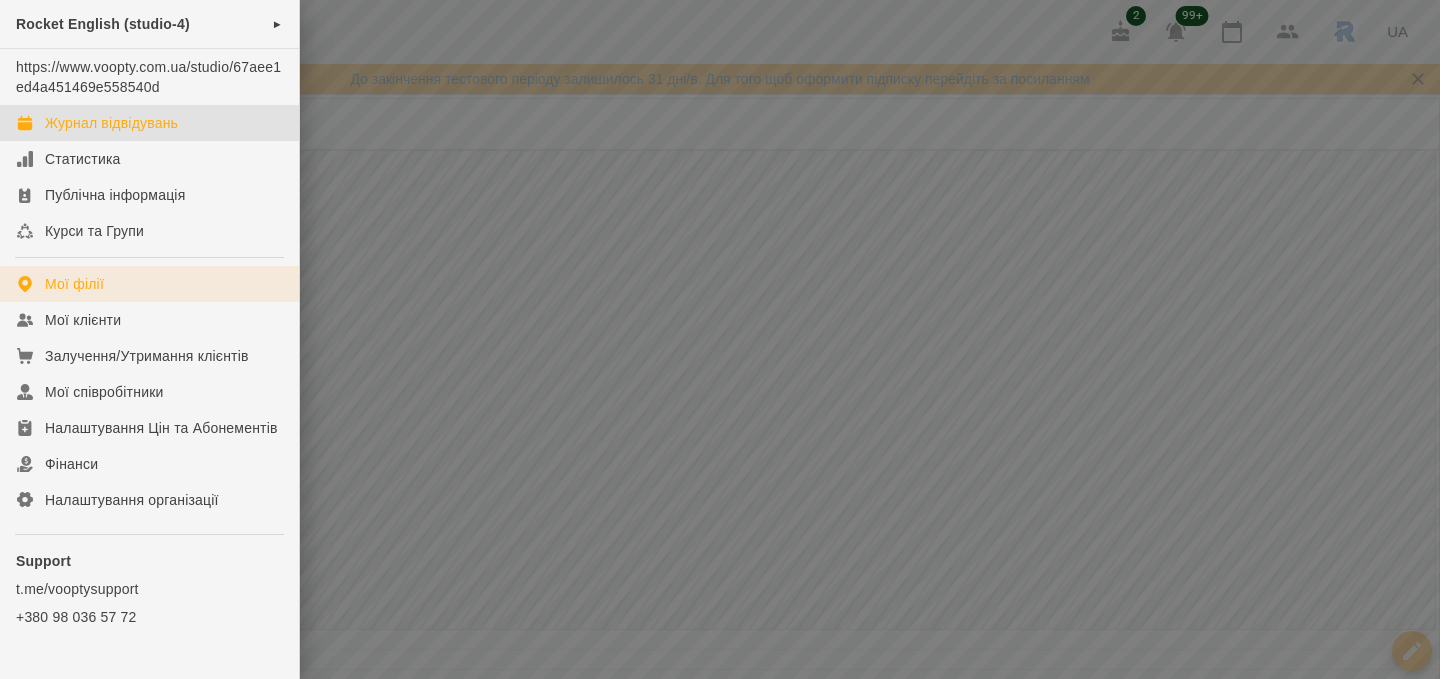 click on "Мої філії" at bounding box center (149, 284) 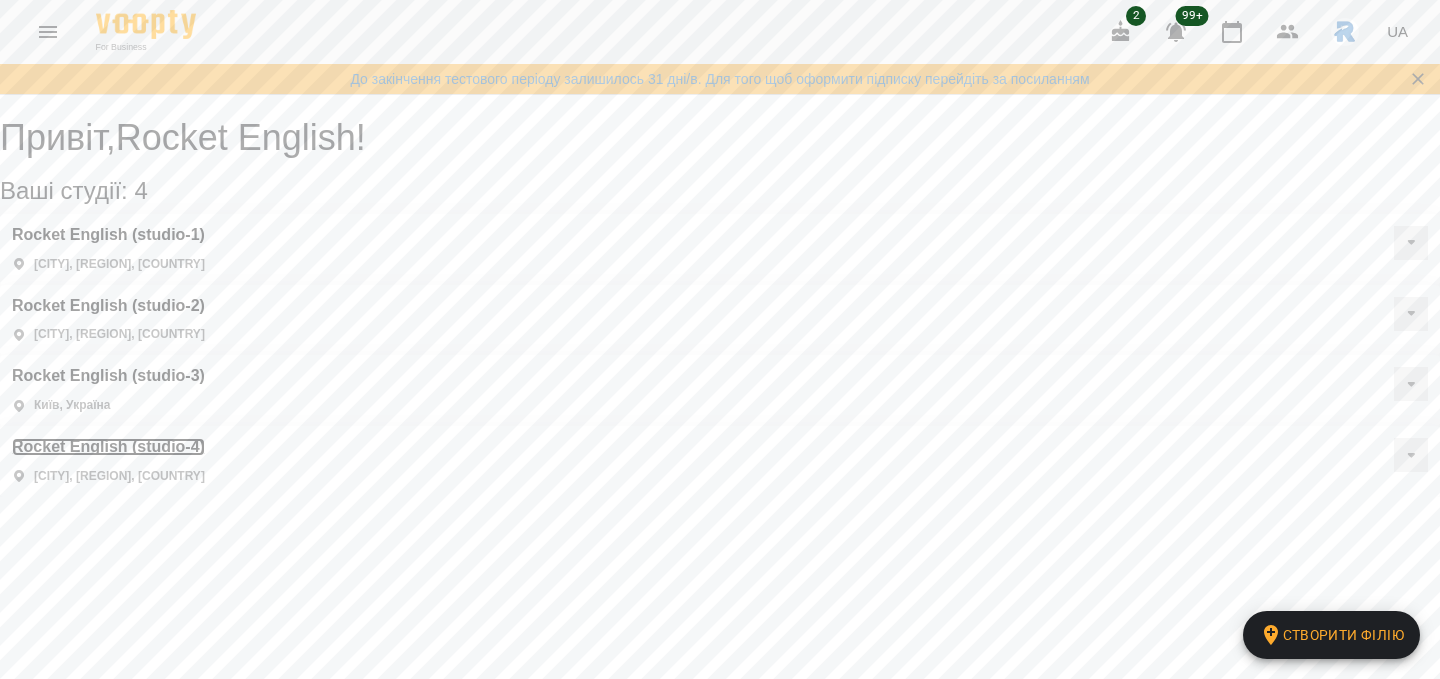 click on "Rocket English (studio-4)" at bounding box center (108, 447) 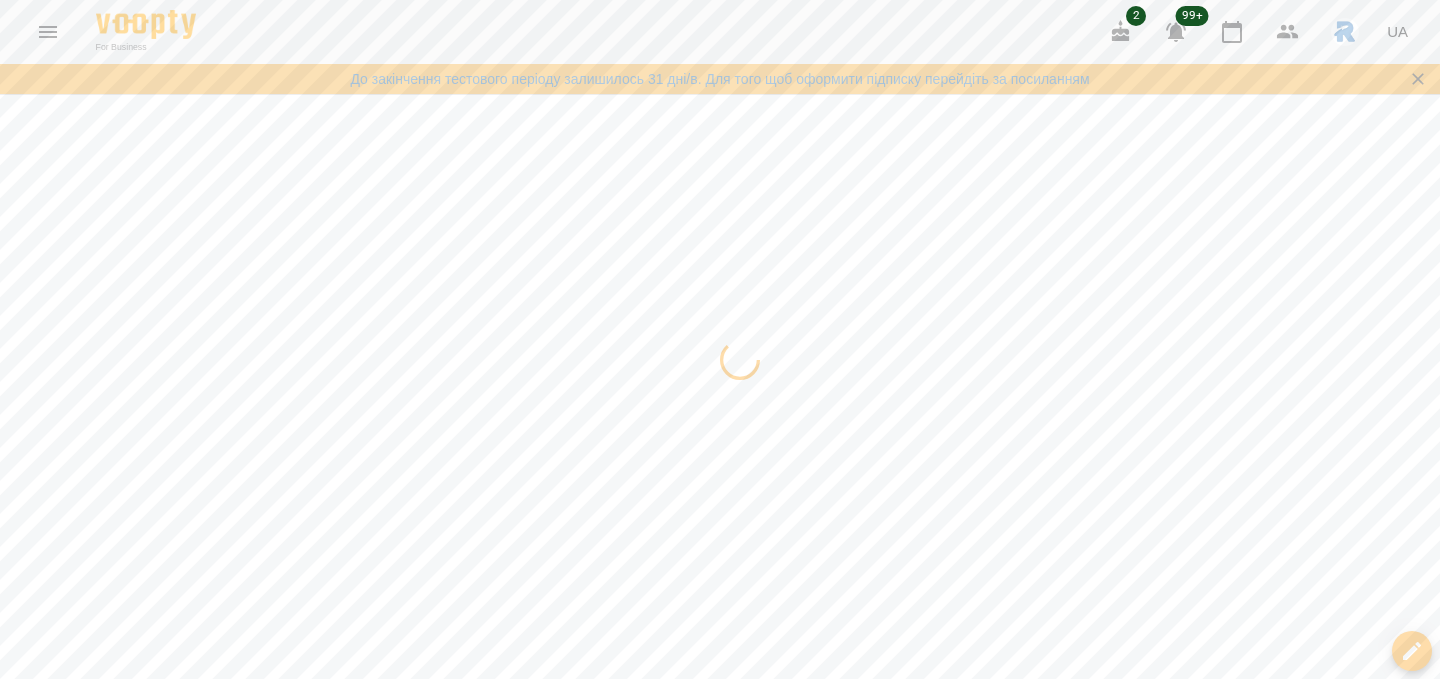click 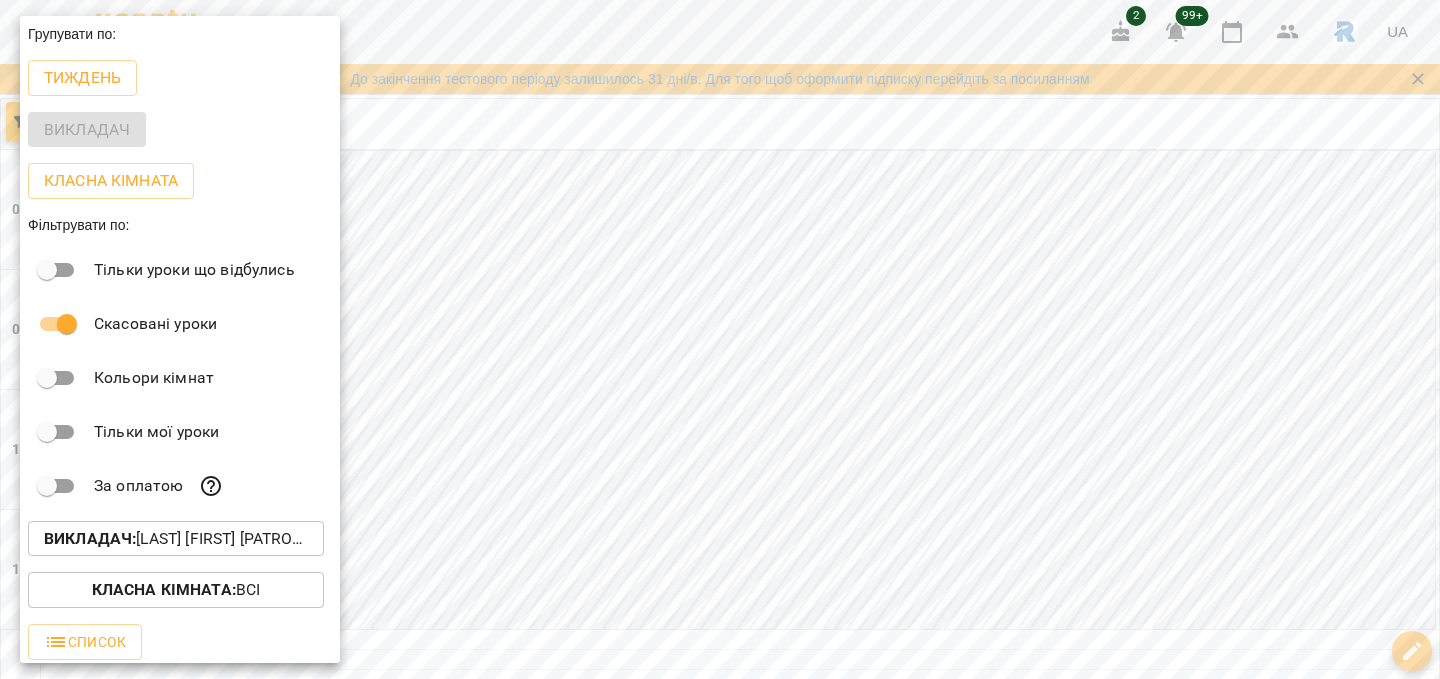 click on "Викладач :  [FIRST] [LAST] [LAST]" at bounding box center [176, 539] 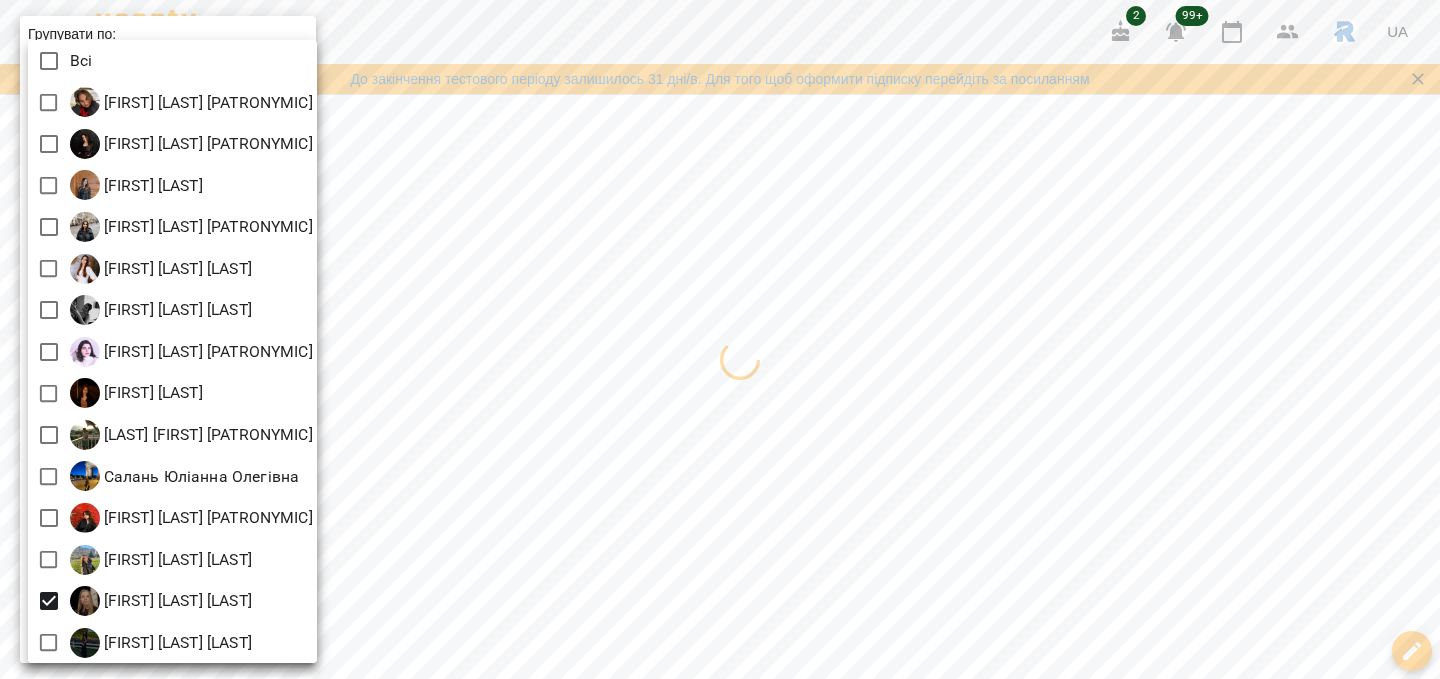 click at bounding box center [720, 339] 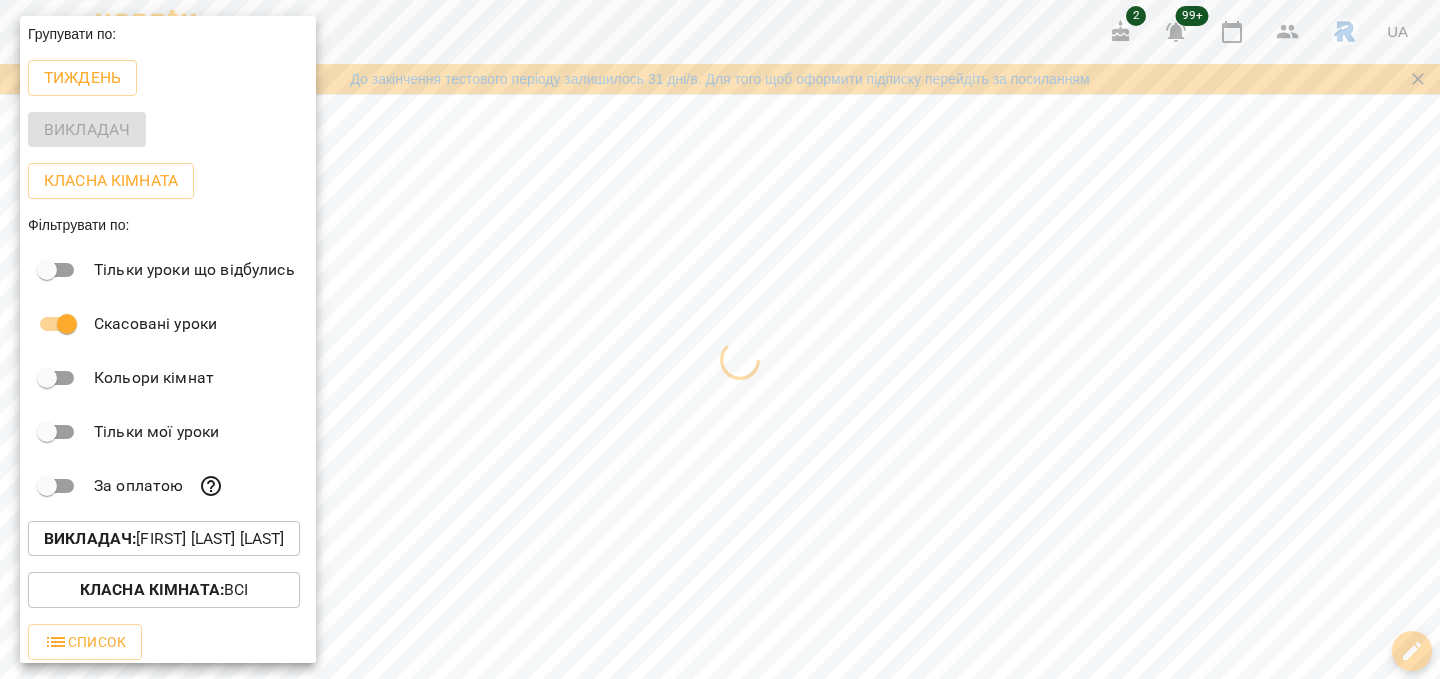 click at bounding box center [720, 339] 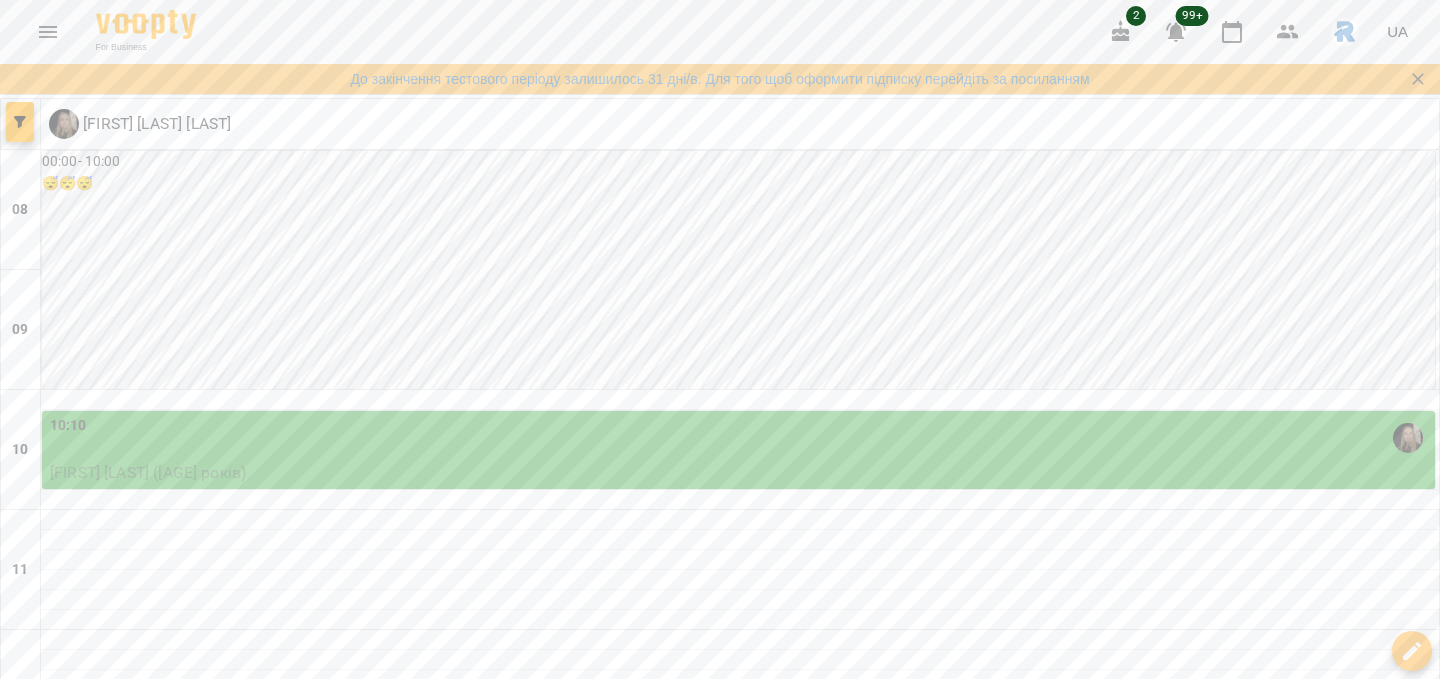 scroll, scrollTop: 361, scrollLeft: 0, axis: vertical 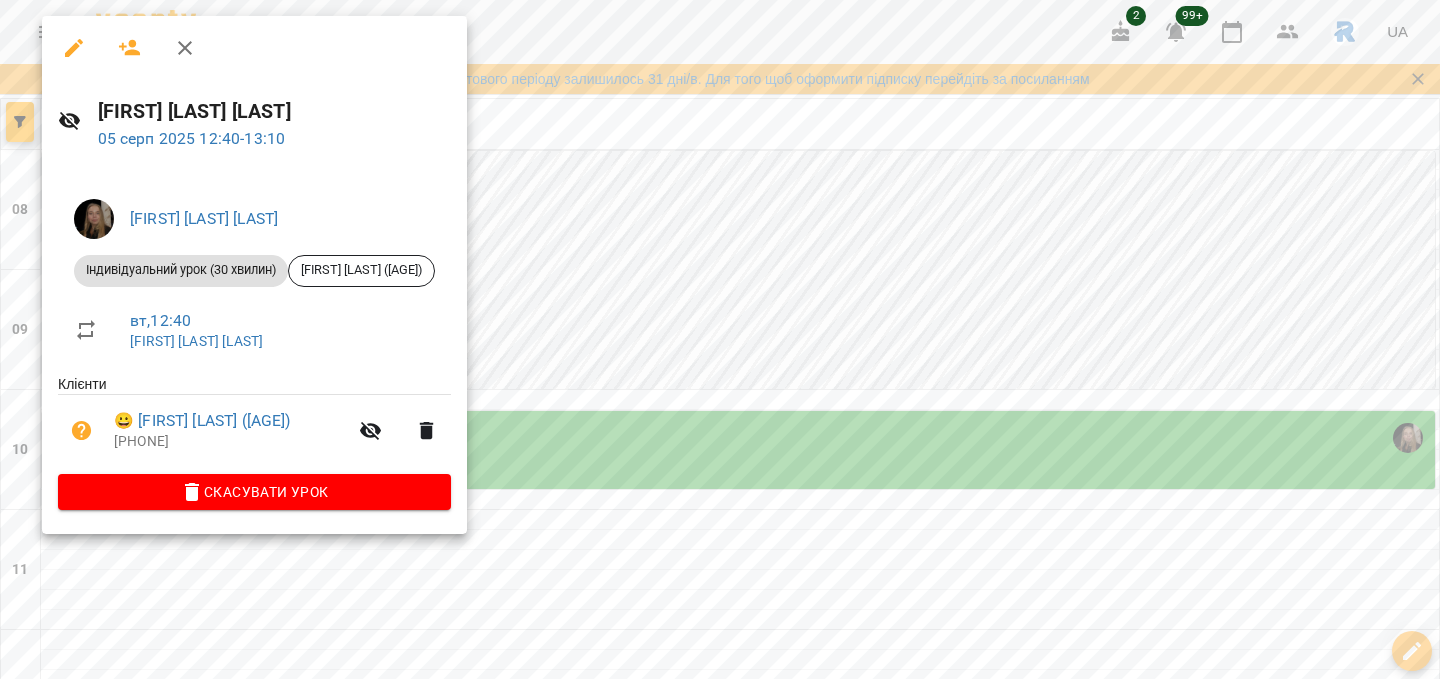 click at bounding box center [720, 339] 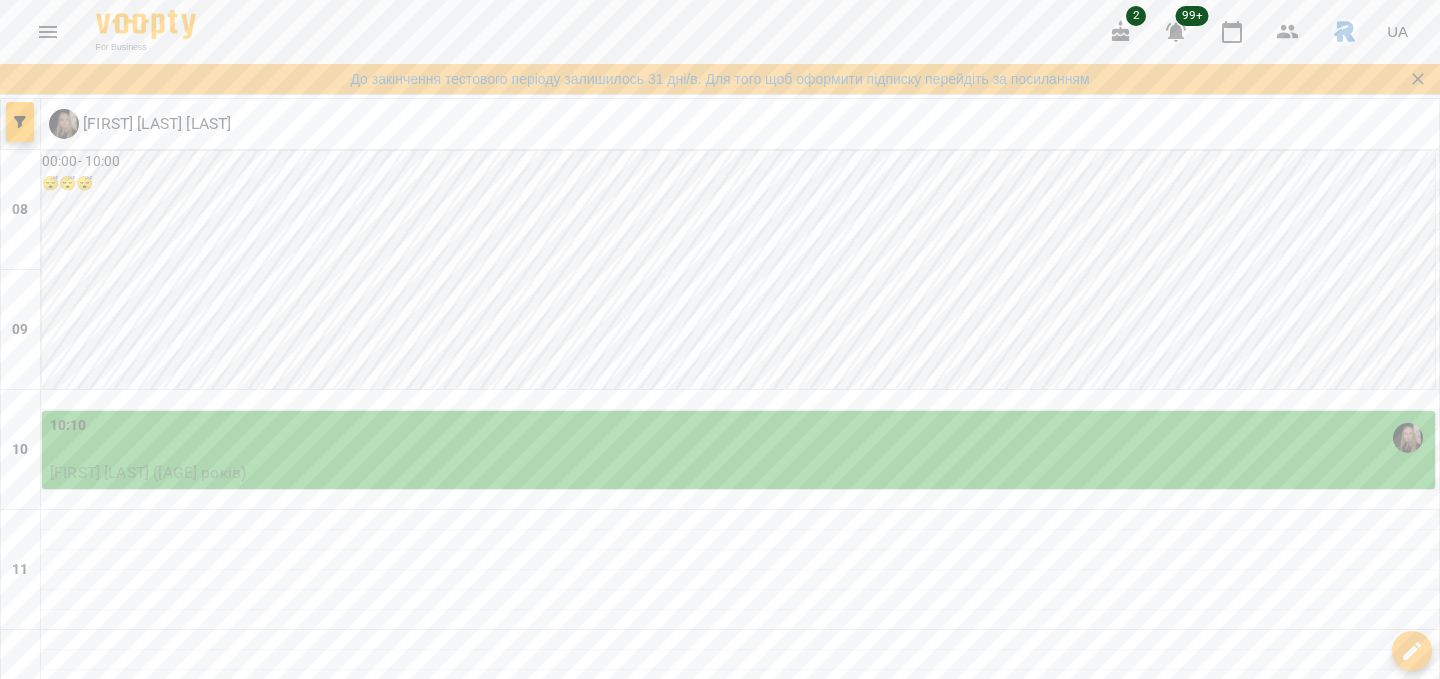 click on "12:40" at bounding box center [740, 738] 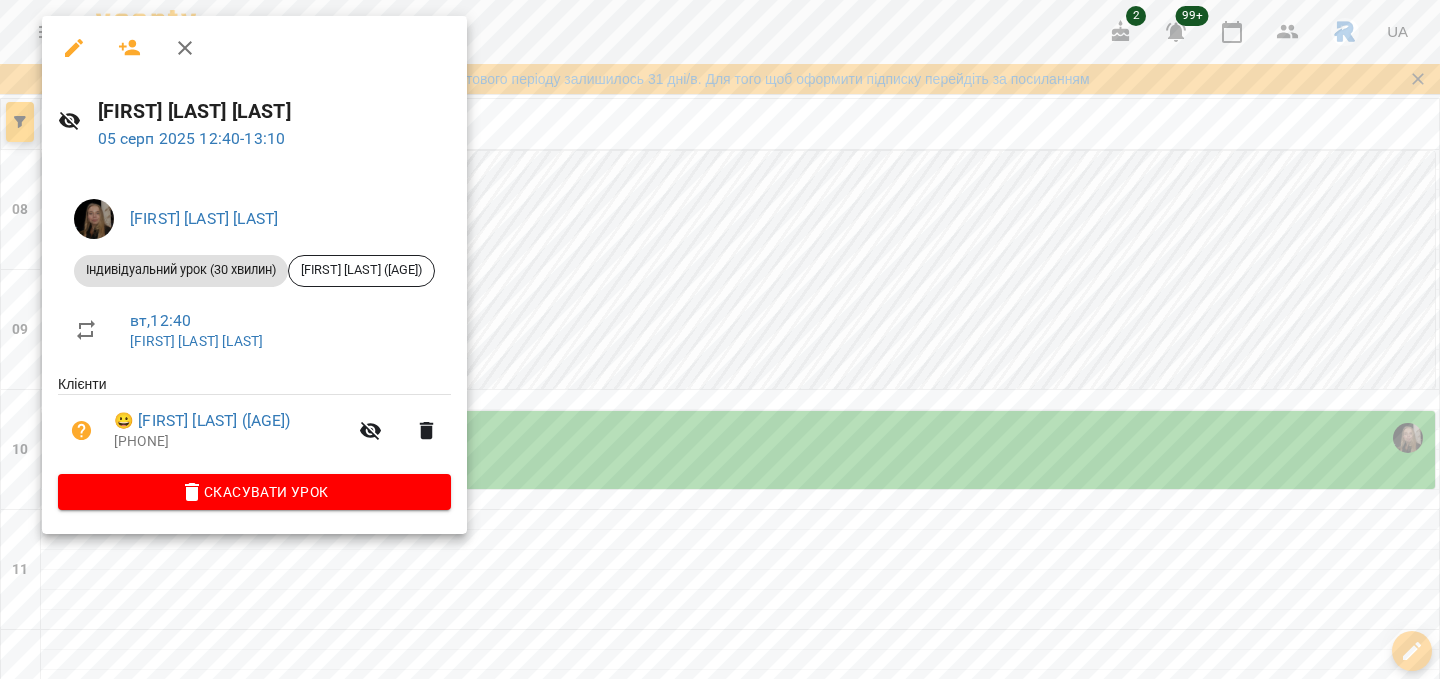 click at bounding box center (720, 339) 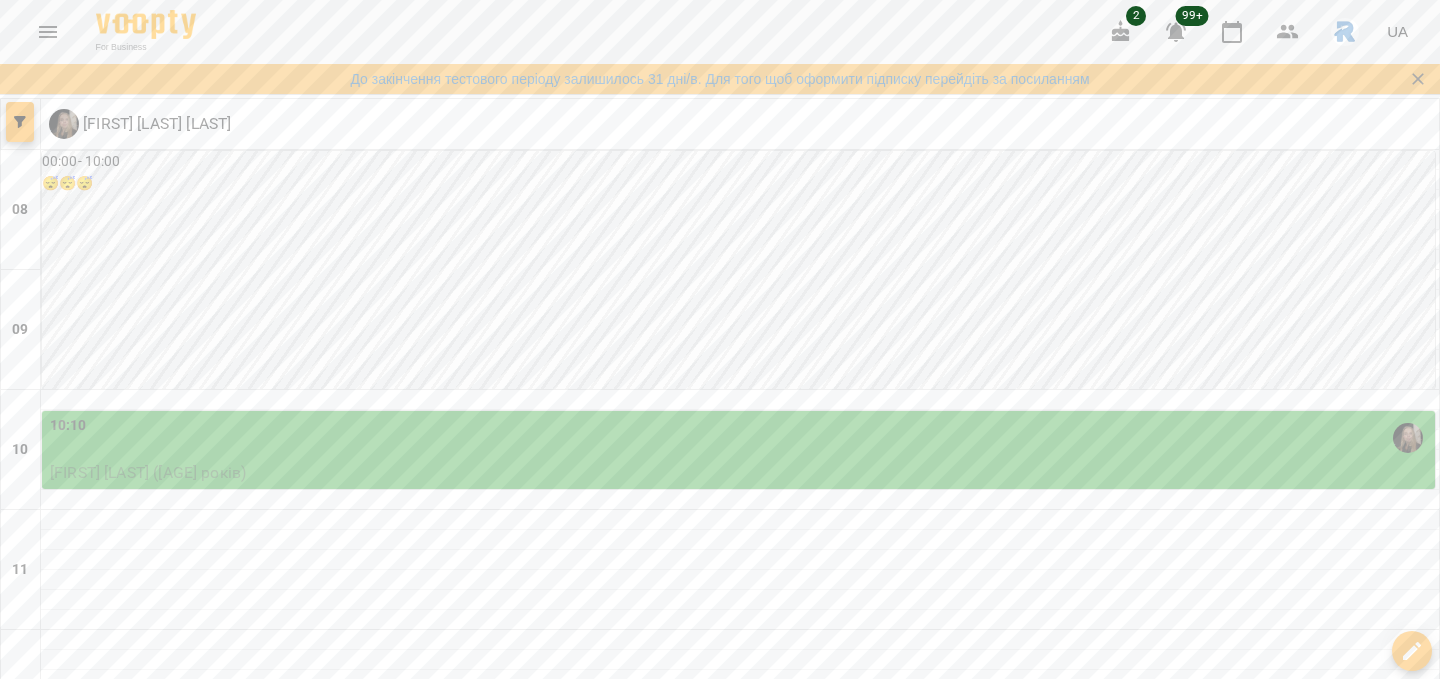 click at bounding box center (20, 122) 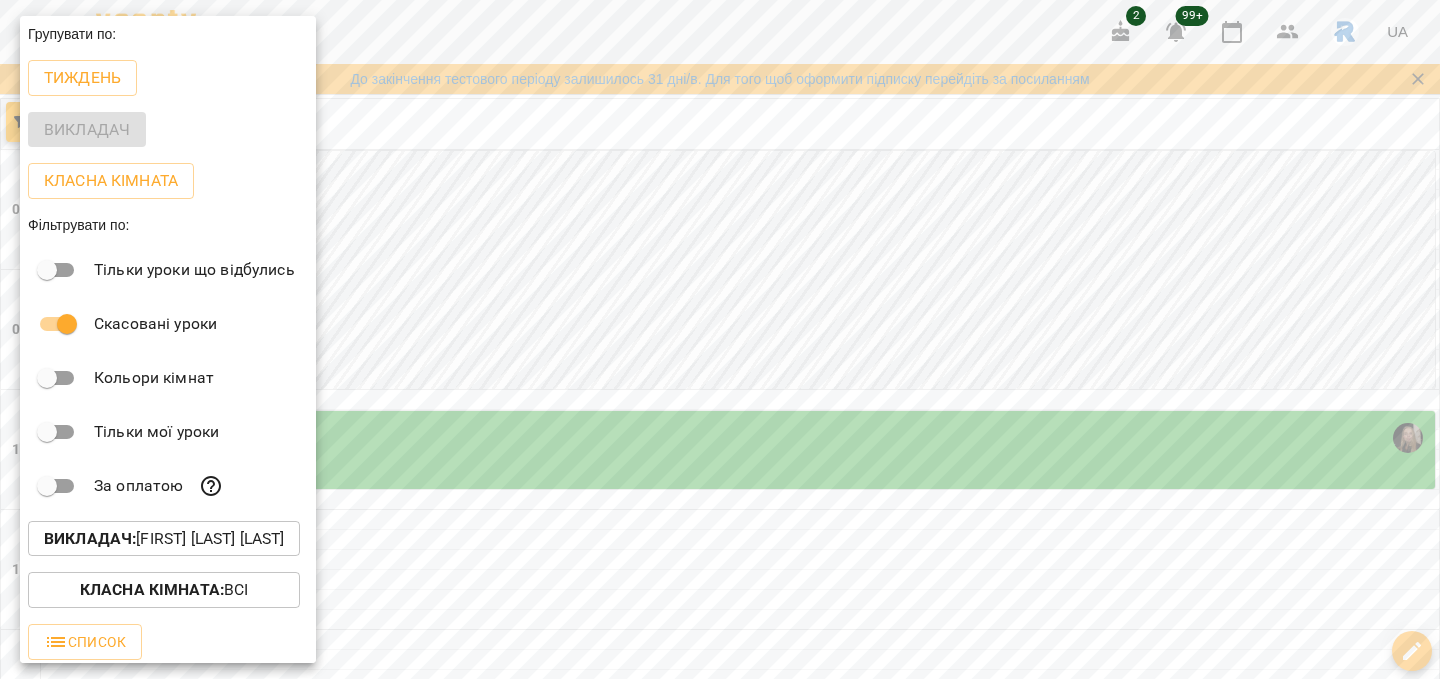 click at bounding box center (720, 339) 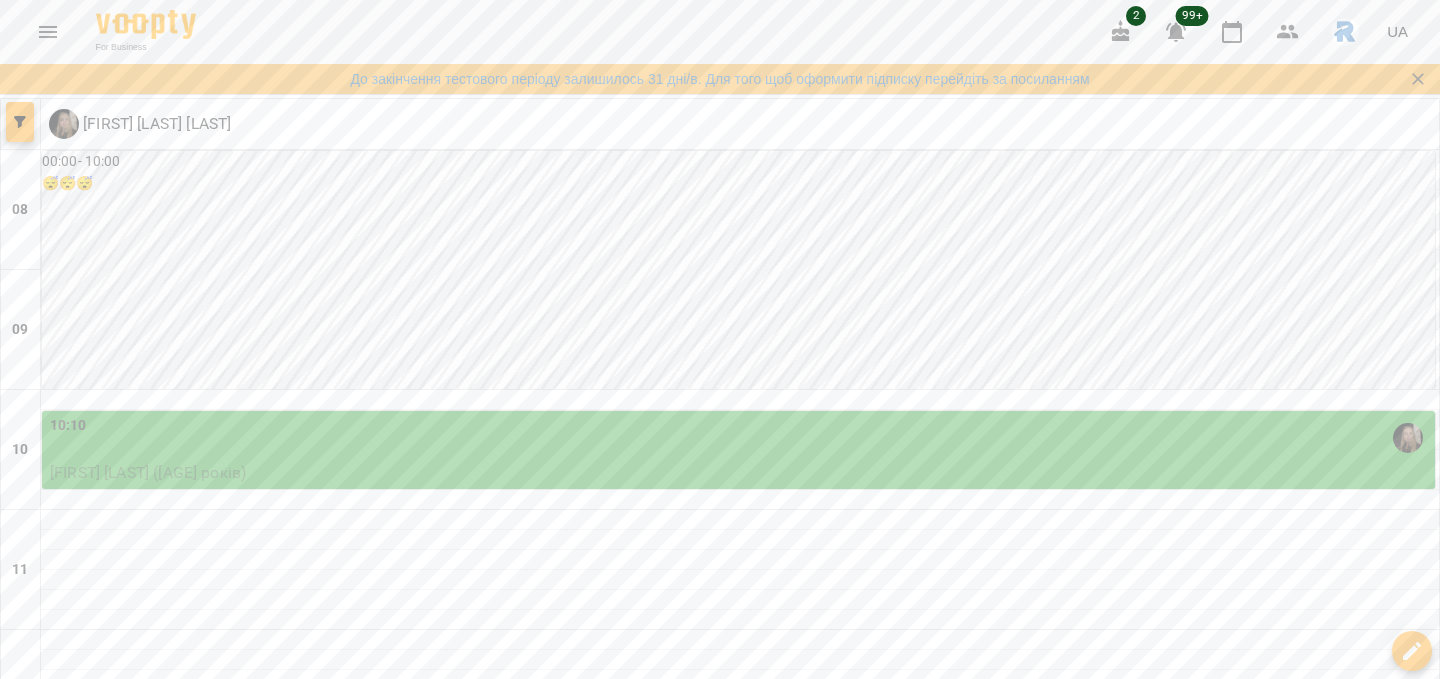 click at bounding box center (20, 122) 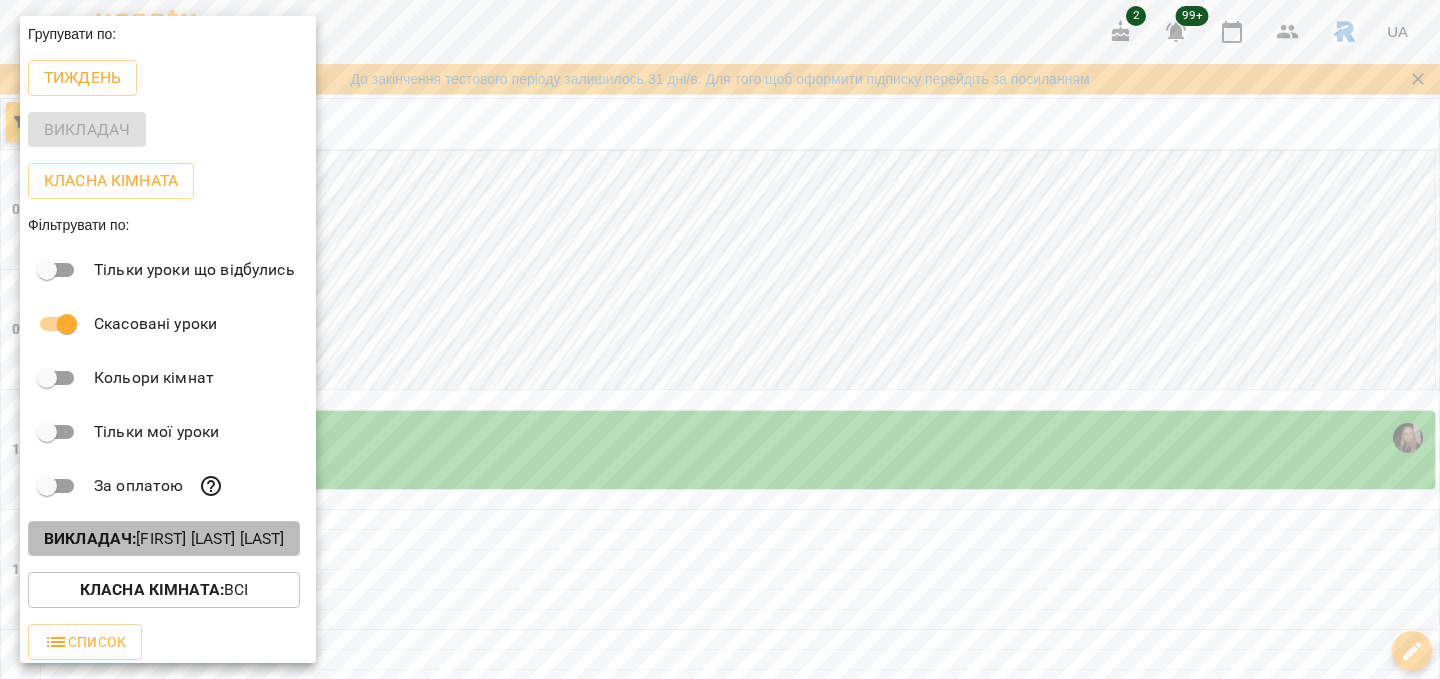 click on "Викладач :  [FIRST] [LAST]" at bounding box center (164, 539) 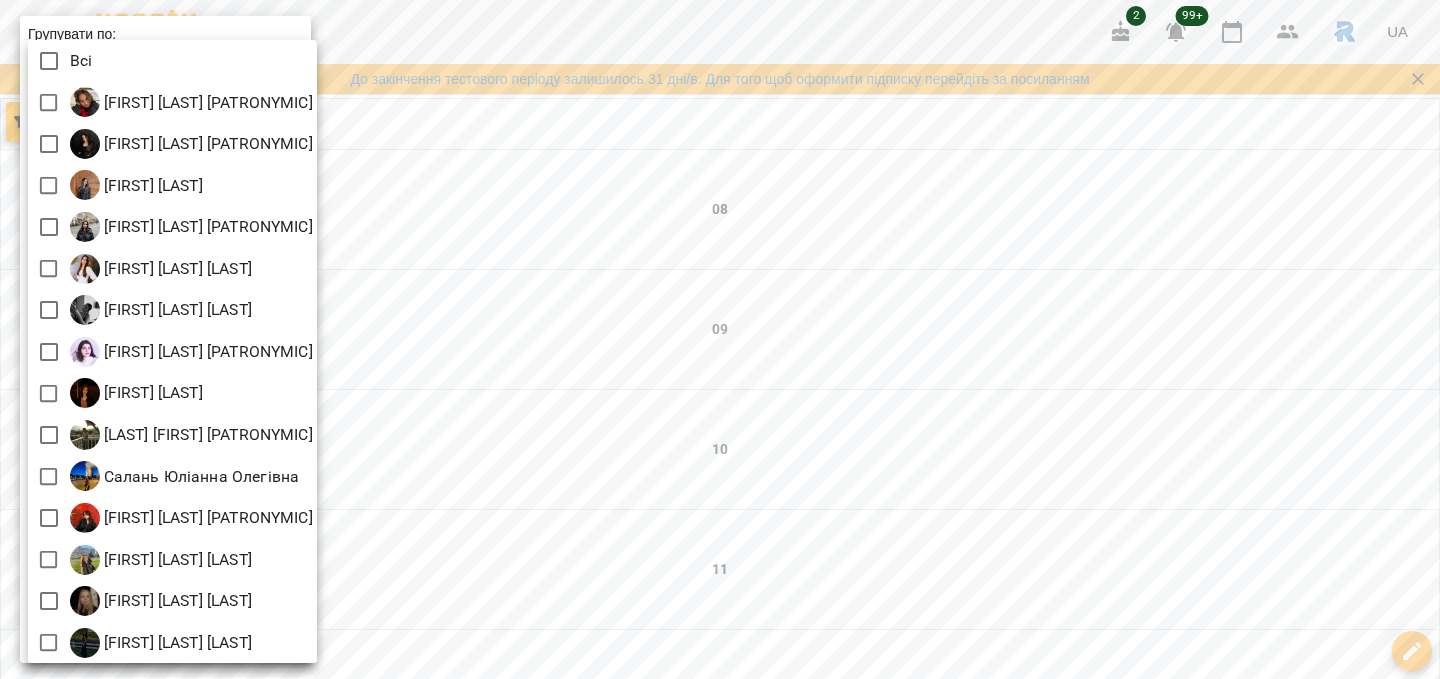 click at bounding box center (720, 339) 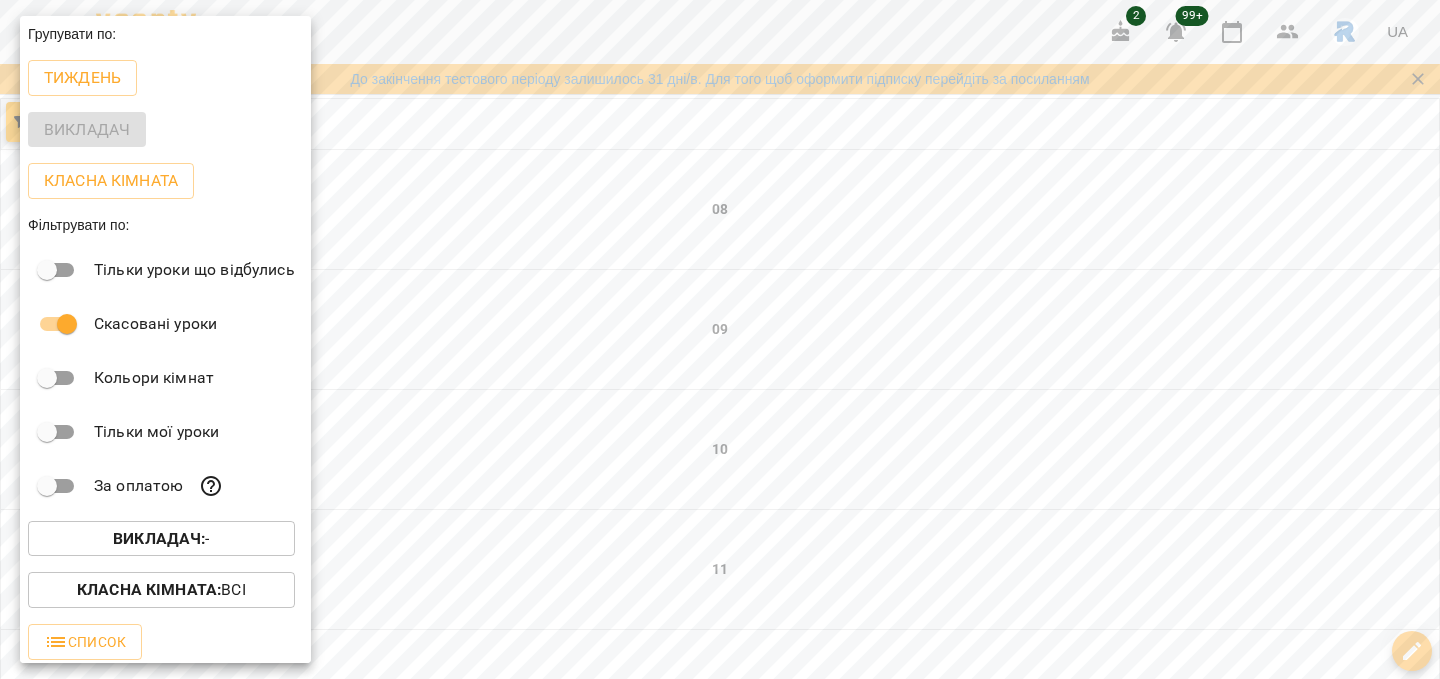 click at bounding box center [720, 339] 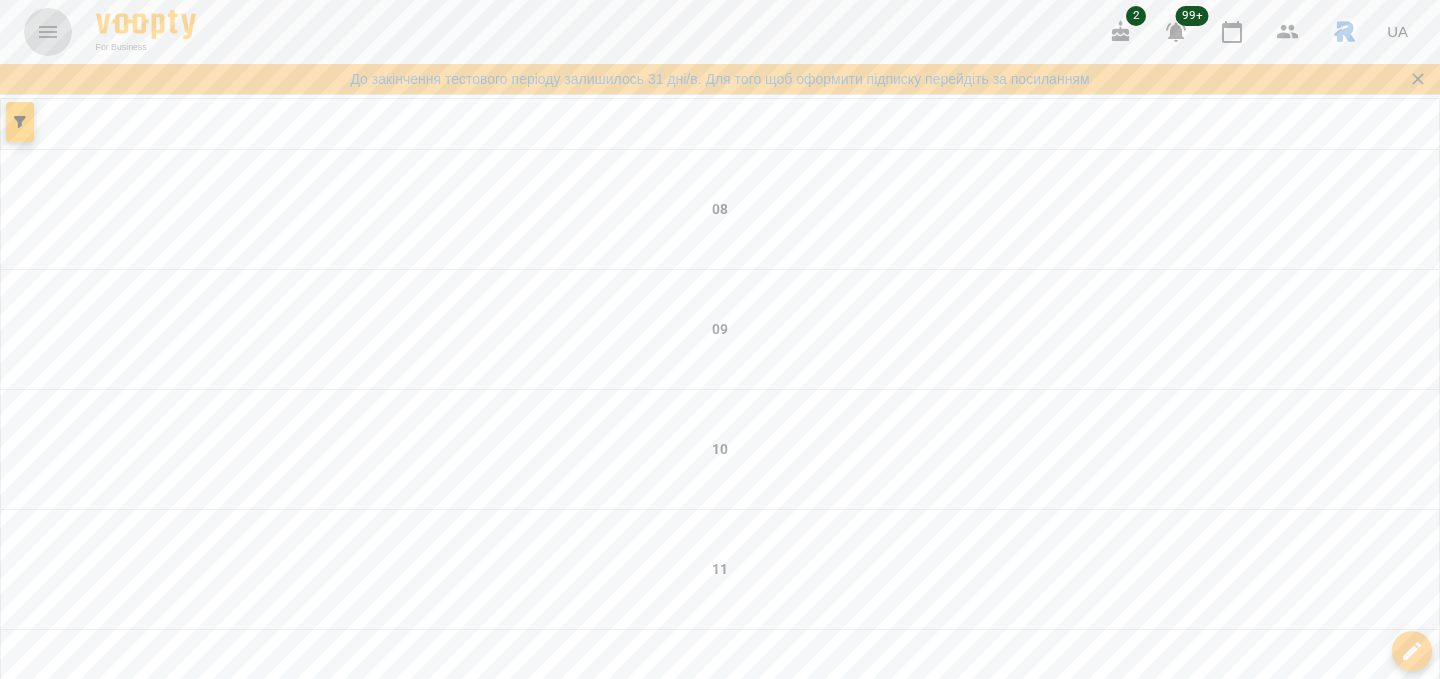 click at bounding box center [48, 32] 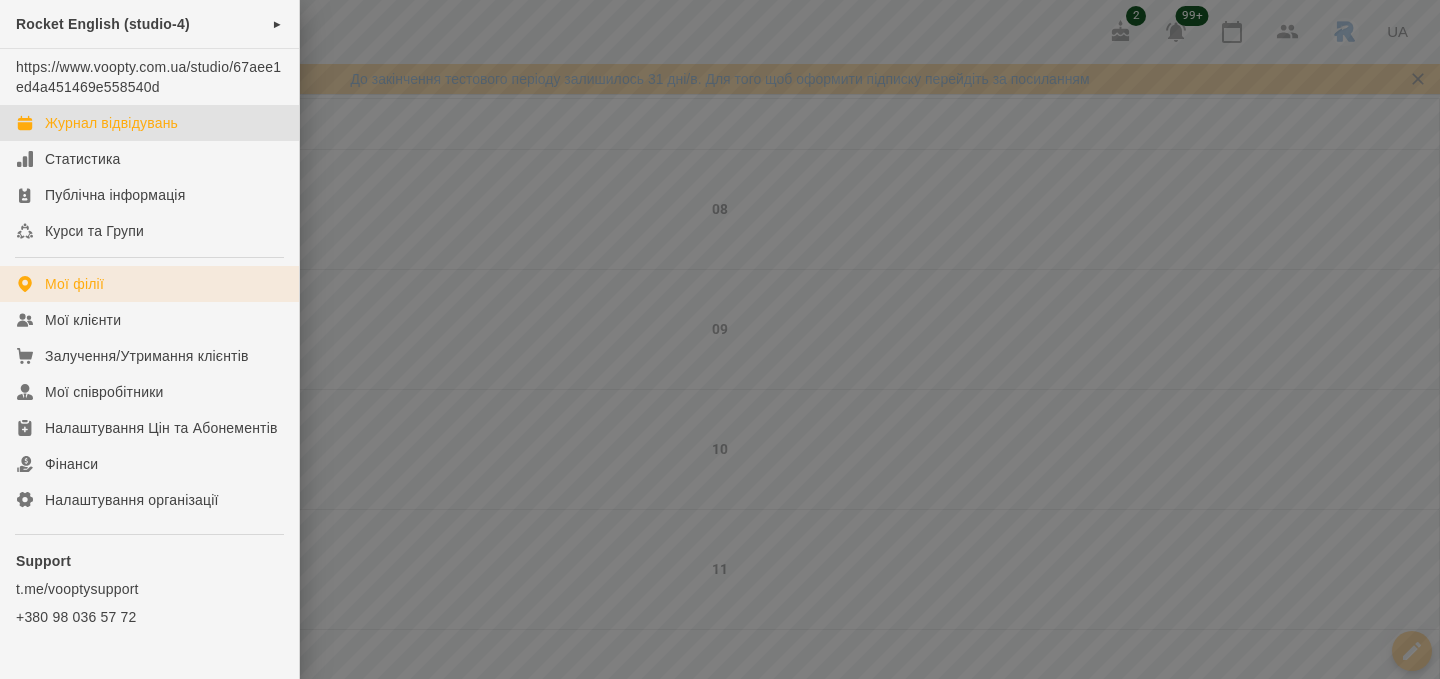 click on "Мої філії" at bounding box center (149, 284) 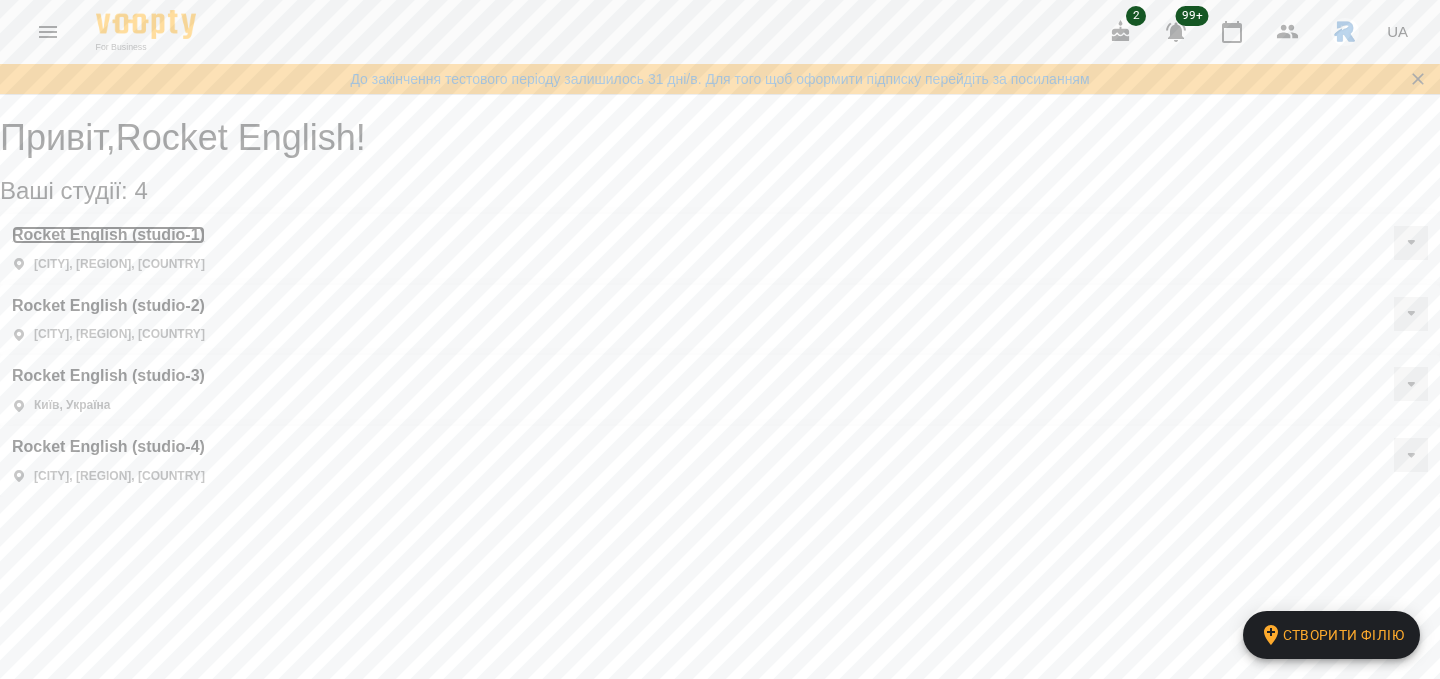 click on "Rocket English (studio-1)" at bounding box center [108, 235] 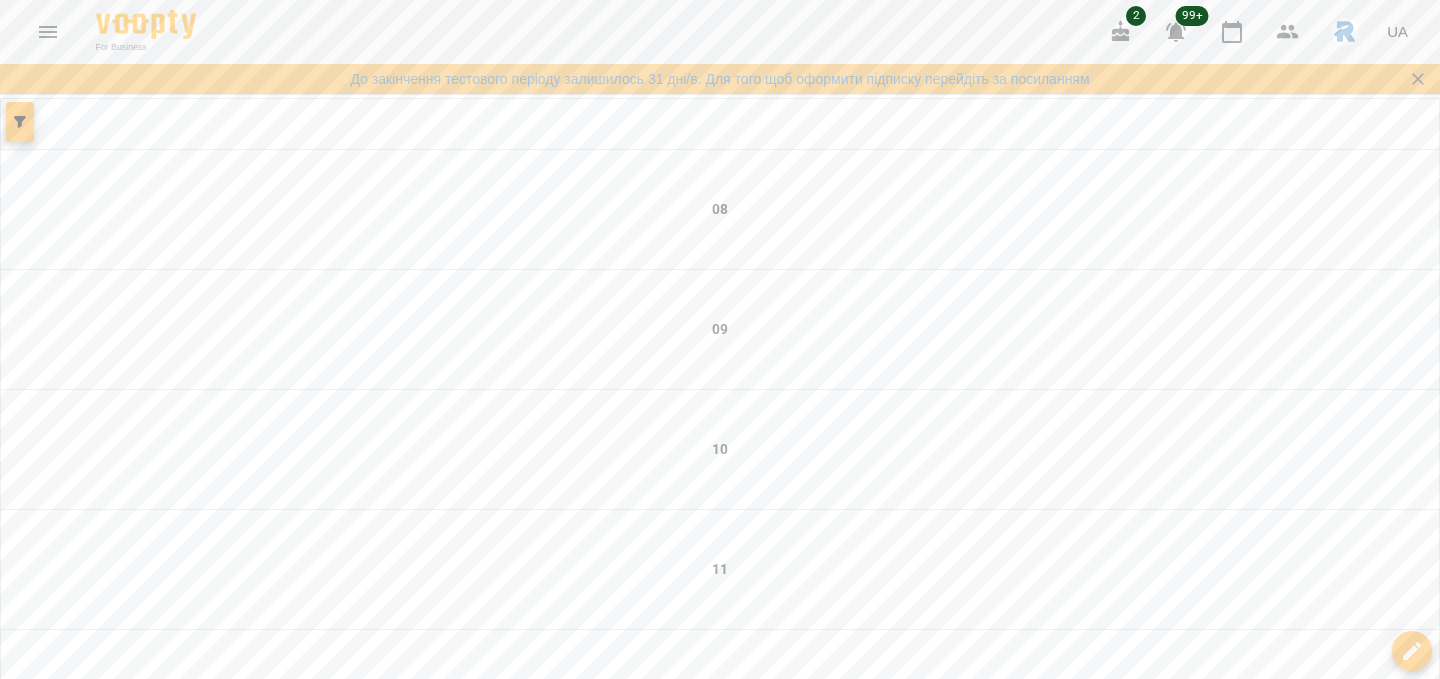 scroll, scrollTop: 357, scrollLeft: 0, axis: vertical 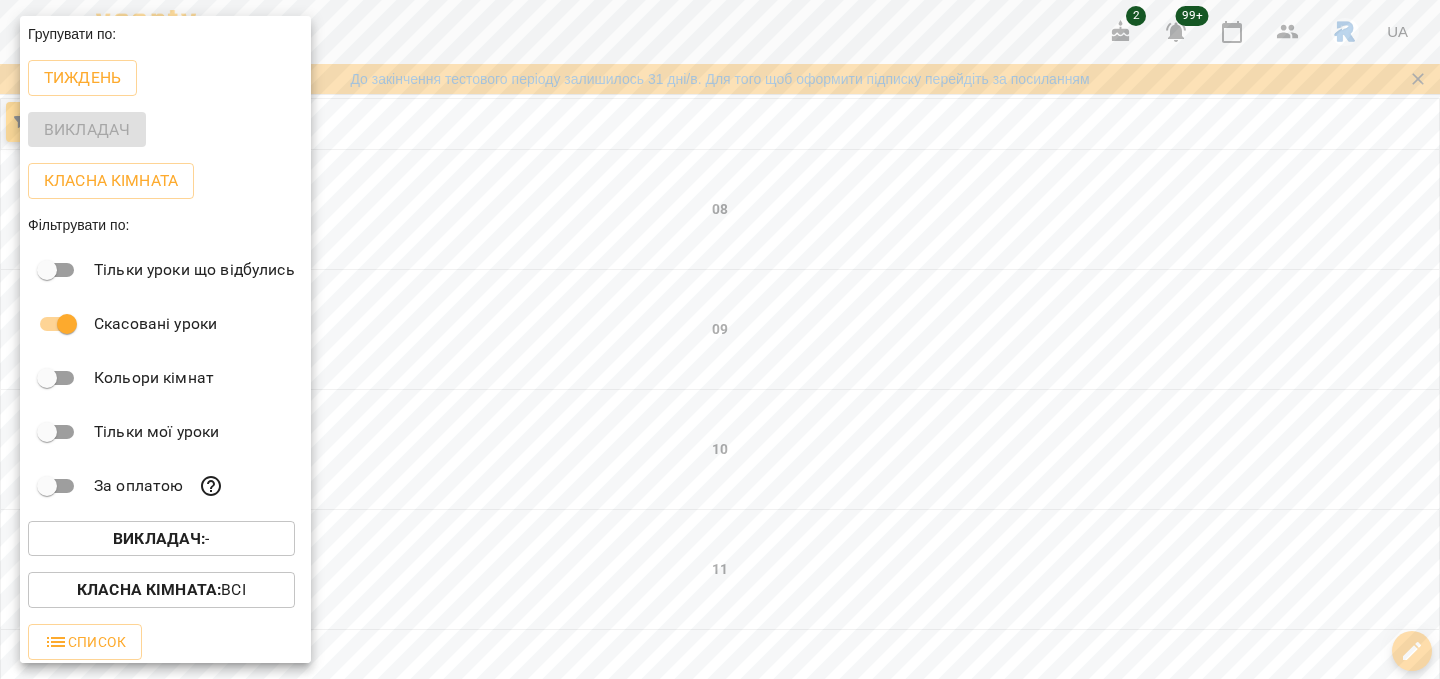 click at bounding box center [720, 339] 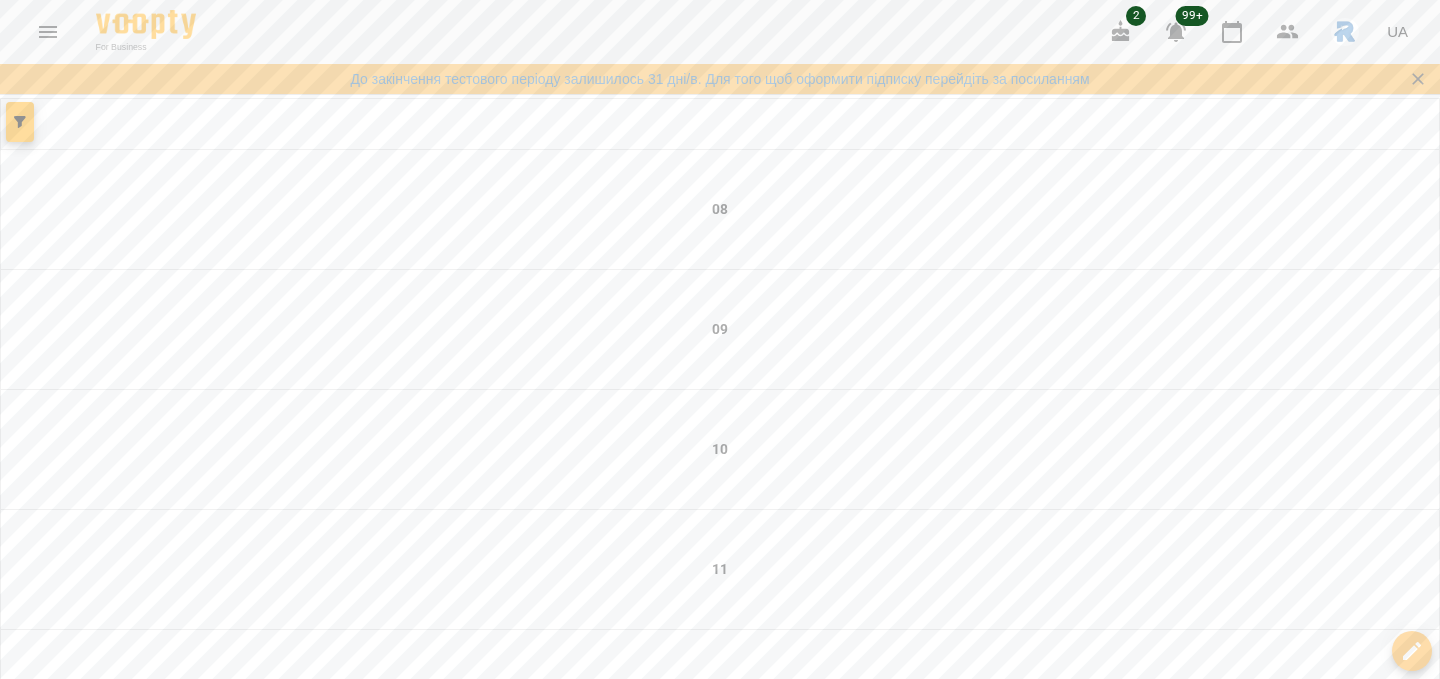 scroll, scrollTop: 0, scrollLeft: 0, axis: both 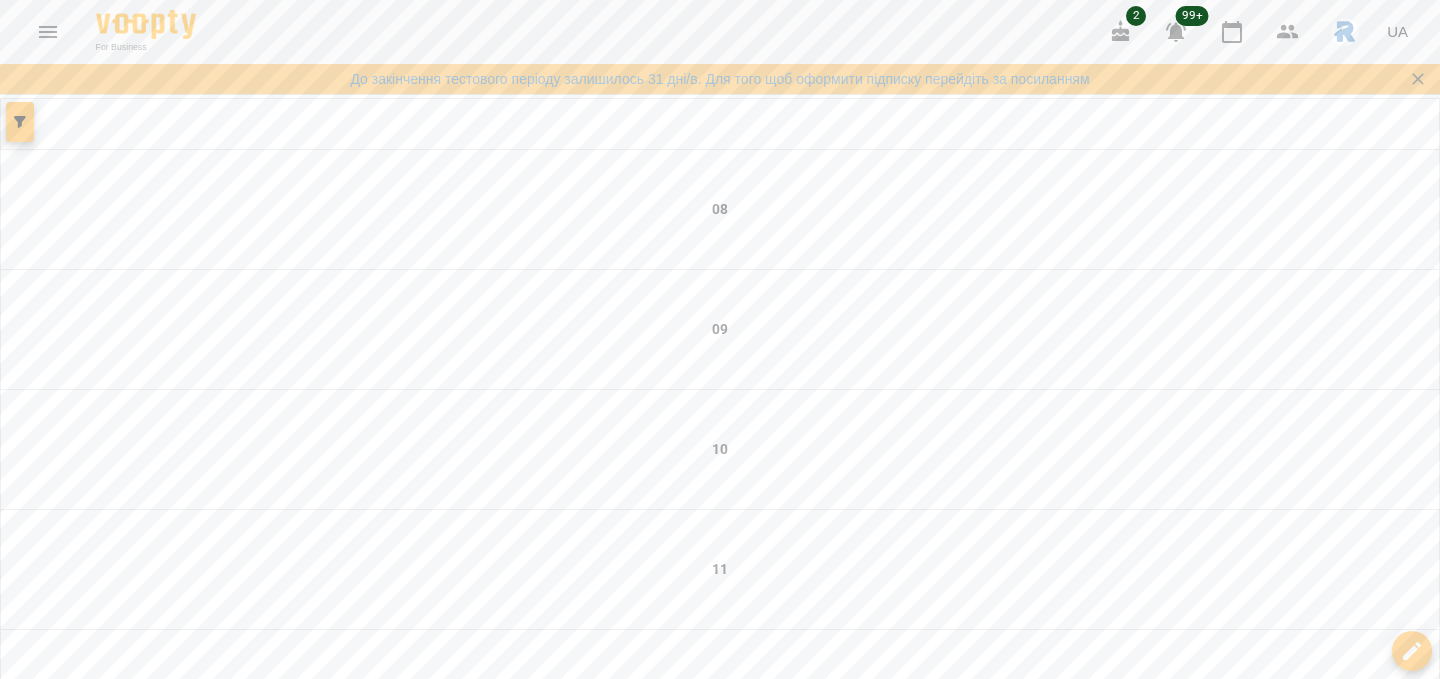 click at bounding box center (20, 122) 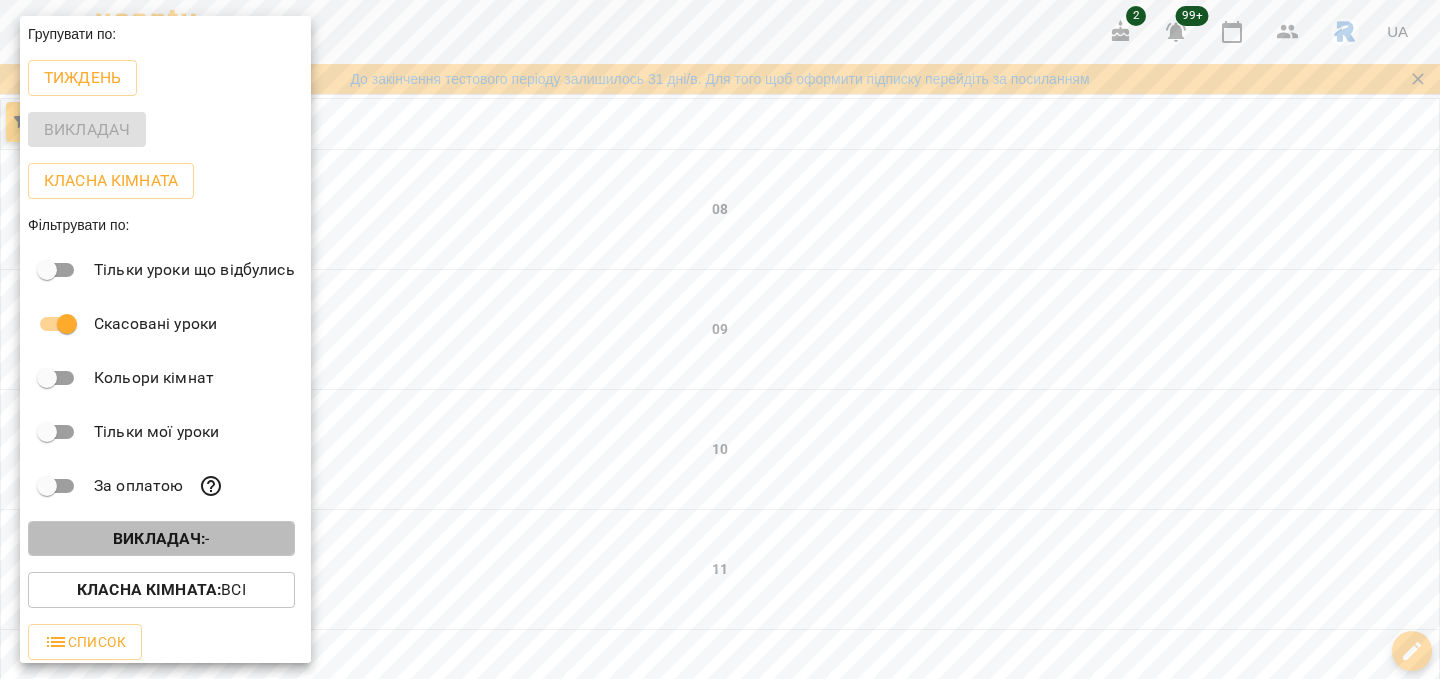 click on "Викладач :" at bounding box center (159, 538) 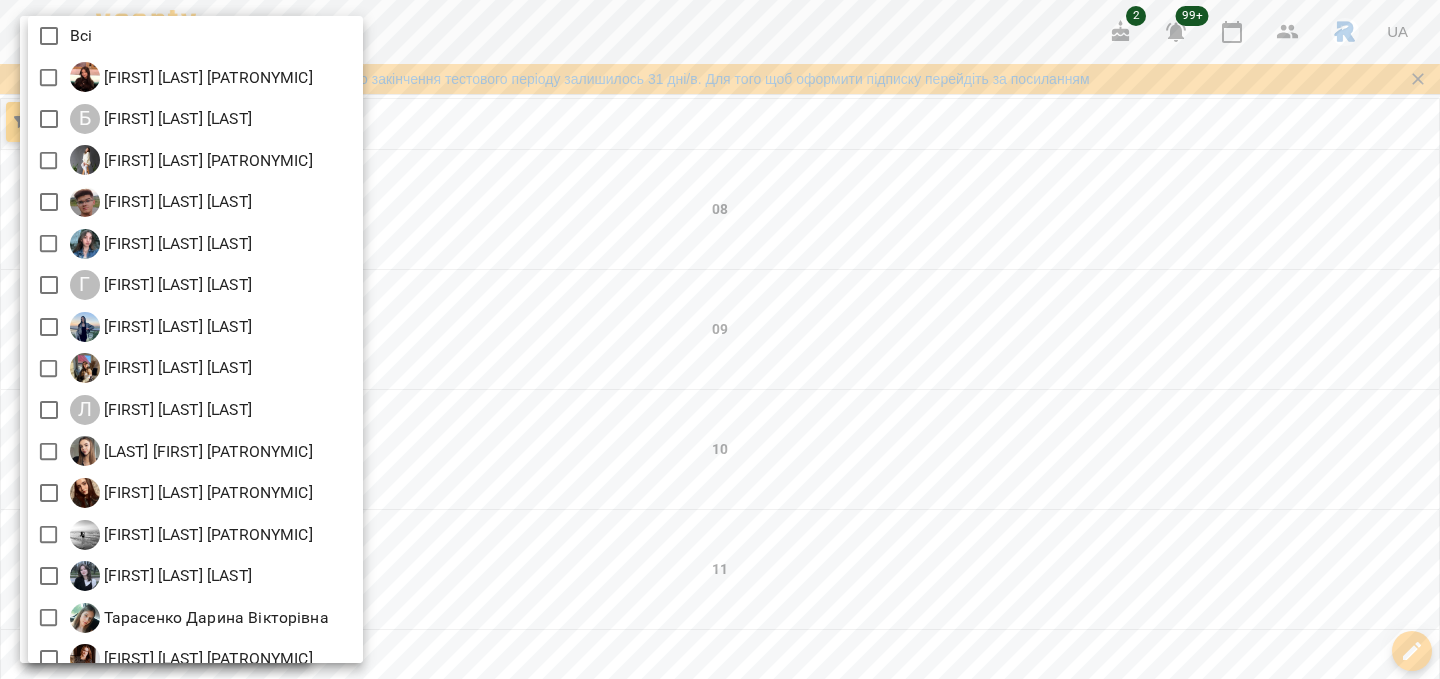 scroll, scrollTop: 0, scrollLeft: 0, axis: both 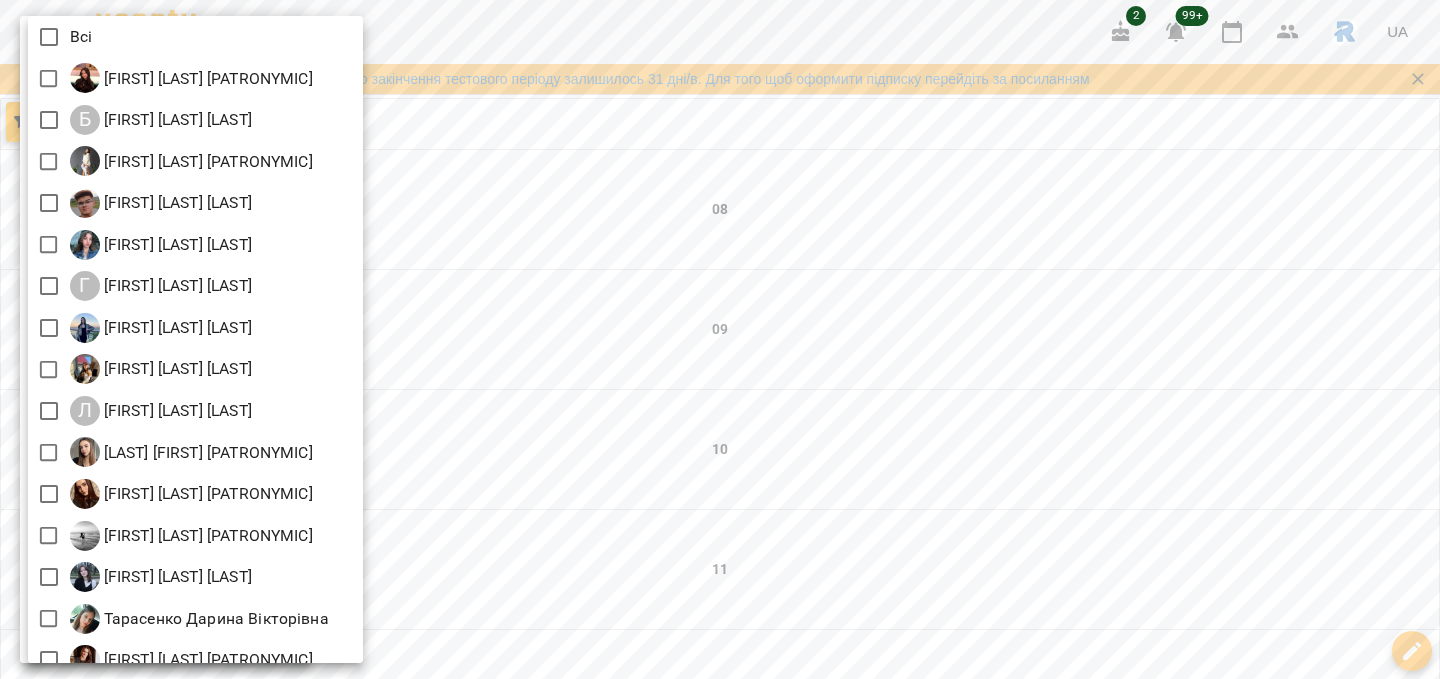 click at bounding box center [720, 339] 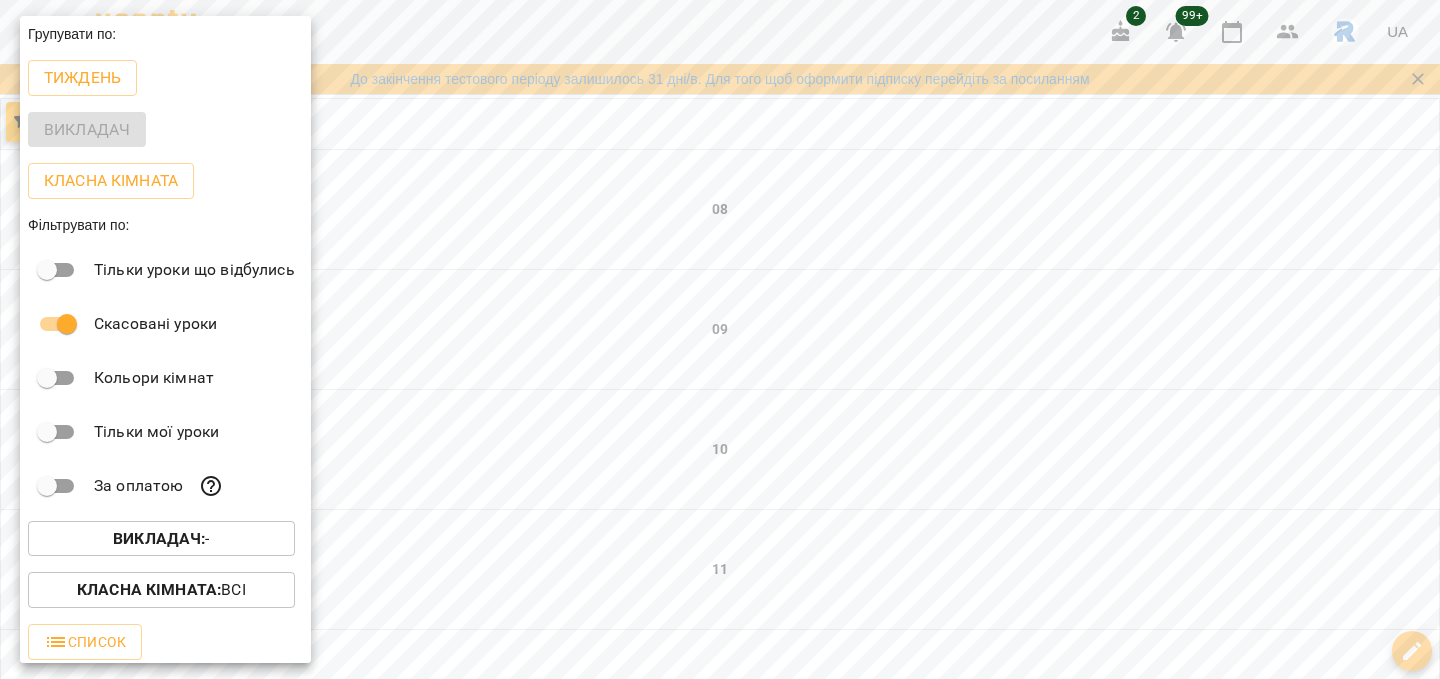 click at bounding box center (720, 339) 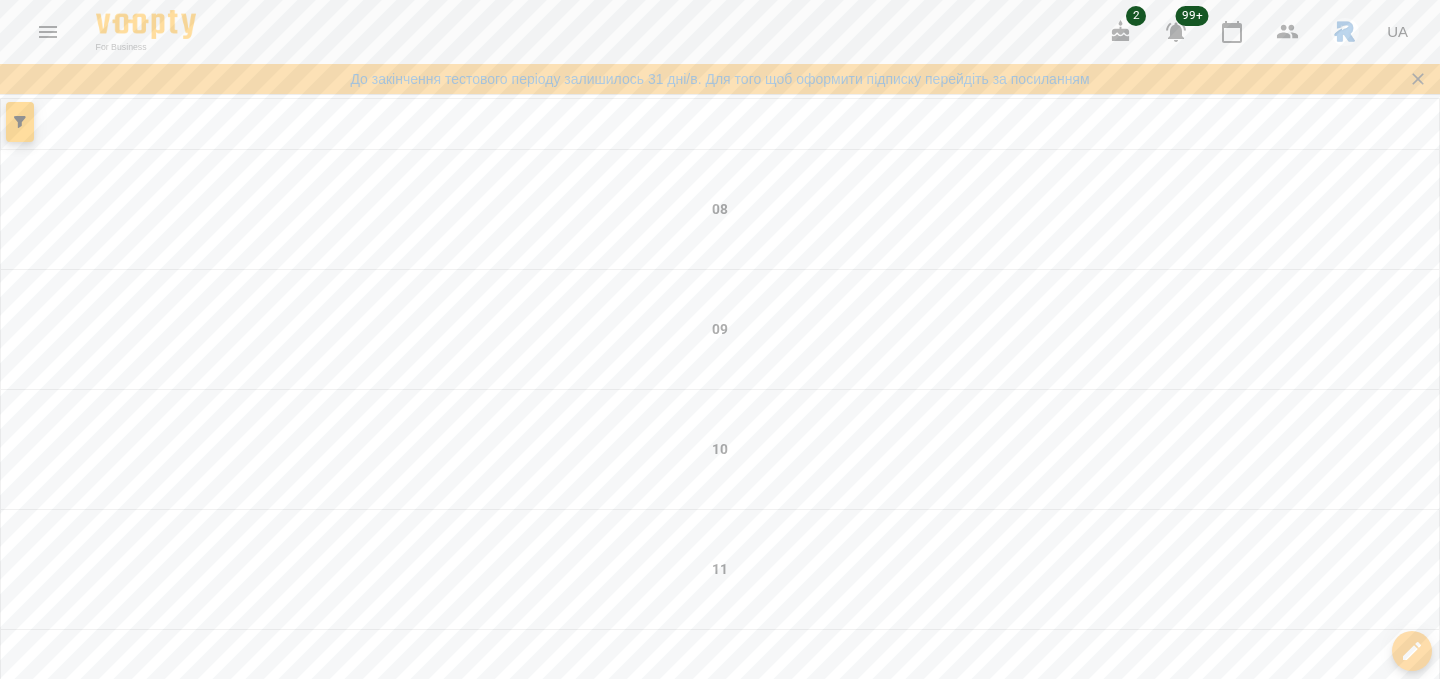 click 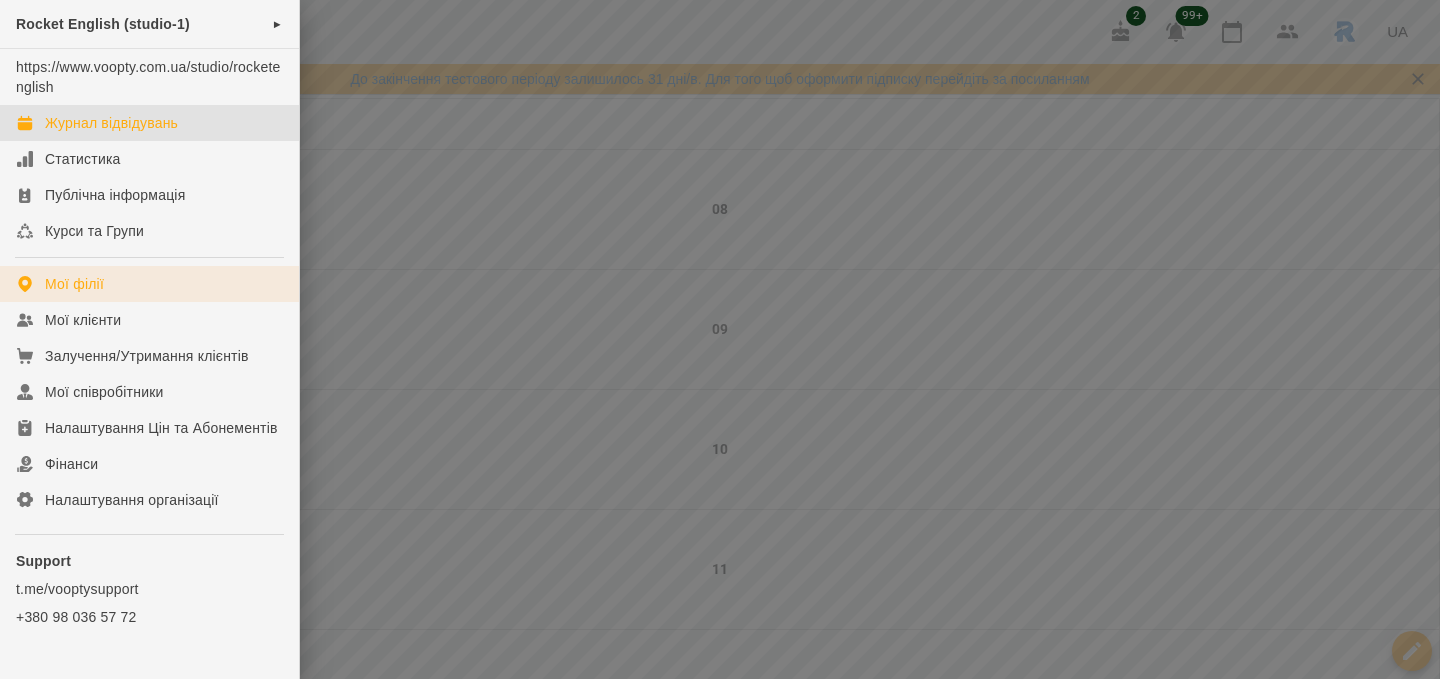 click on "Мої філії" at bounding box center [74, 284] 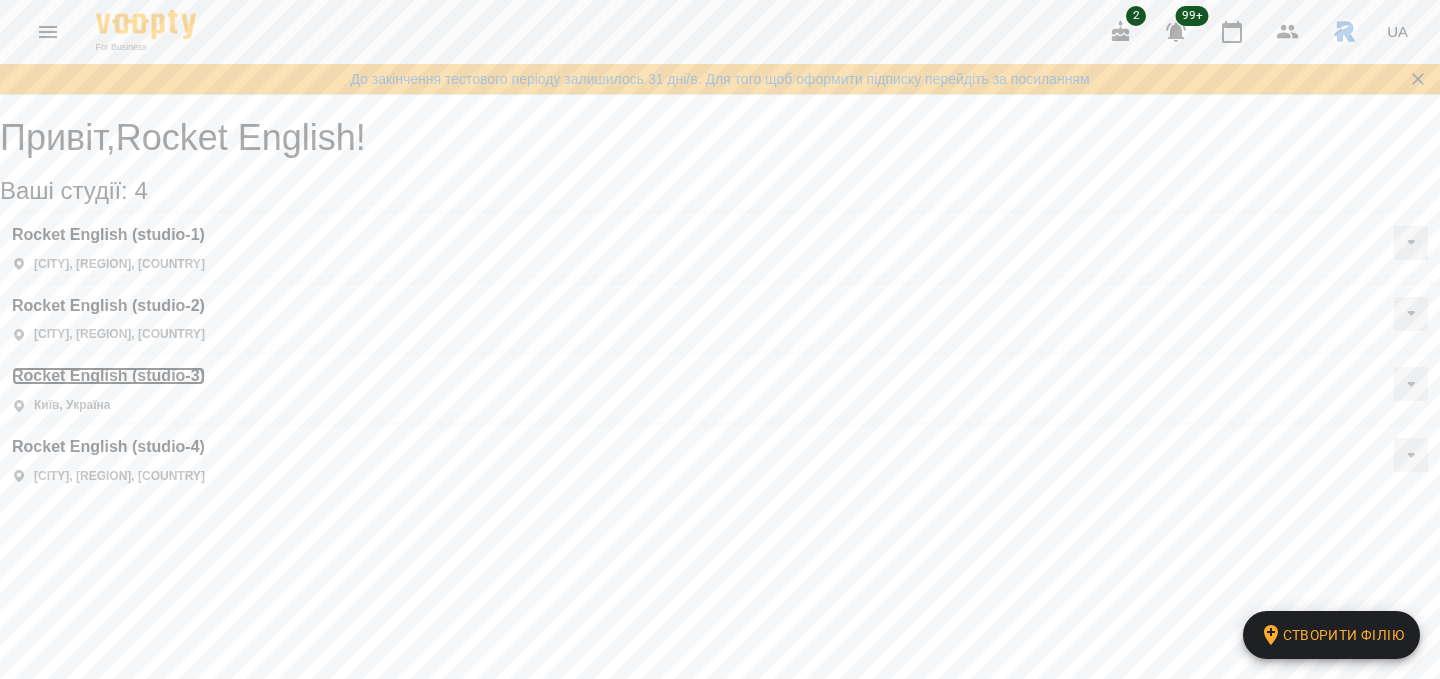click on "Rocket English (studio-3)" at bounding box center [108, 376] 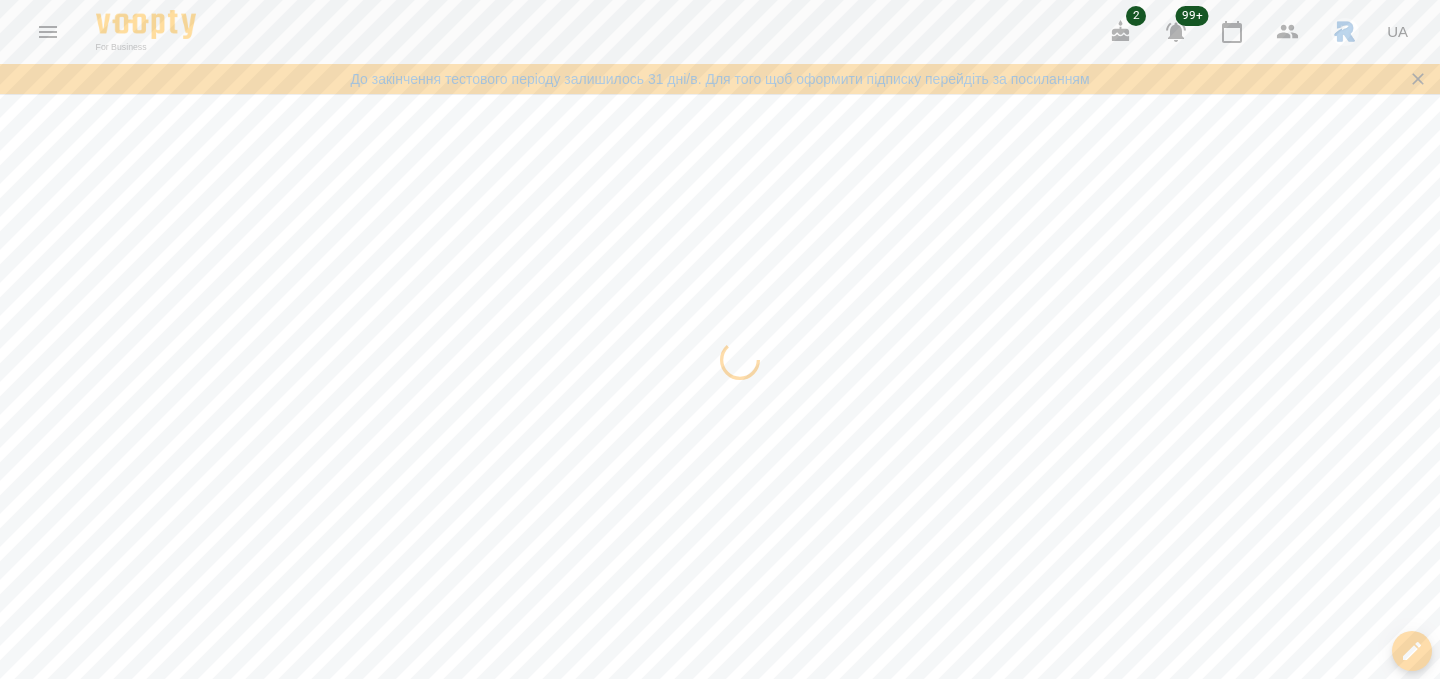 click 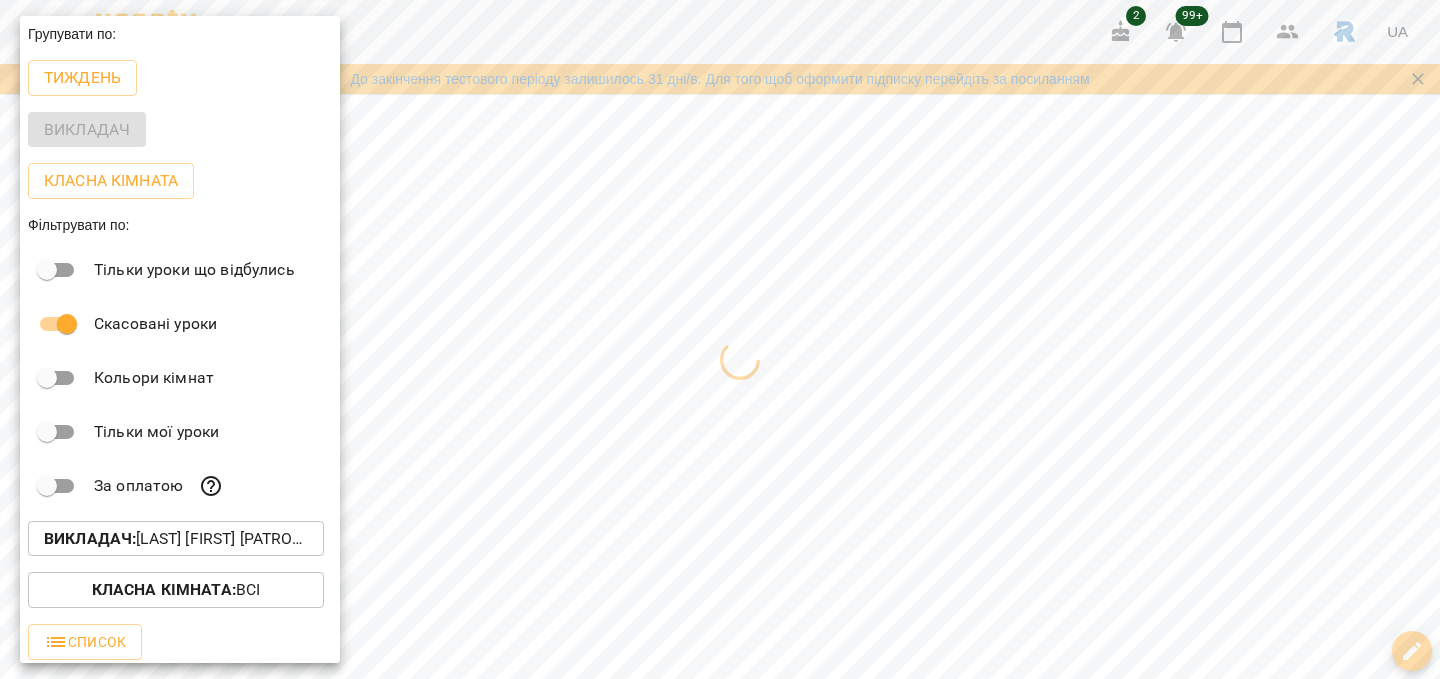 click on "Викладач :  [FIRST] [LAST] [LAST]" at bounding box center [176, 539] 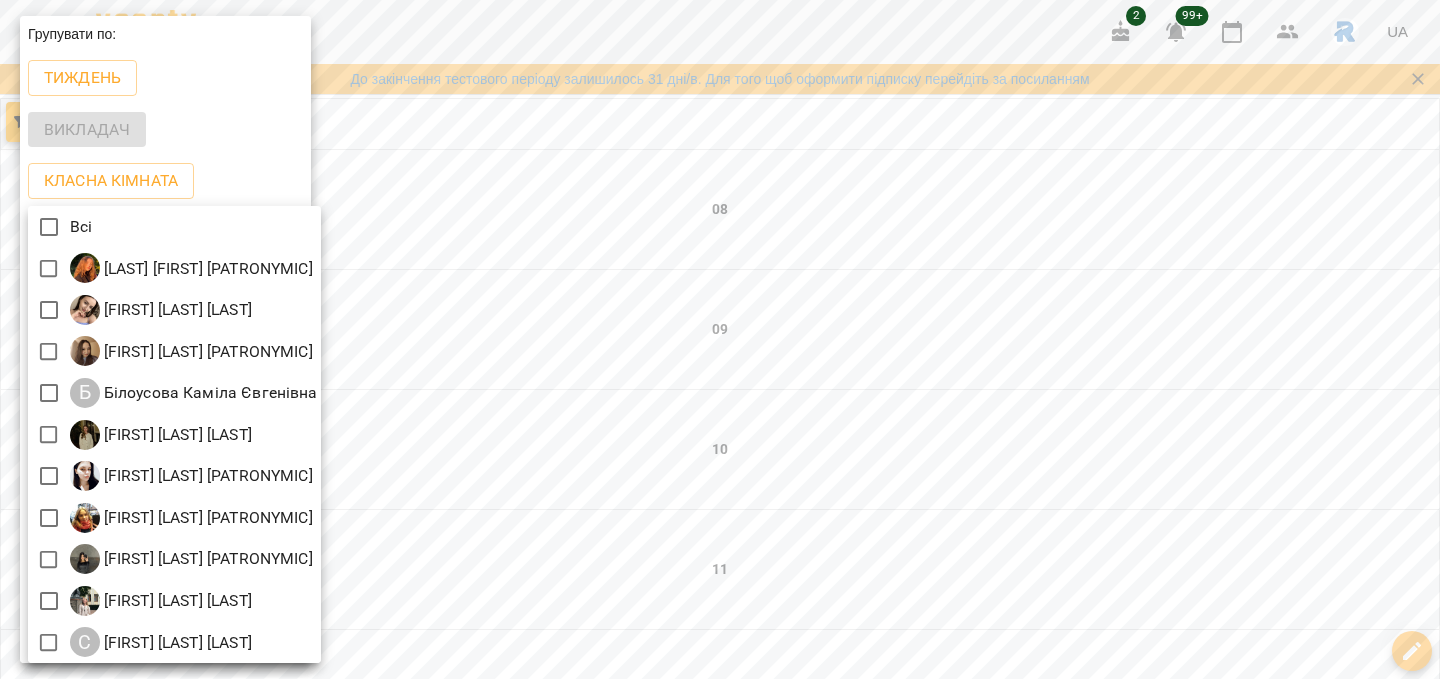 scroll, scrollTop: 4, scrollLeft: 0, axis: vertical 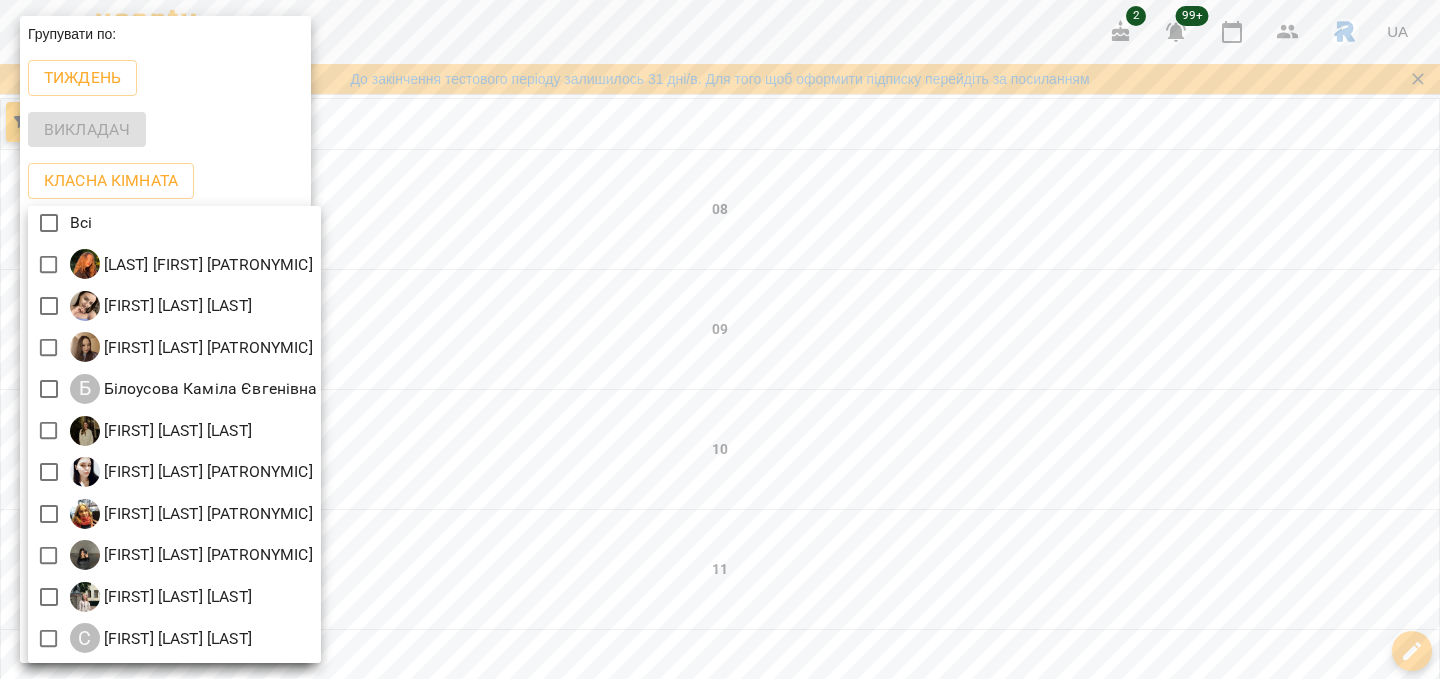 click at bounding box center [720, 339] 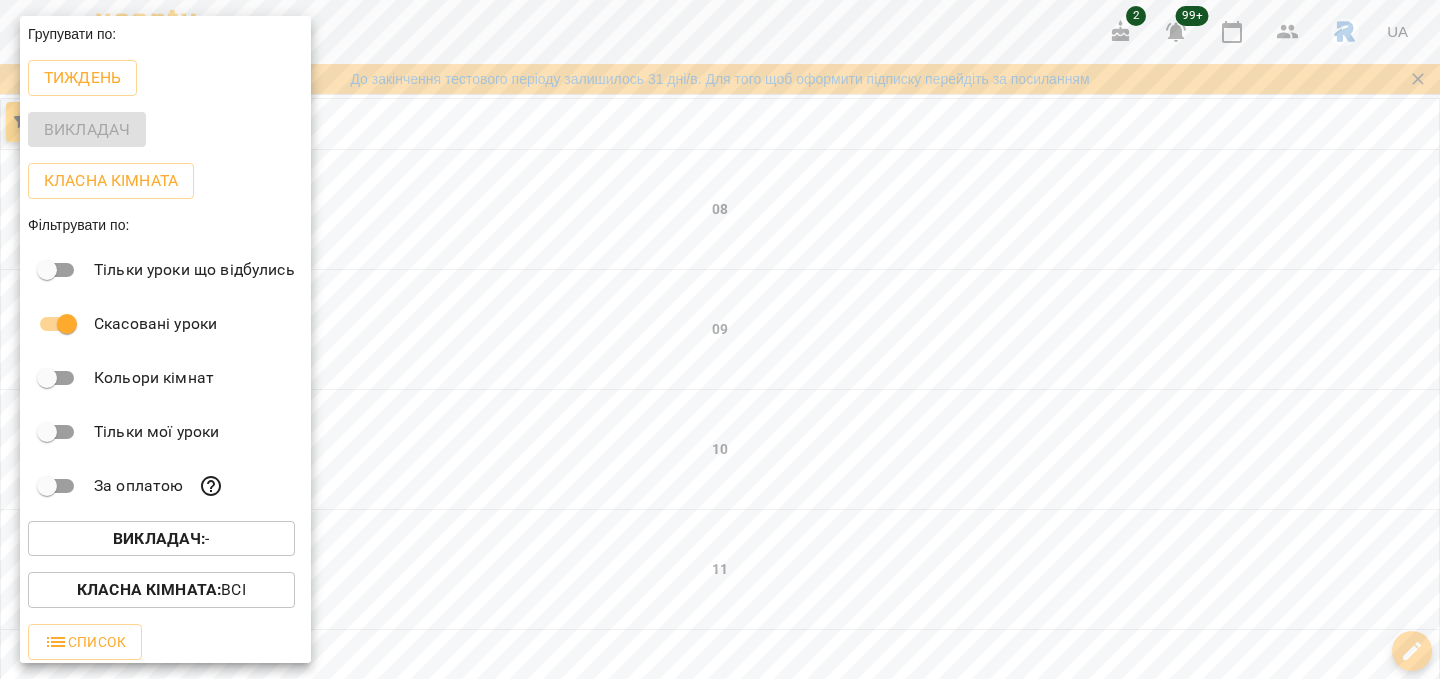click on "Викладач :  -" at bounding box center [161, 539] 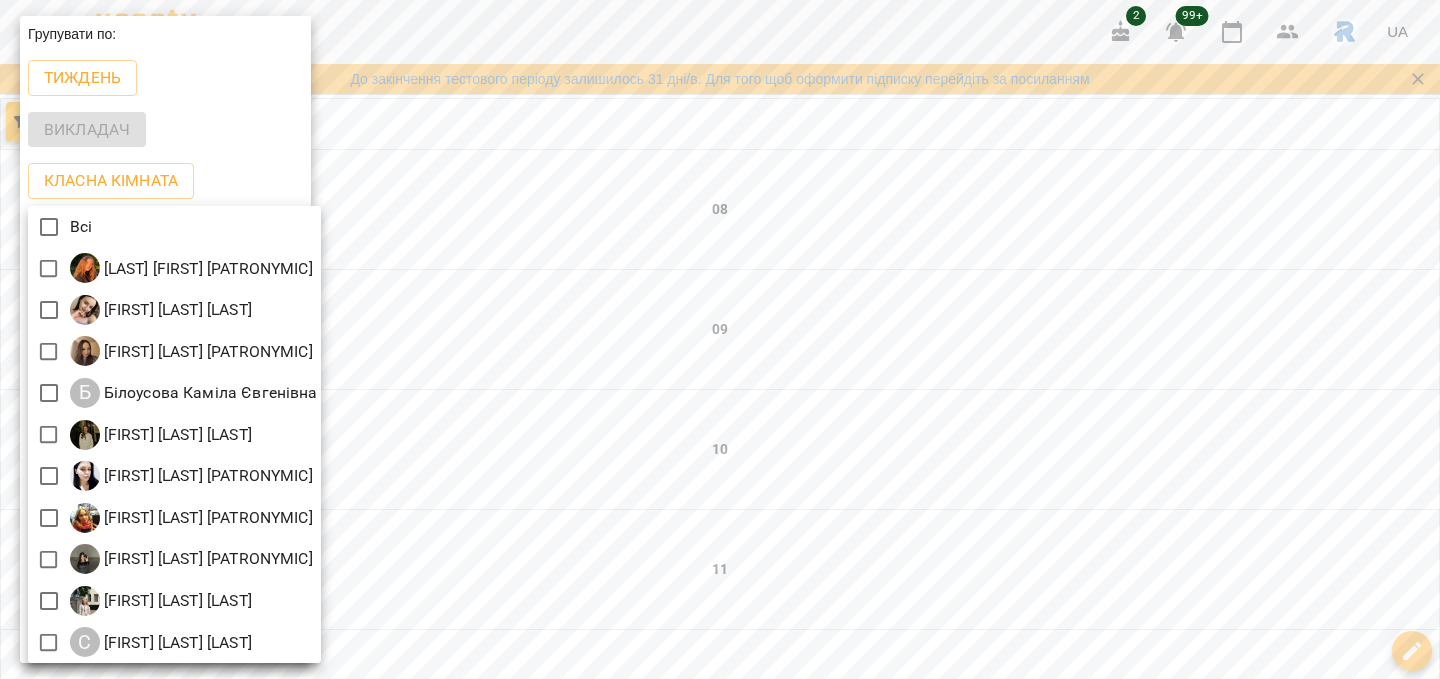 click at bounding box center (720, 339) 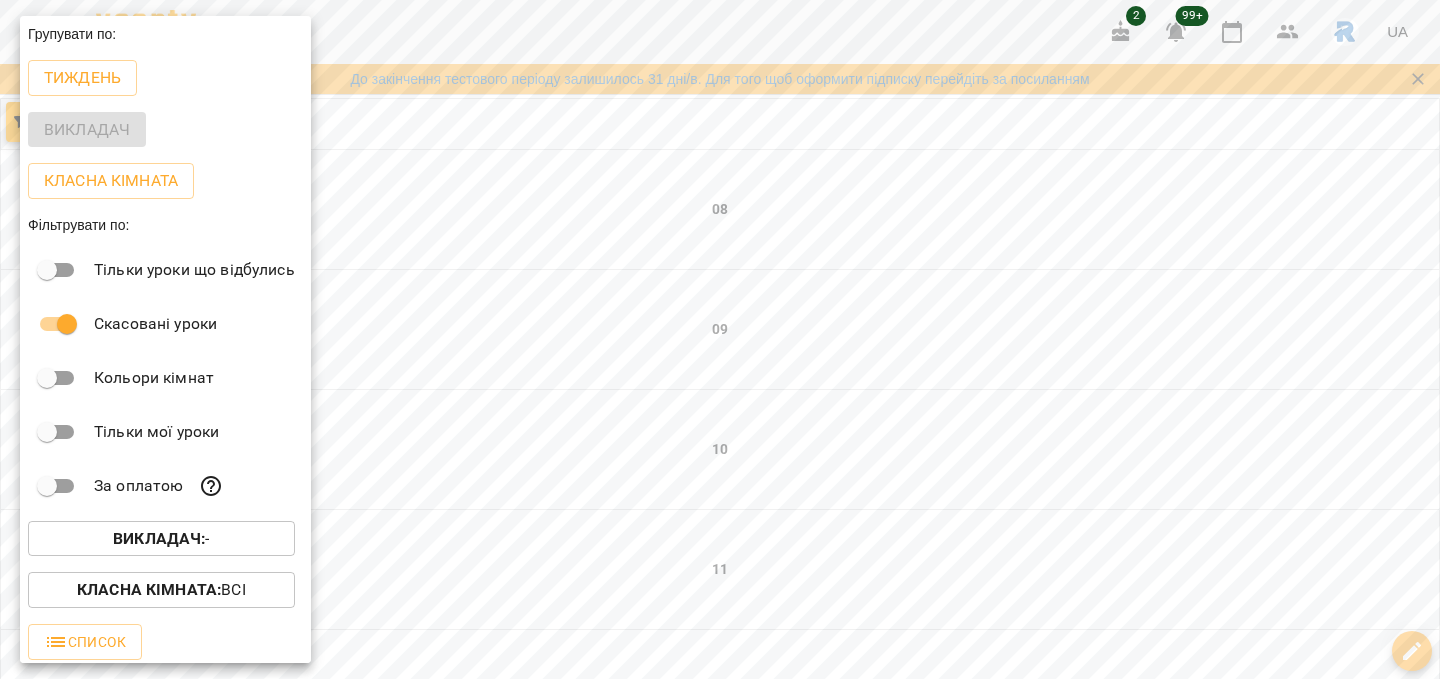 click at bounding box center (720, 339) 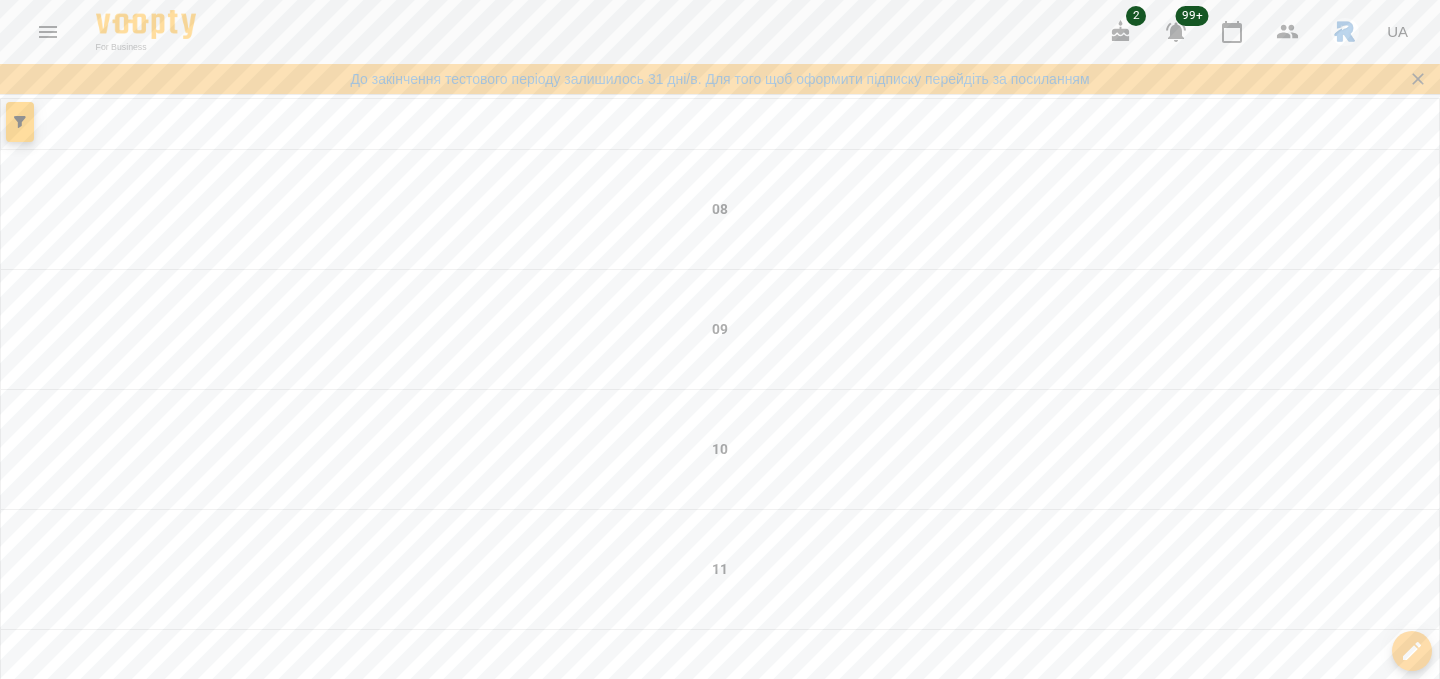 click 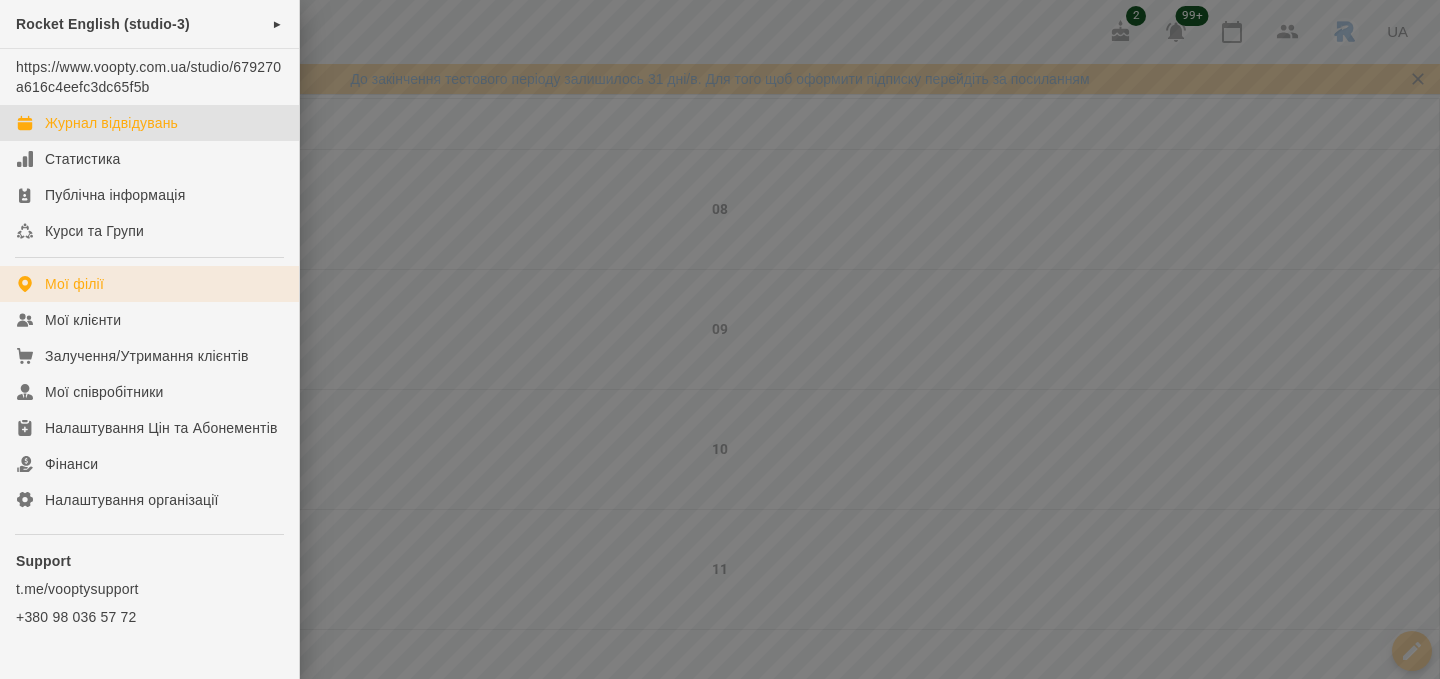 click on "Мої філії" at bounding box center [74, 284] 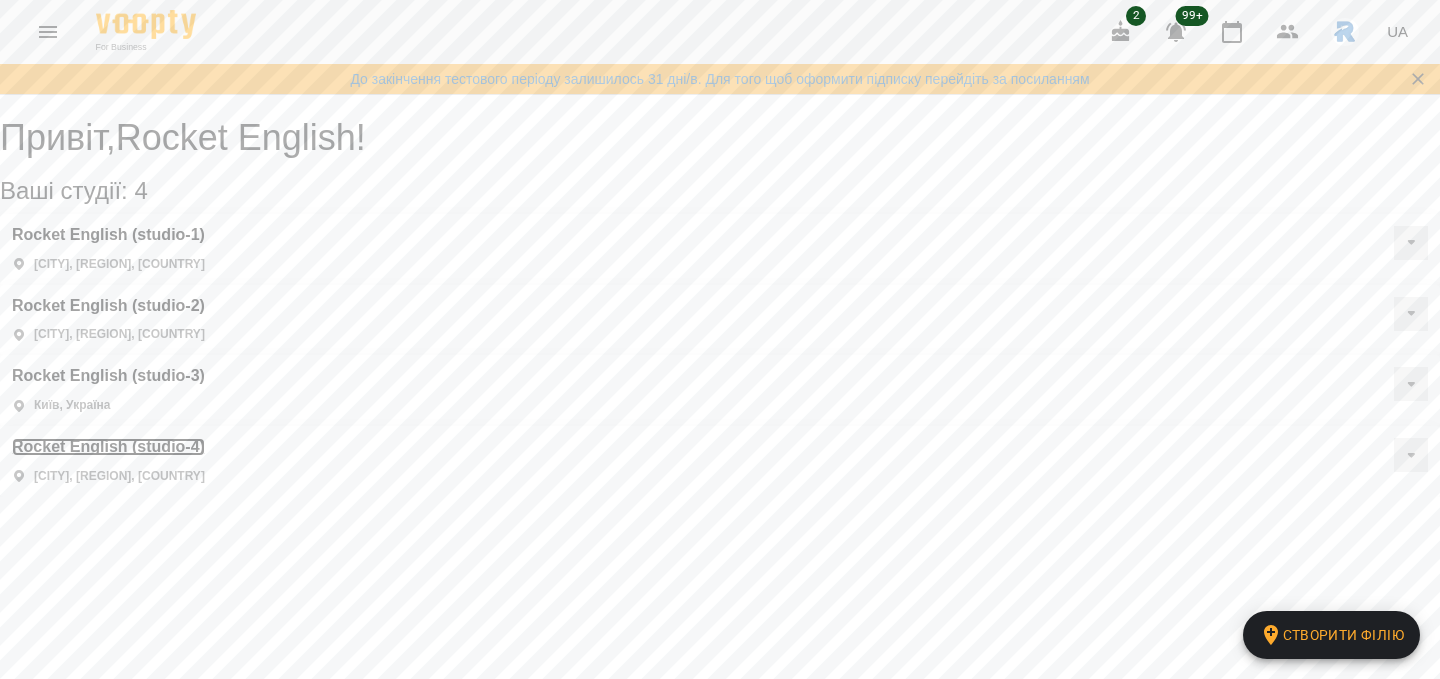 click on "Rocket English (studio-4)" at bounding box center (108, 447) 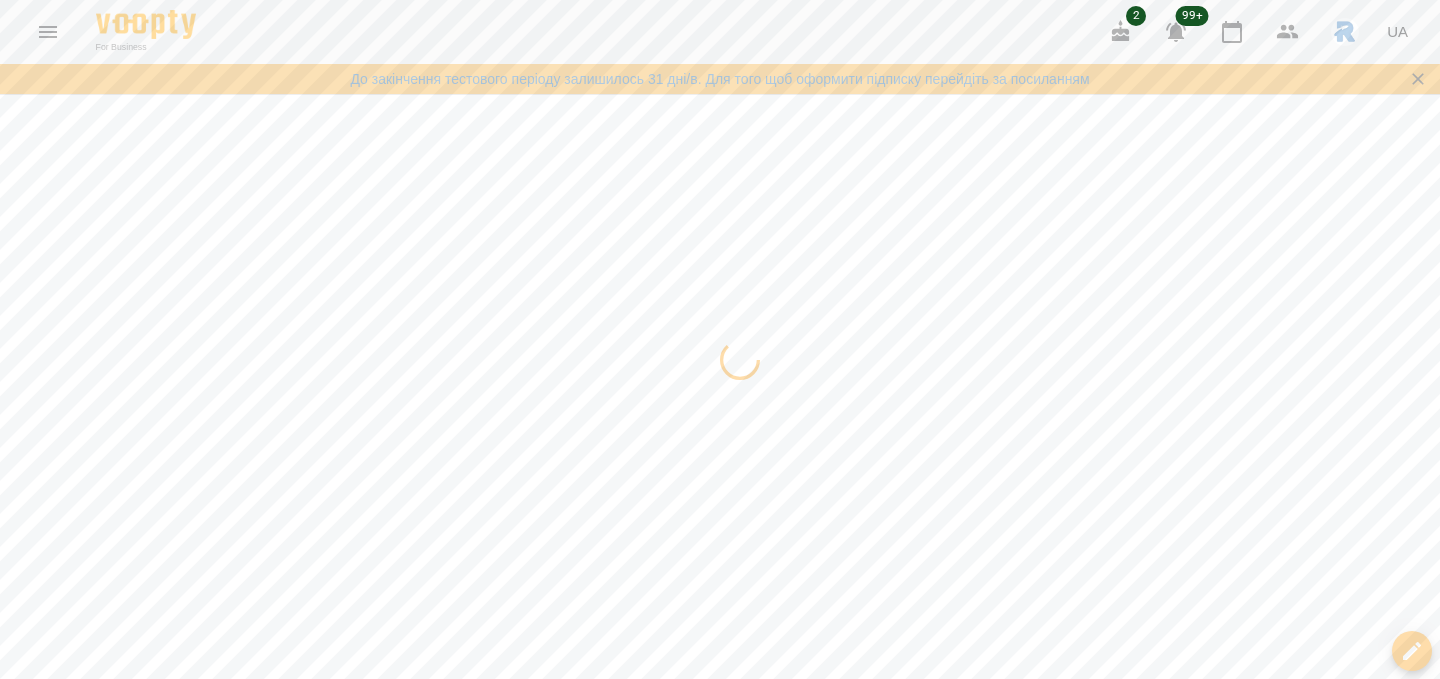 click at bounding box center (20, 122) 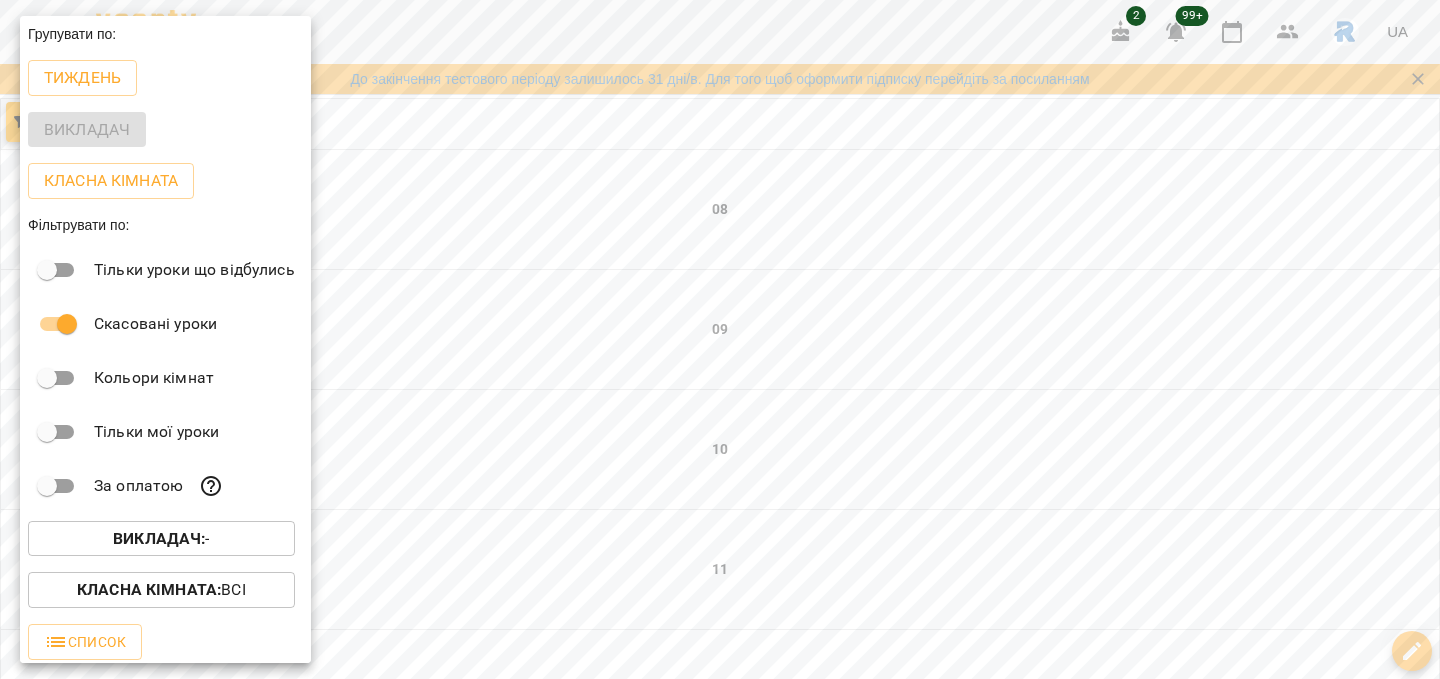 click on "Викладач :  -" at bounding box center (161, 539) 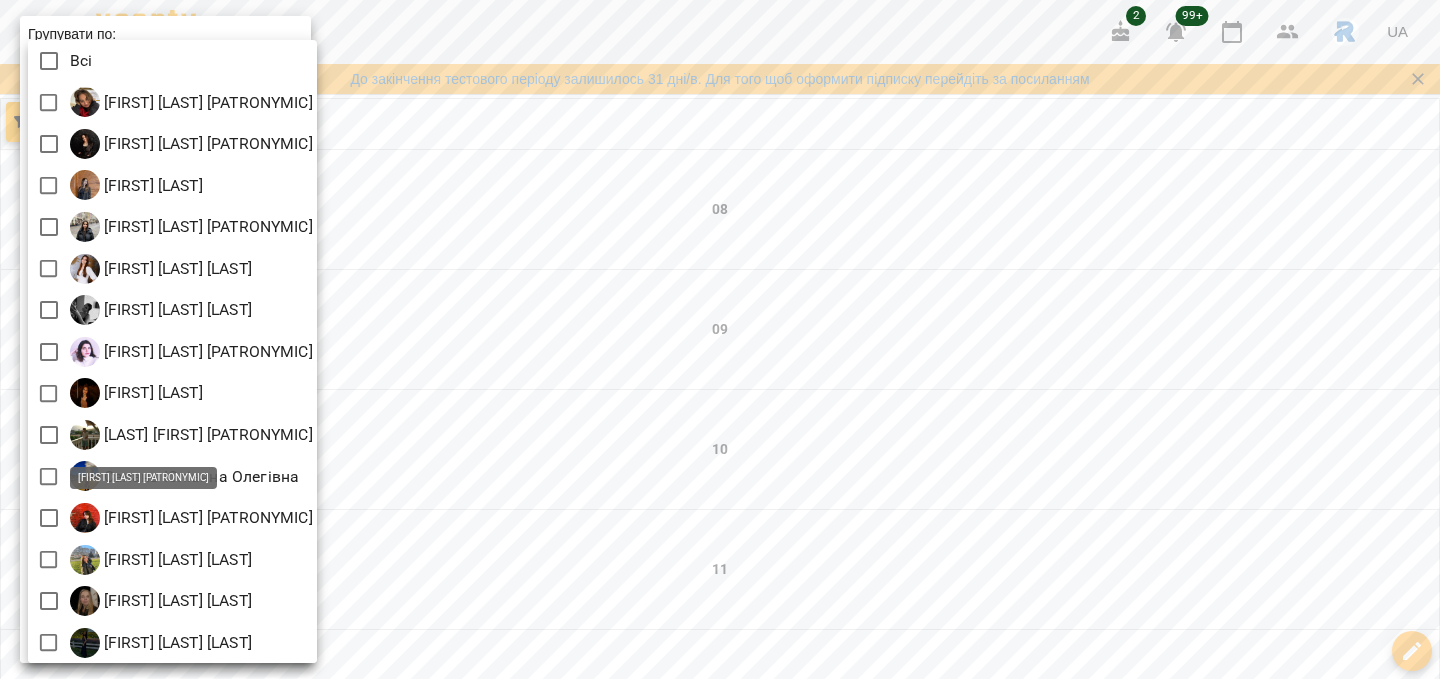 scroll, scrollTop: 4, scrollLeft: 0, axis: vertical 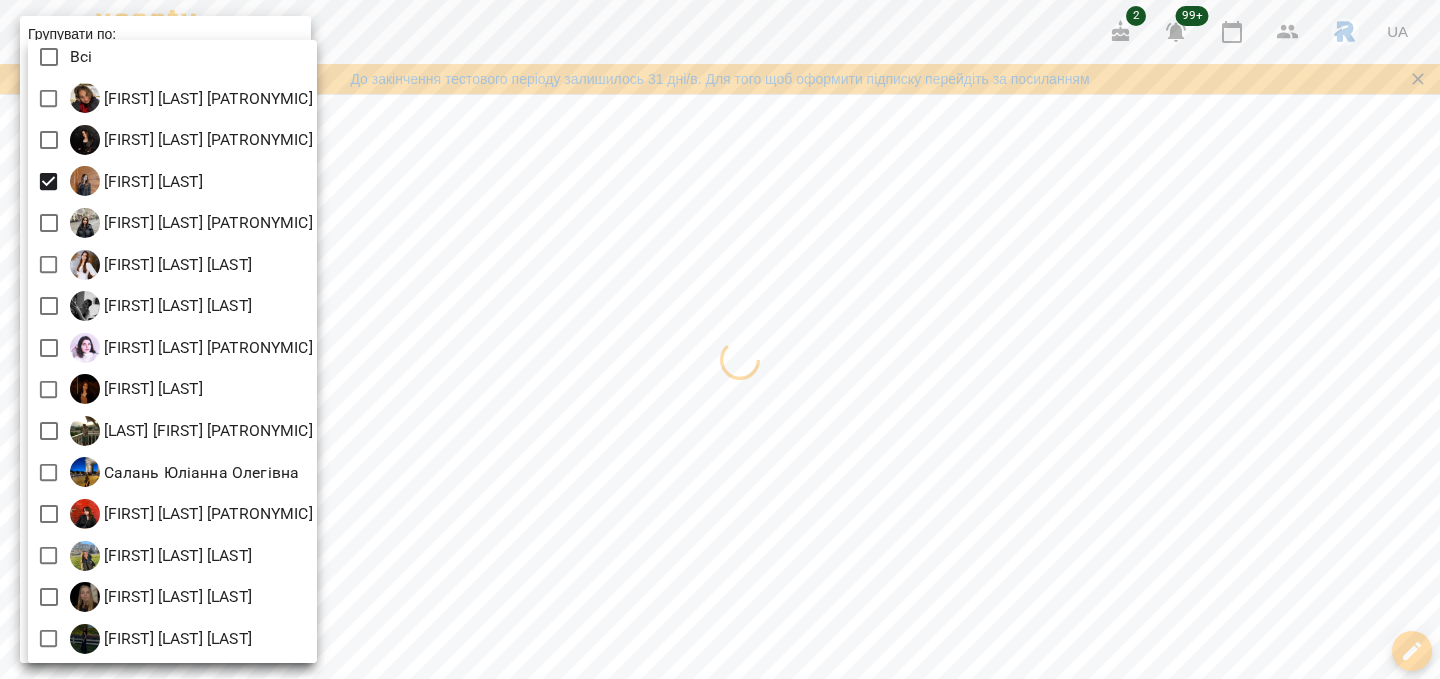 click at bounding box center (720, 339) 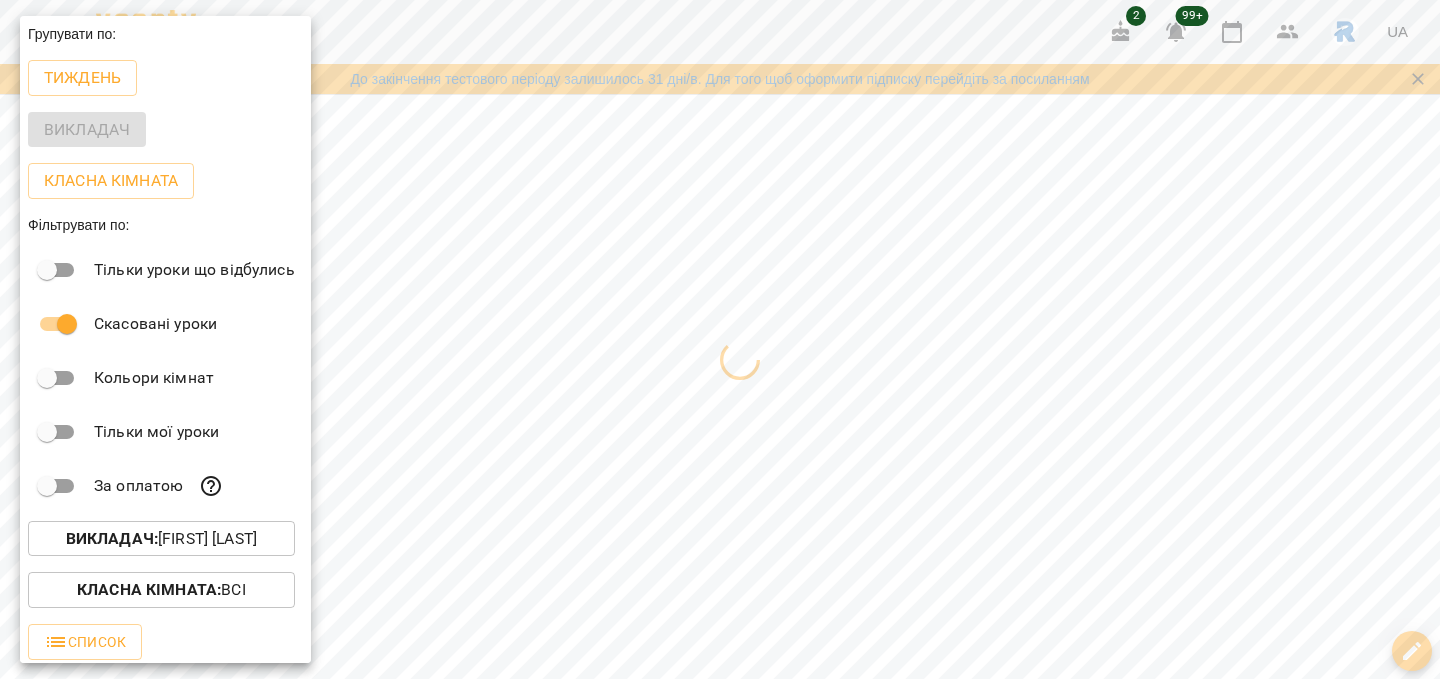 click at bounding box center [720, 339] 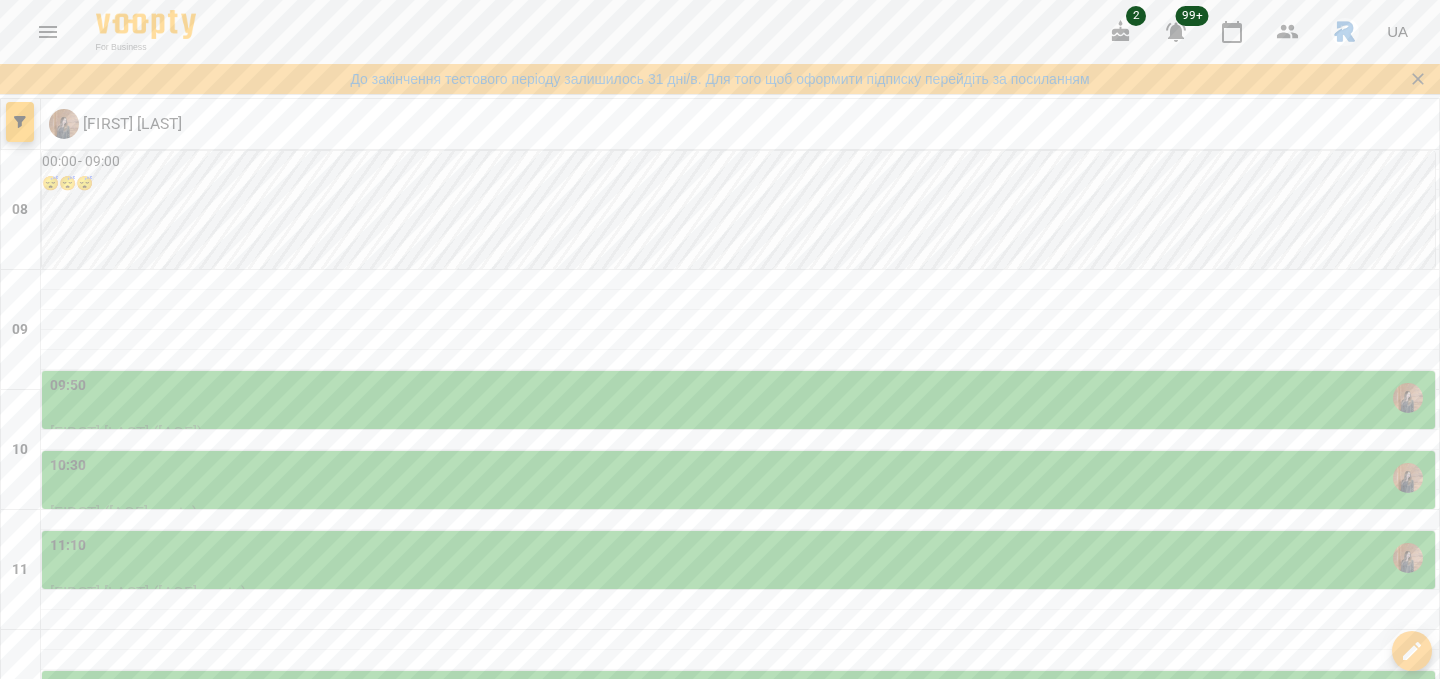scroll, scrollTop: 160, scrollLeft: 0, axis: vertical 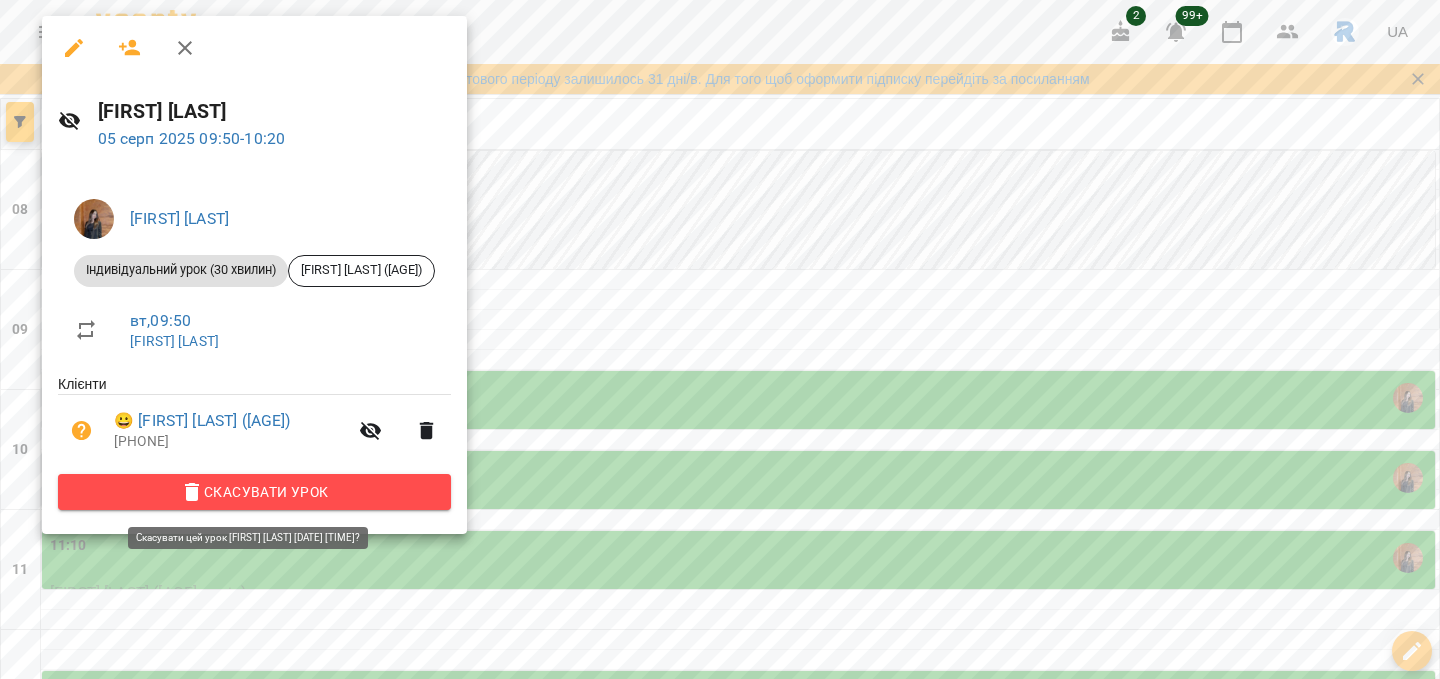 click on "Скасувати Урок" at bounding box center (254, 492) 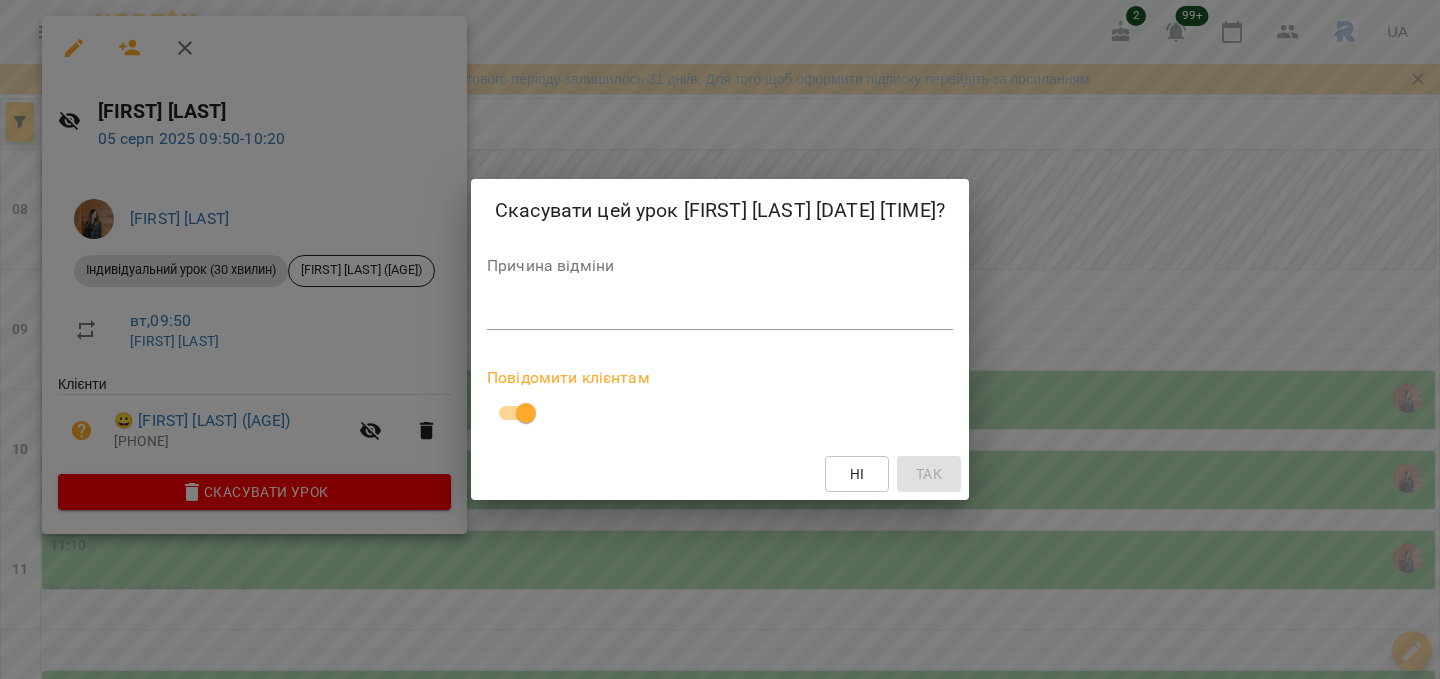 click at bounding box center (720, 313) 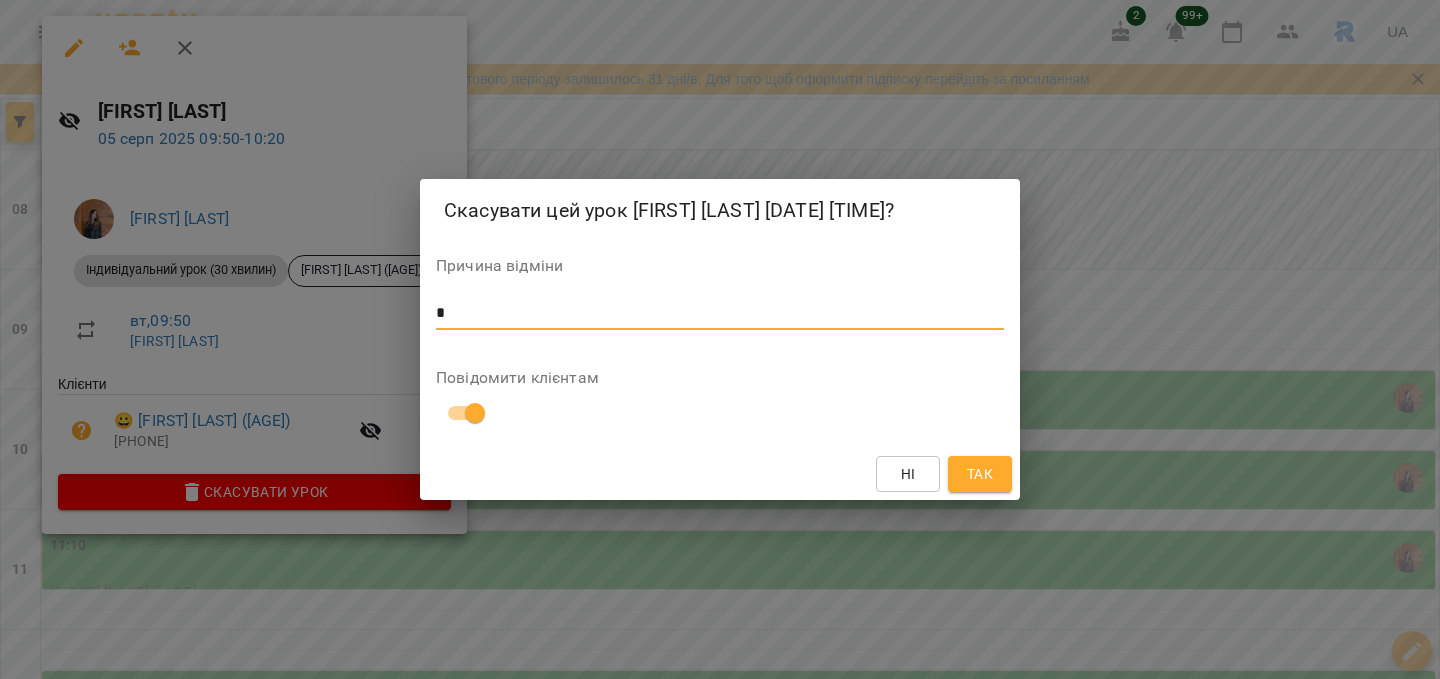type on "*" 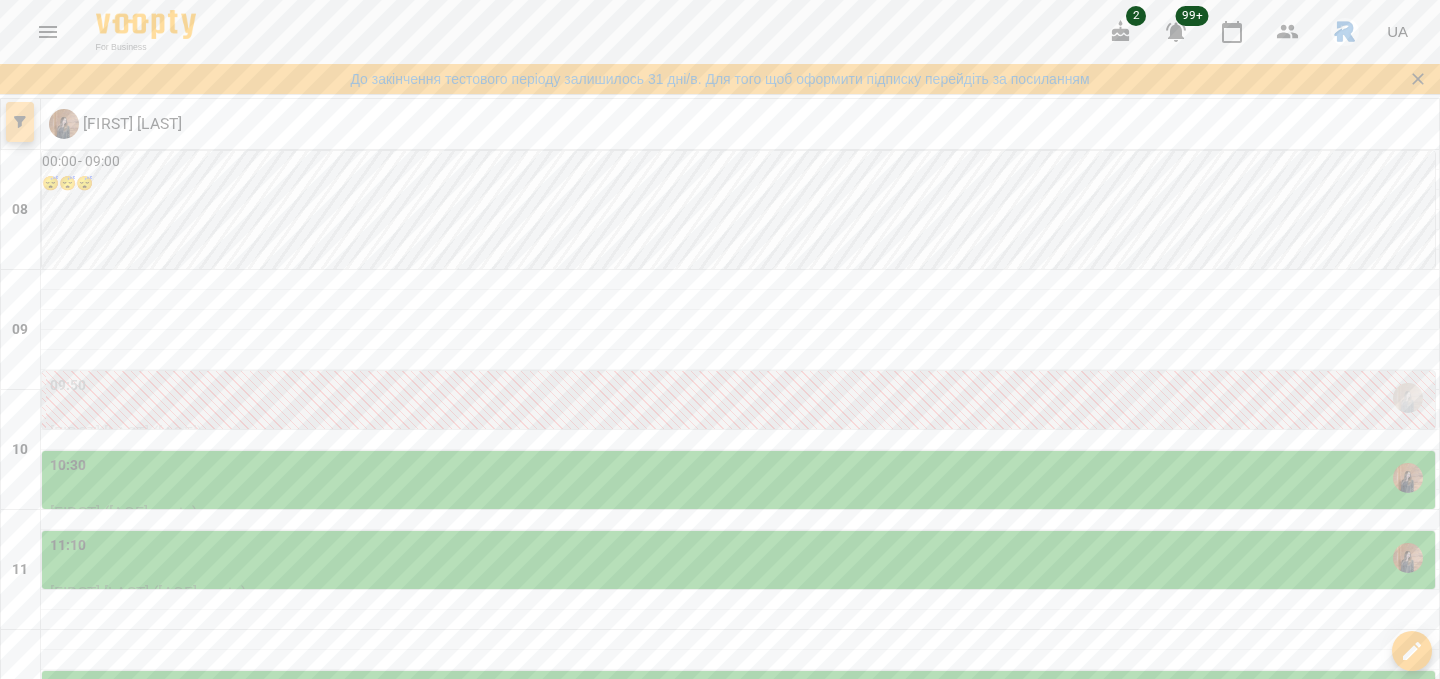click at bounding box center [20, 122] 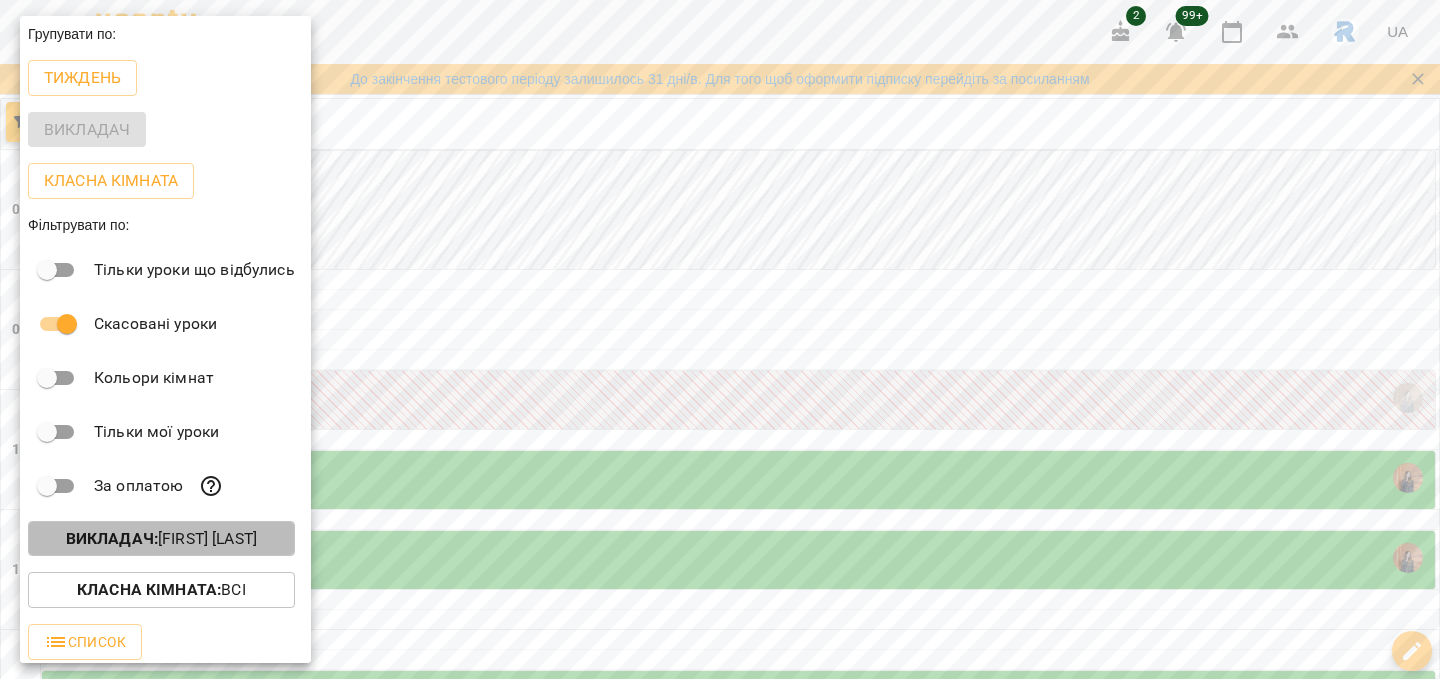 click on "Викладач :  [FIRST] [LAST]" at bounding box center [161, 539] 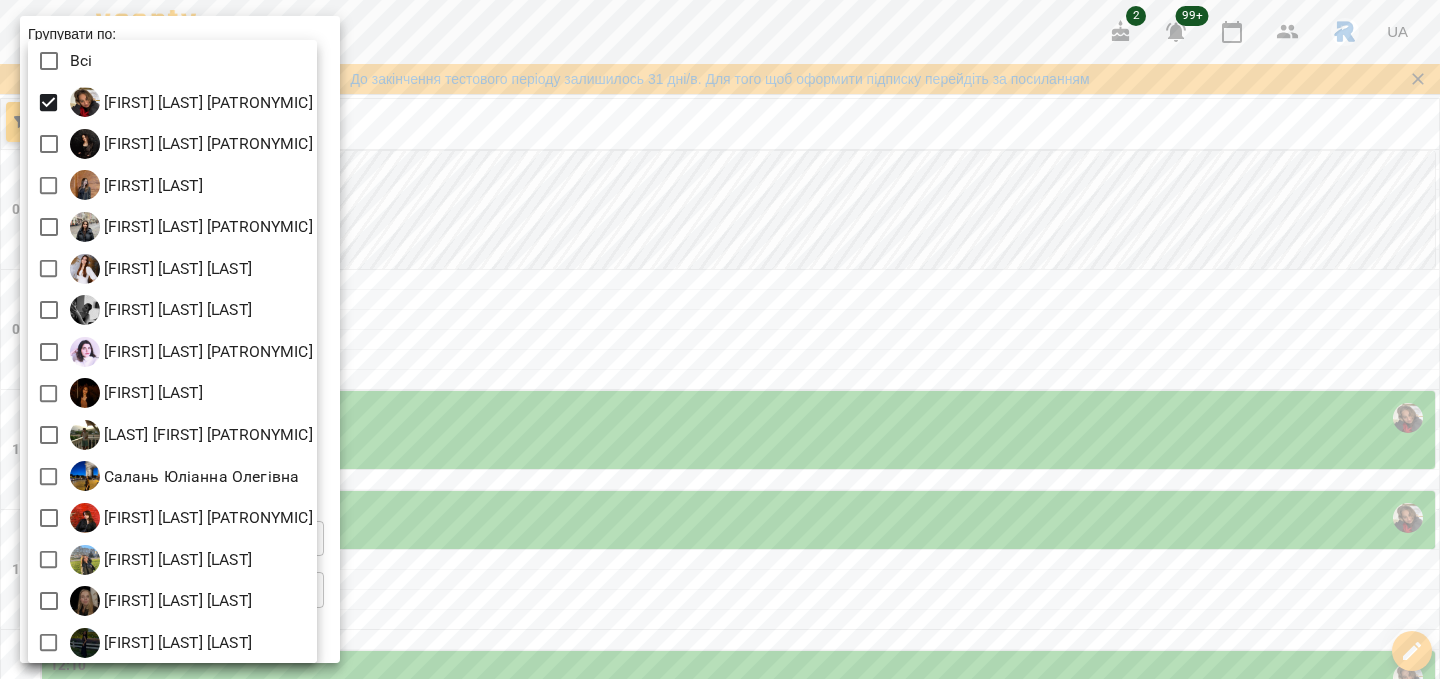 click at bounding box center (720, 339) 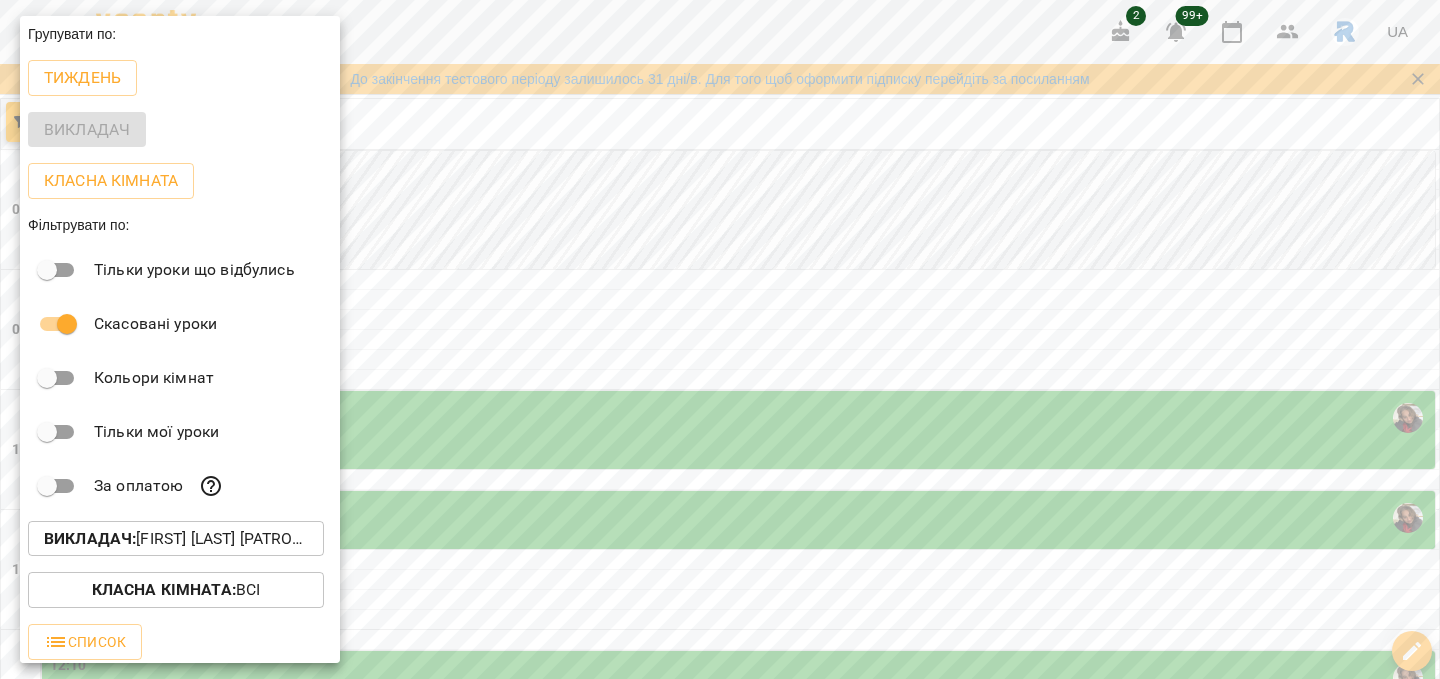 click at bounding box center (720, 339) 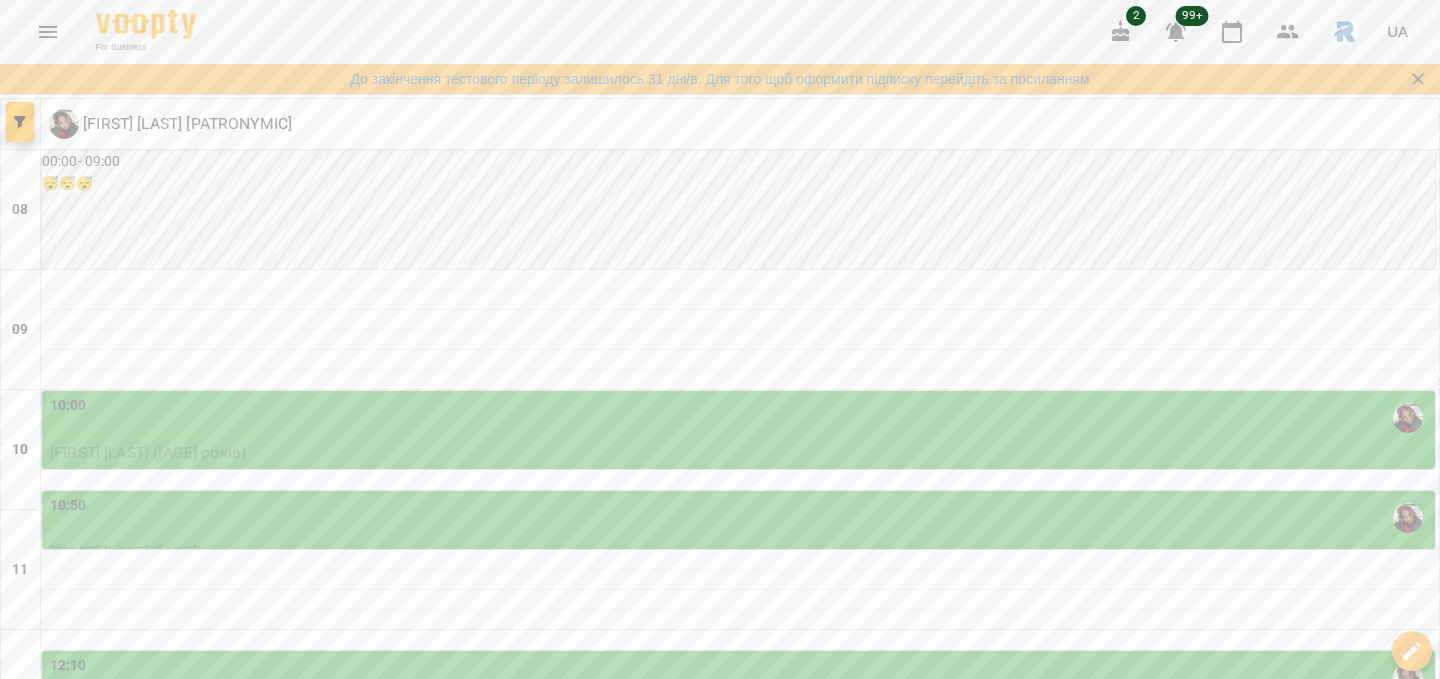 click on "For Business 2 99+ UA" at bounding box center (720, 32) 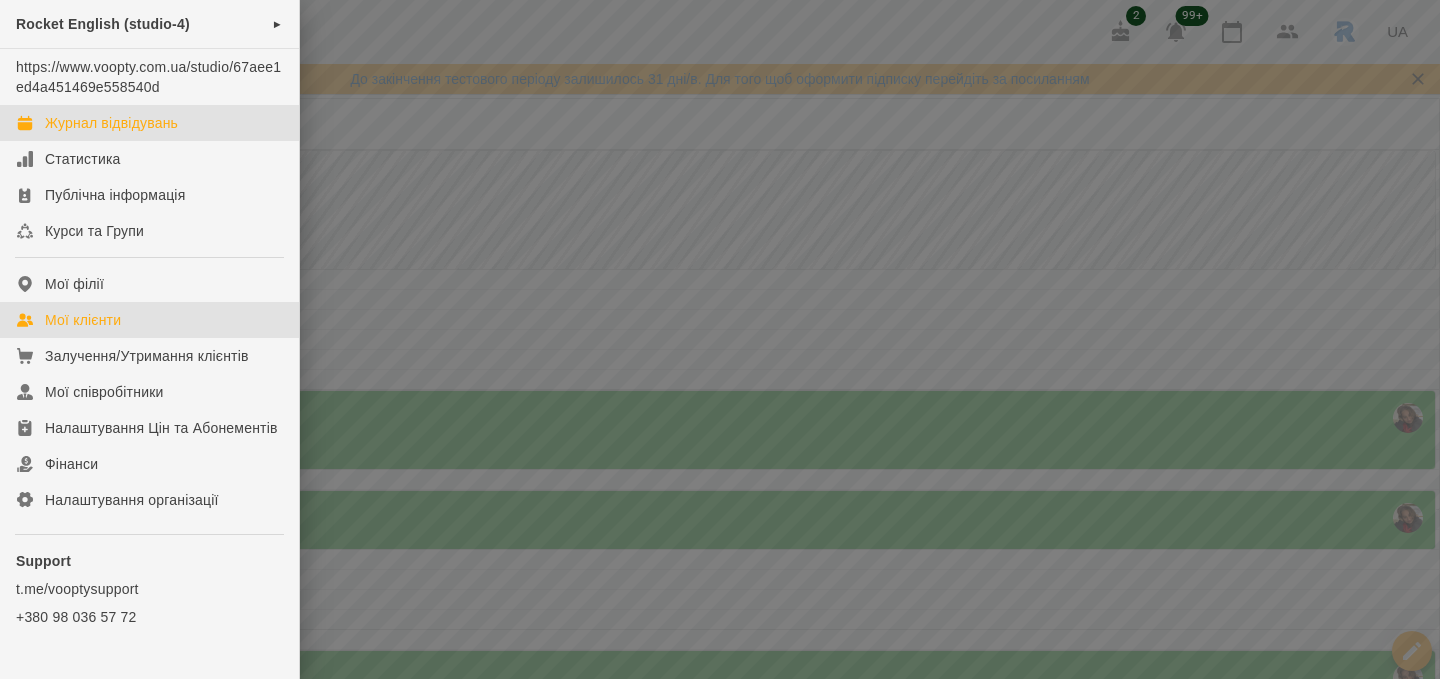 click on "Мої клієнти" at bounding box center (83, 320) 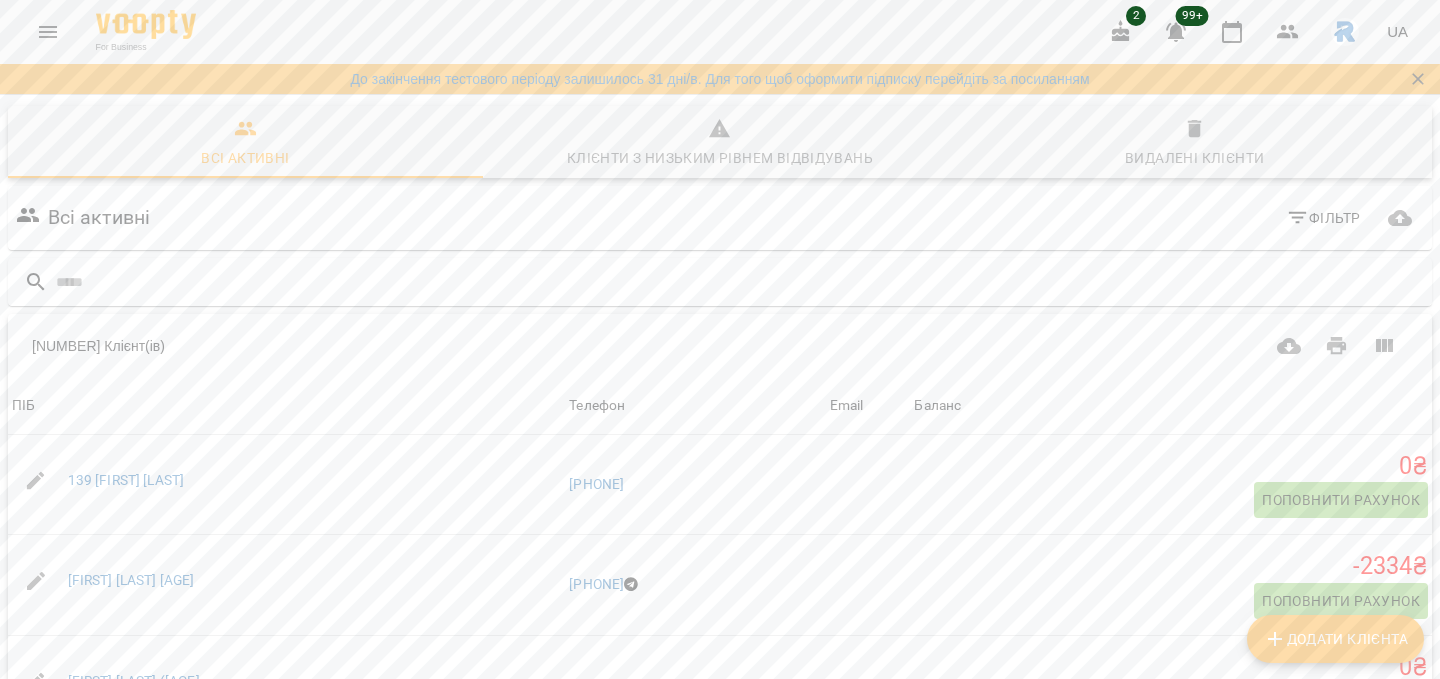 scroll, scrollTop: 44, scrollLeft: 0, axis: vertical 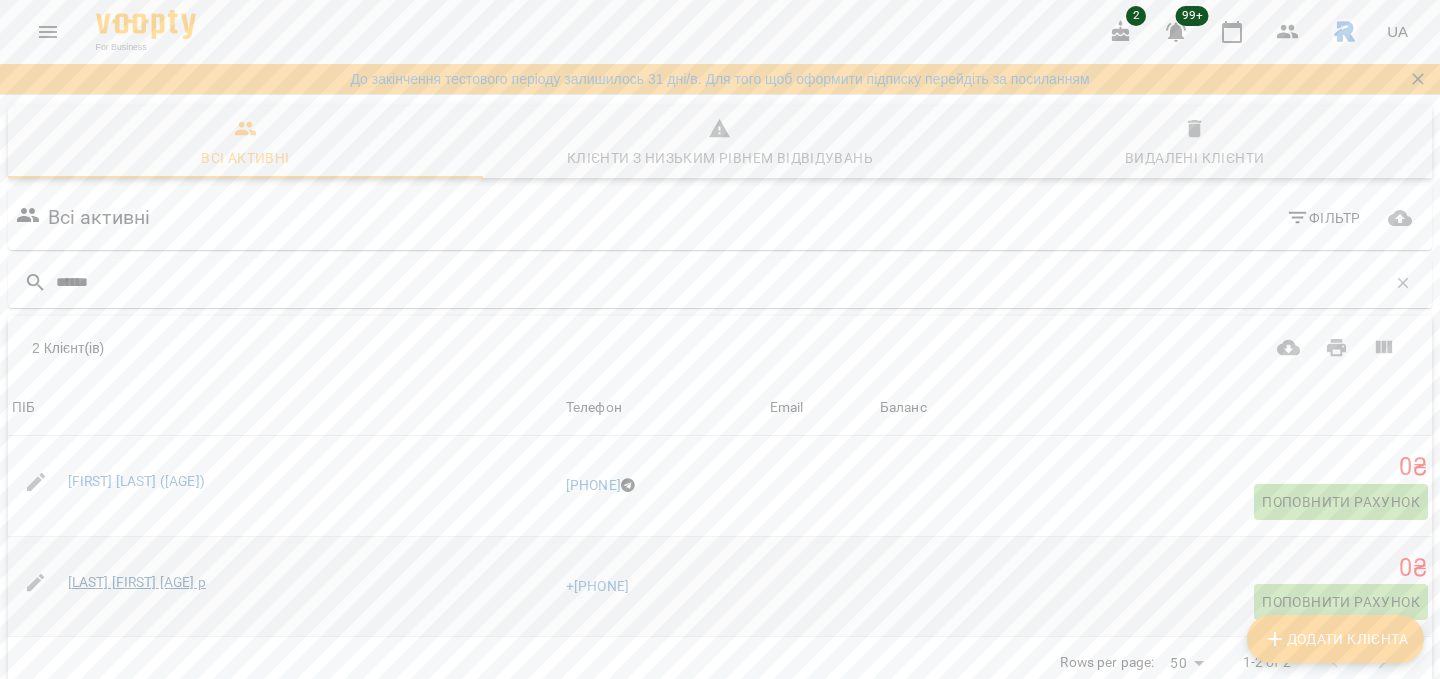 type on "******" 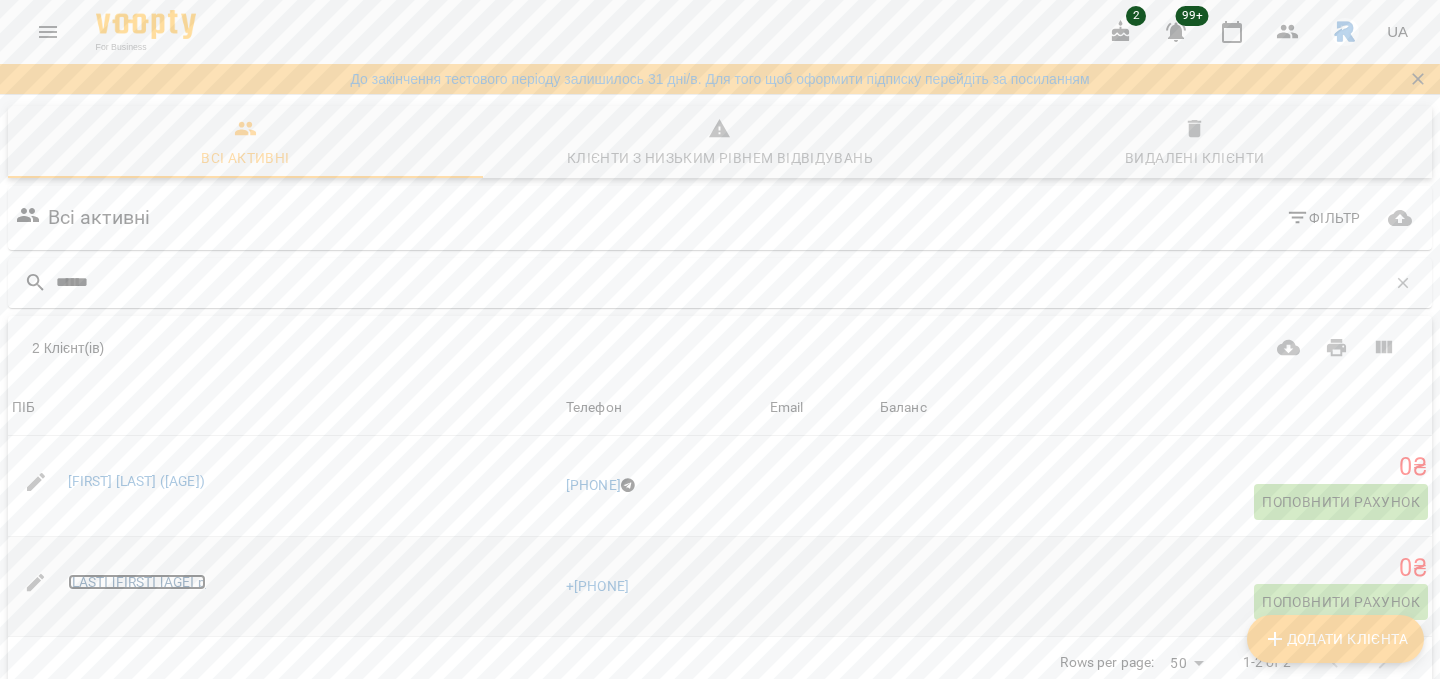 click on "[LAST] [FIRST] [AGE] р" at bounding box center [137, 582] 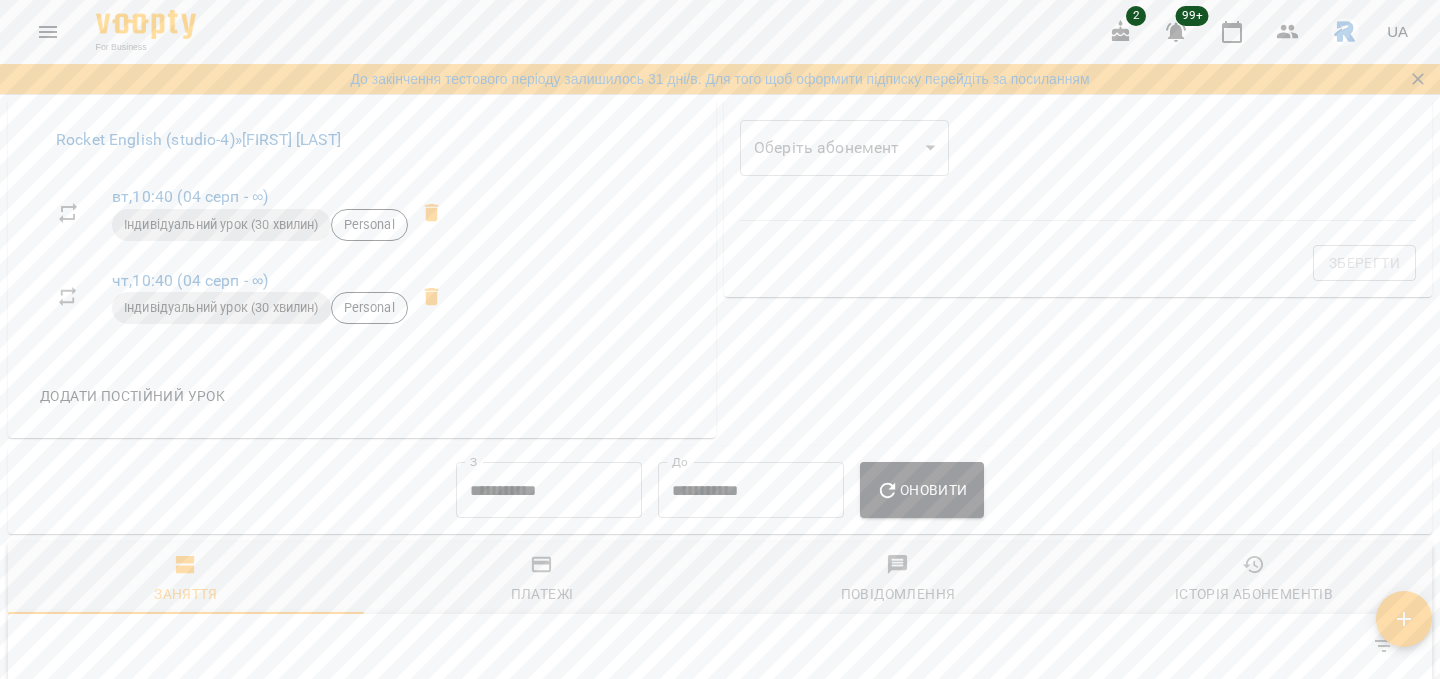 scroll, scrollTop: 737, scrollLeft: 0, axis: vertical 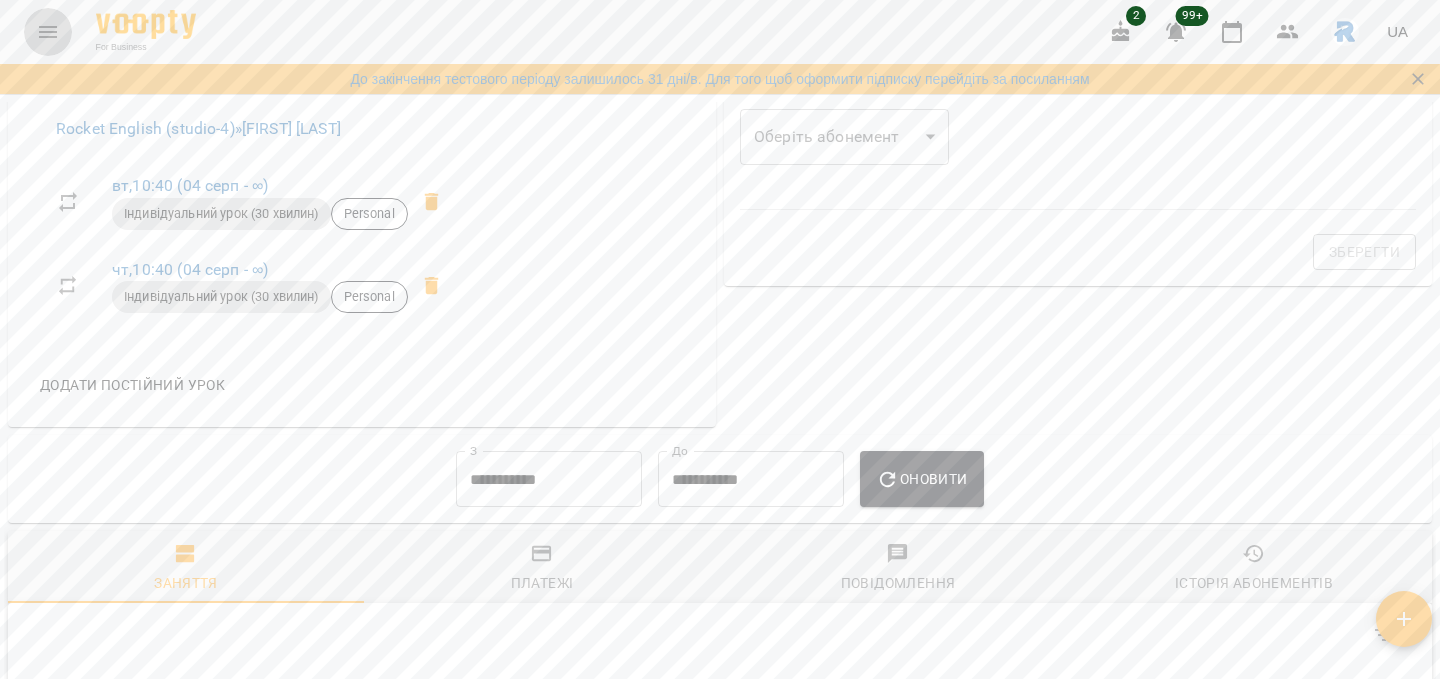 click 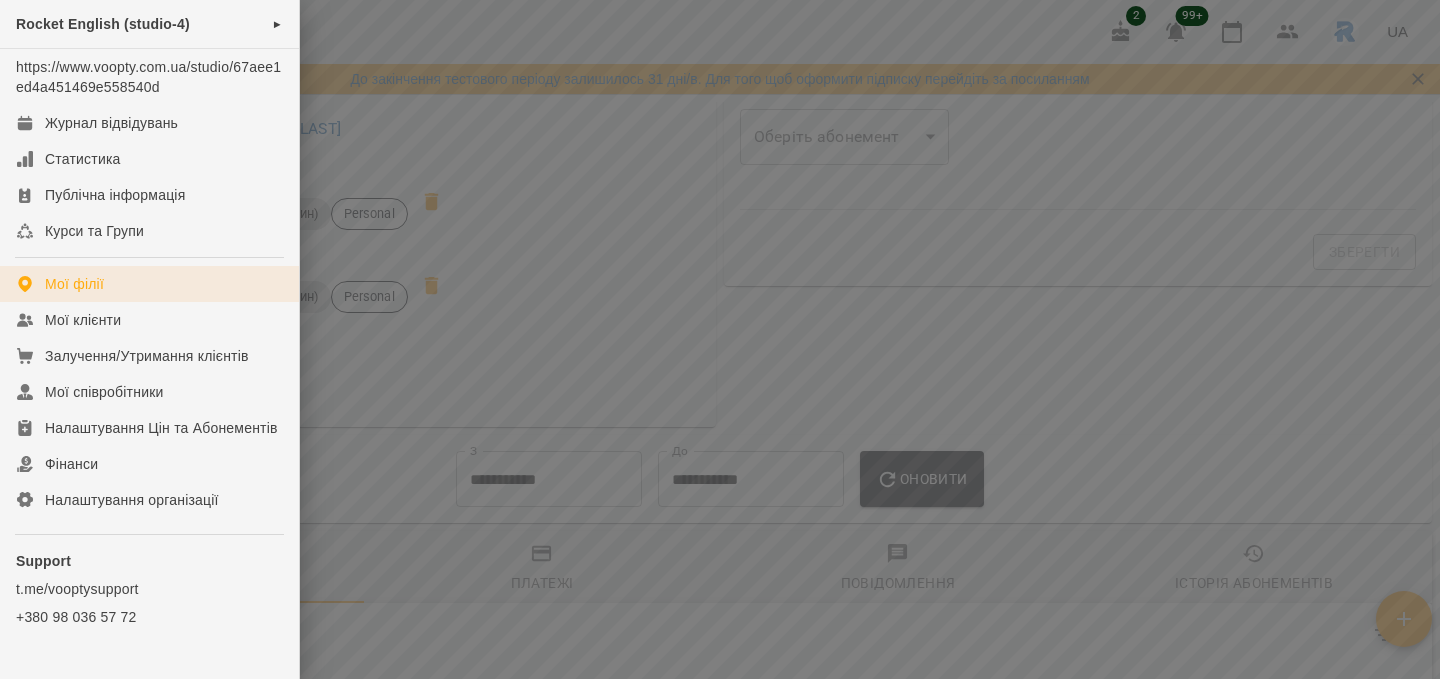 click on "Мої філії" at bounding box center [149, 284] 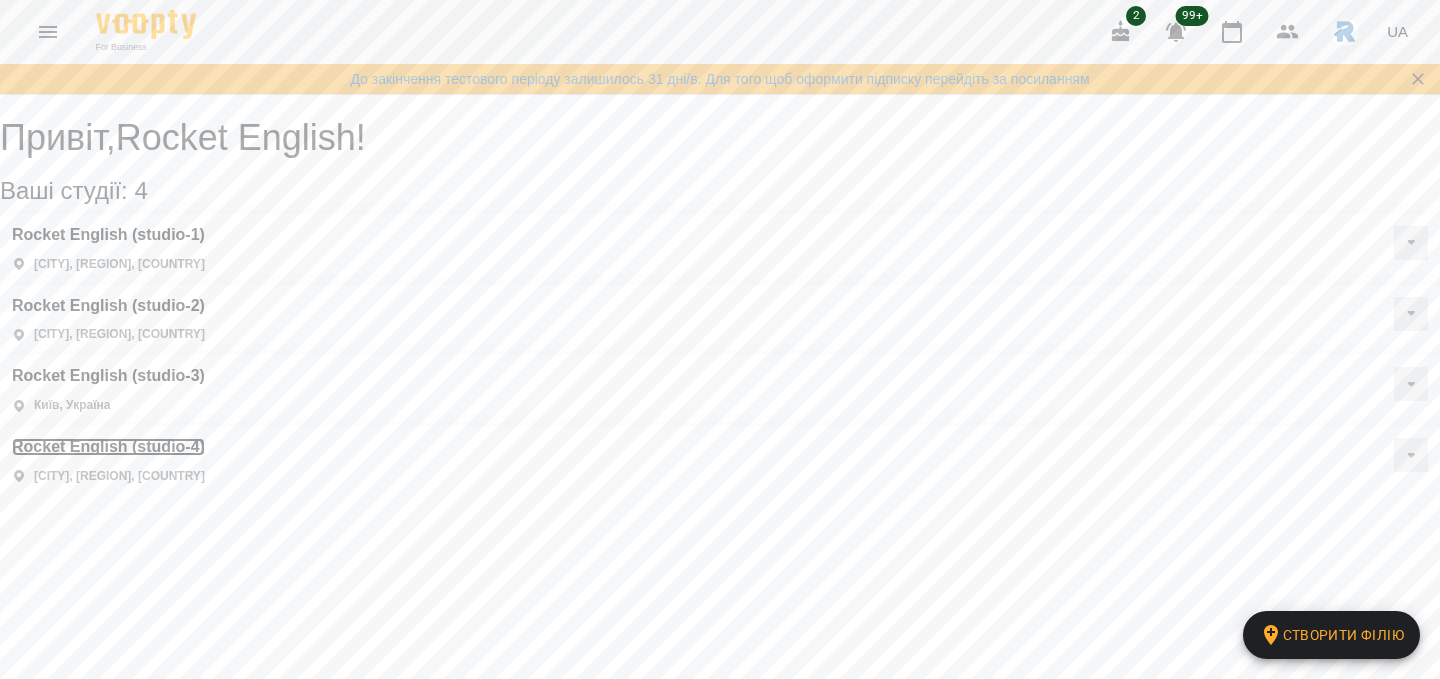 click on "Rocket English (studio-4)" at bounding box center [108, 447] 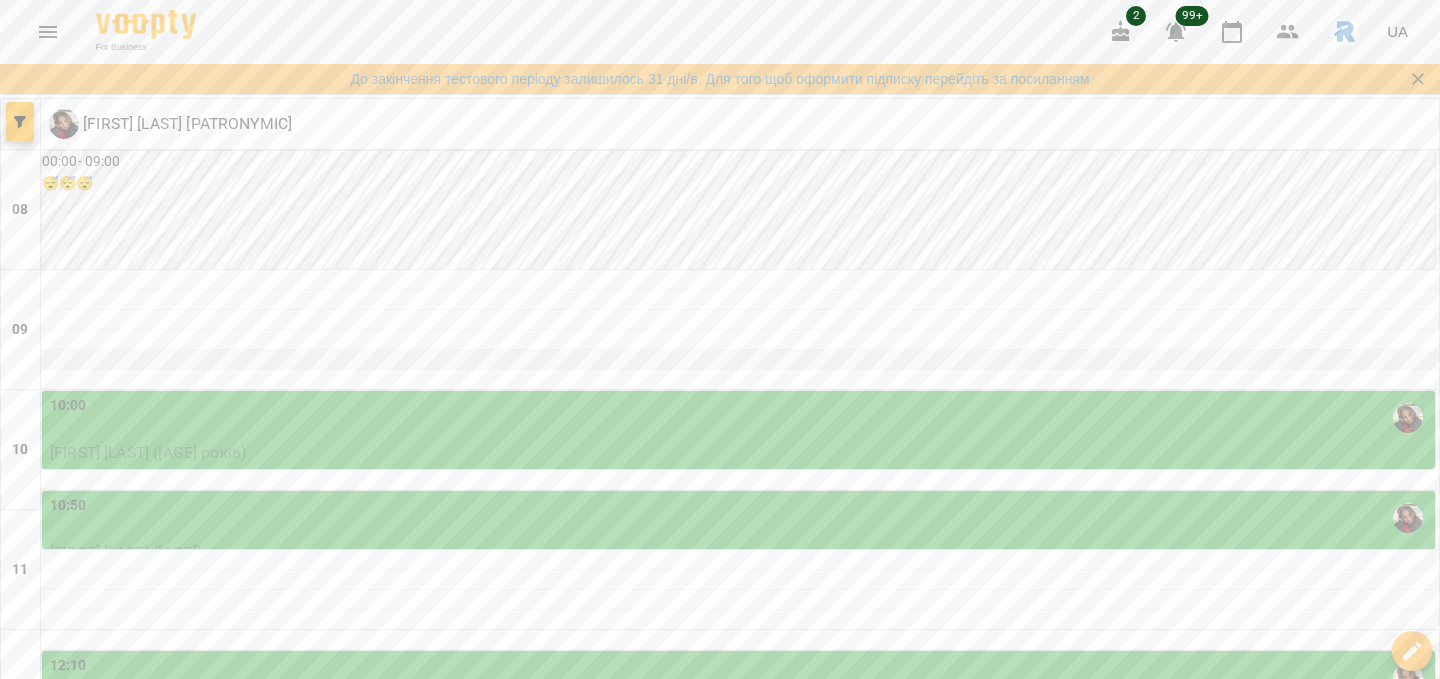 scroll, scrollTop: 593, scrollLeft: 0, axis: vertical 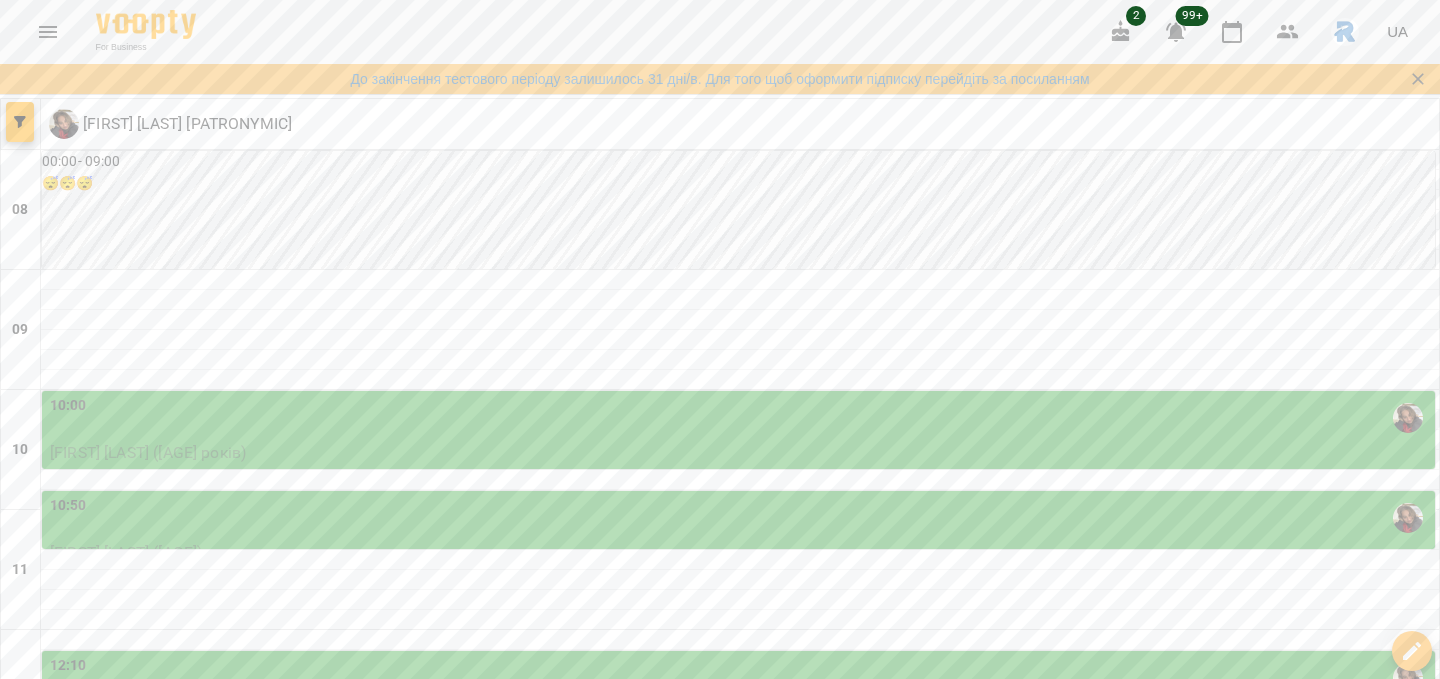 click on "14:40" at bounding box center (497, 978) 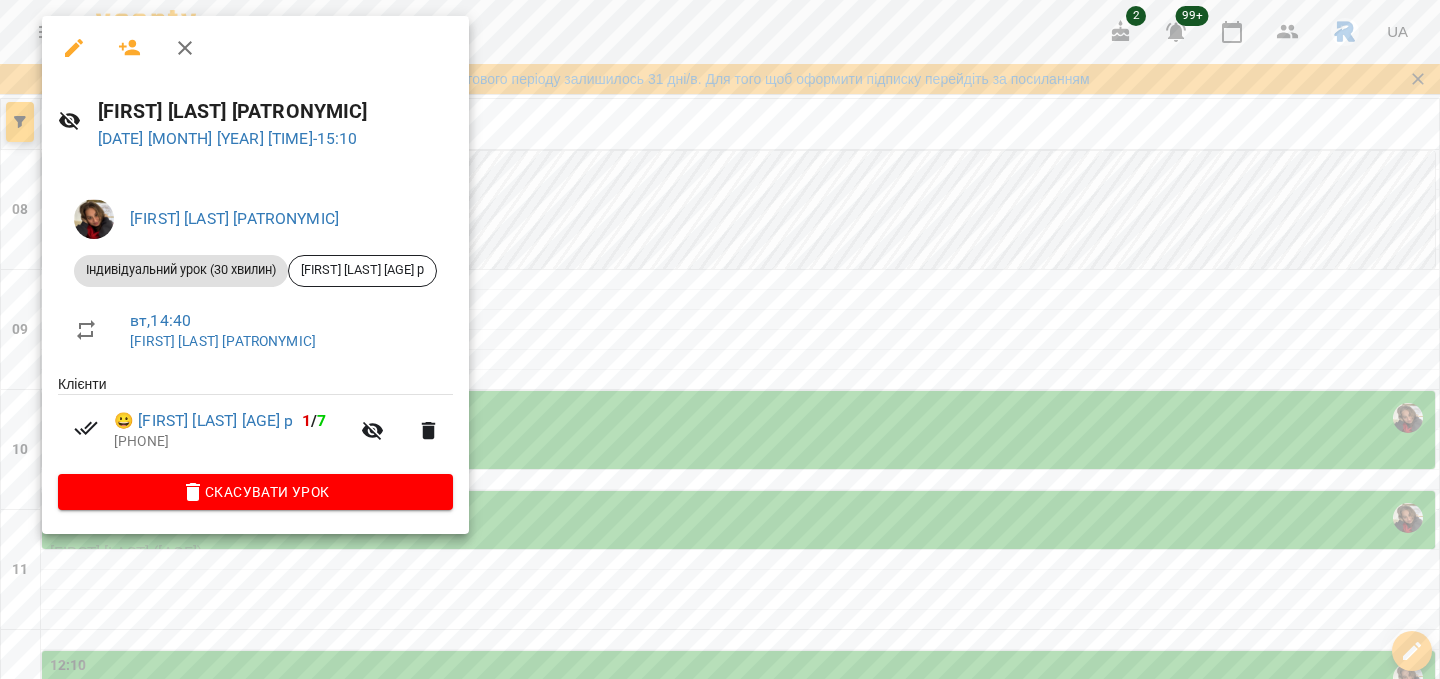 click at bounding box center [720, 339] 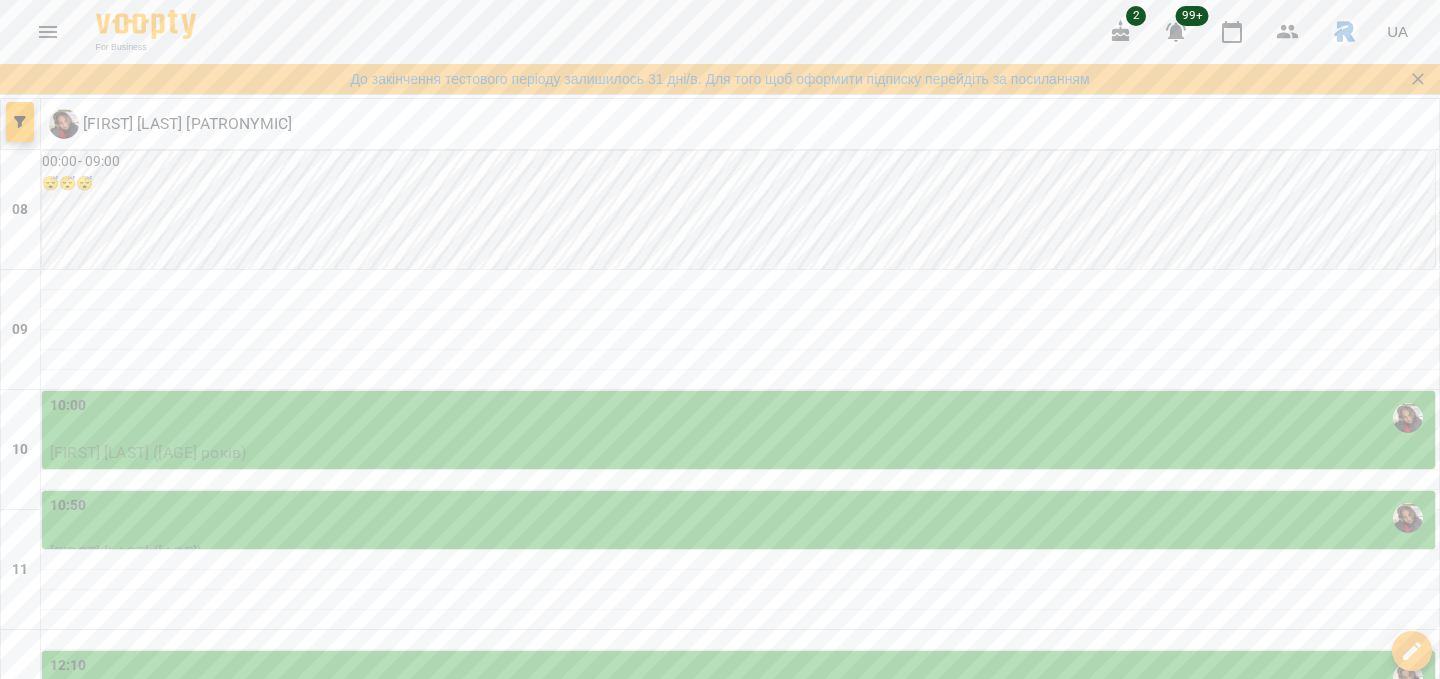 click at bounding box center [48, 32] 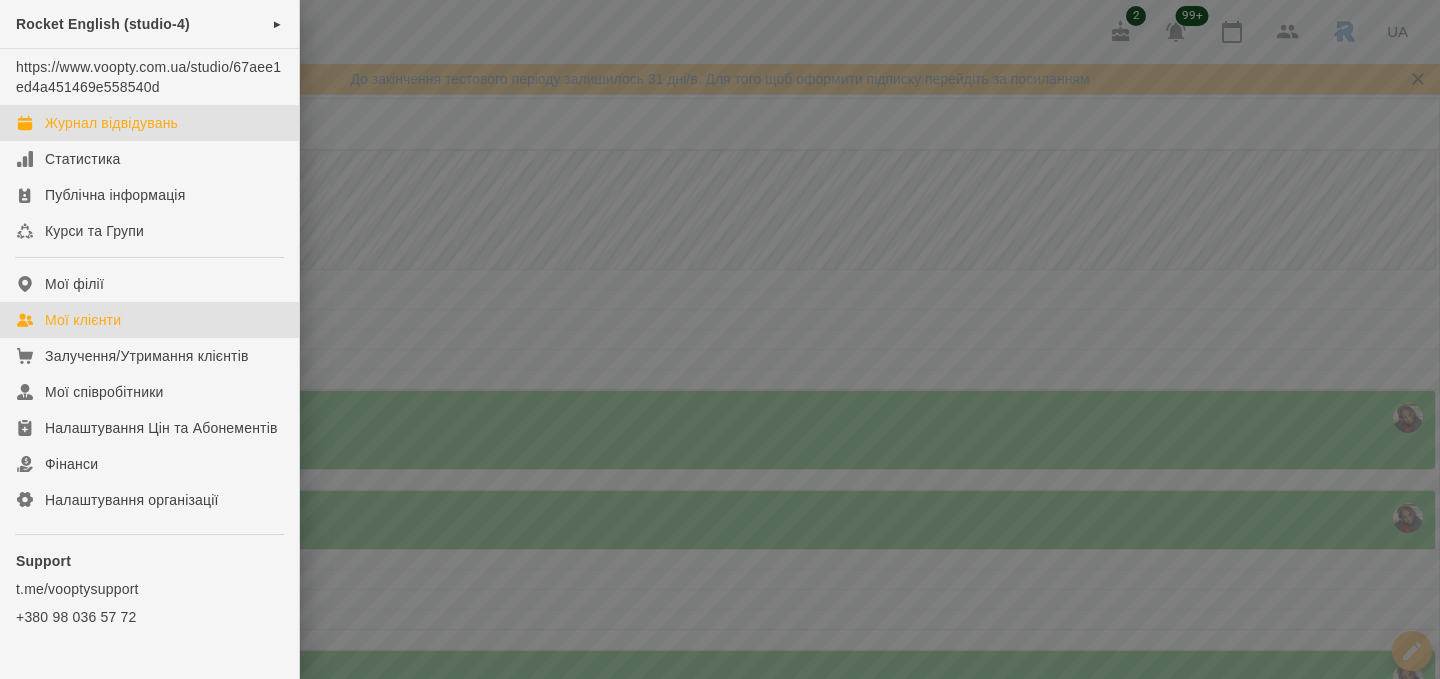 click on "Мої клієнти" at bounding box center (149, 320) 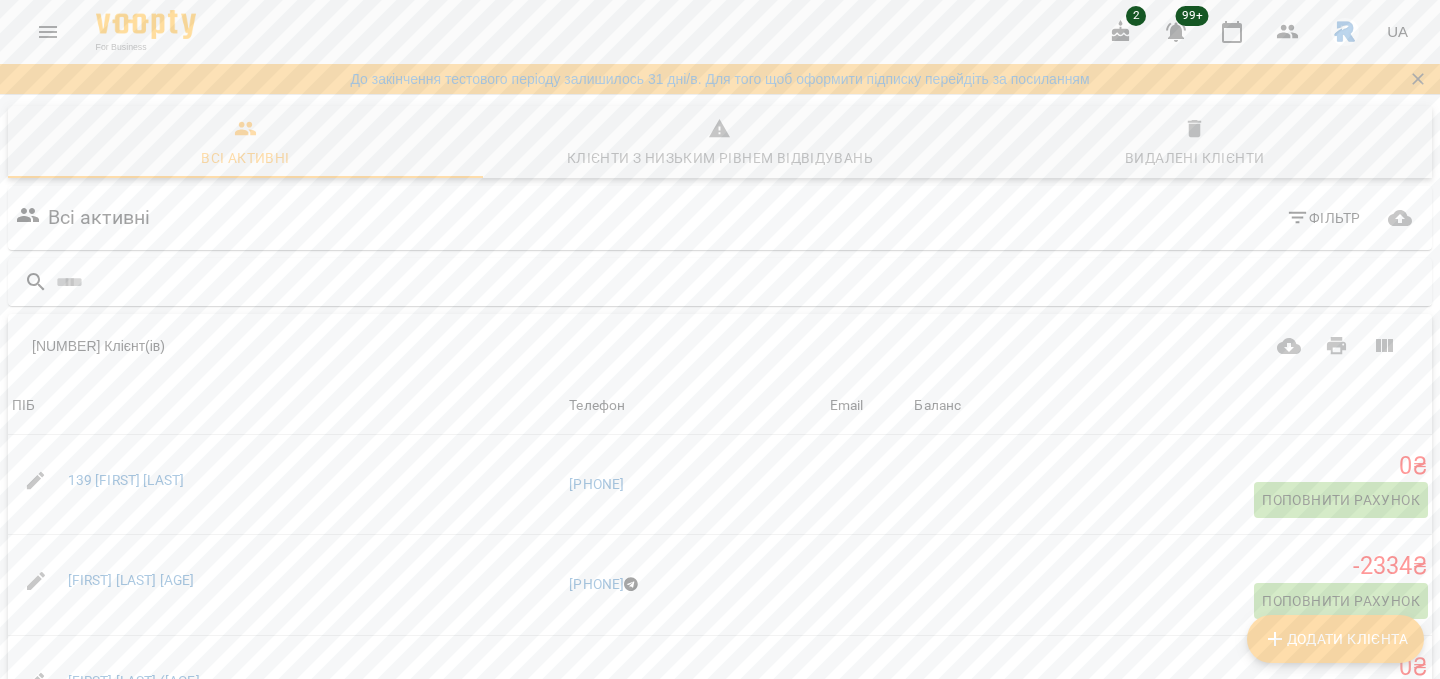 scroll, scrollTop: 0, scrollLeft: 0, axis: both 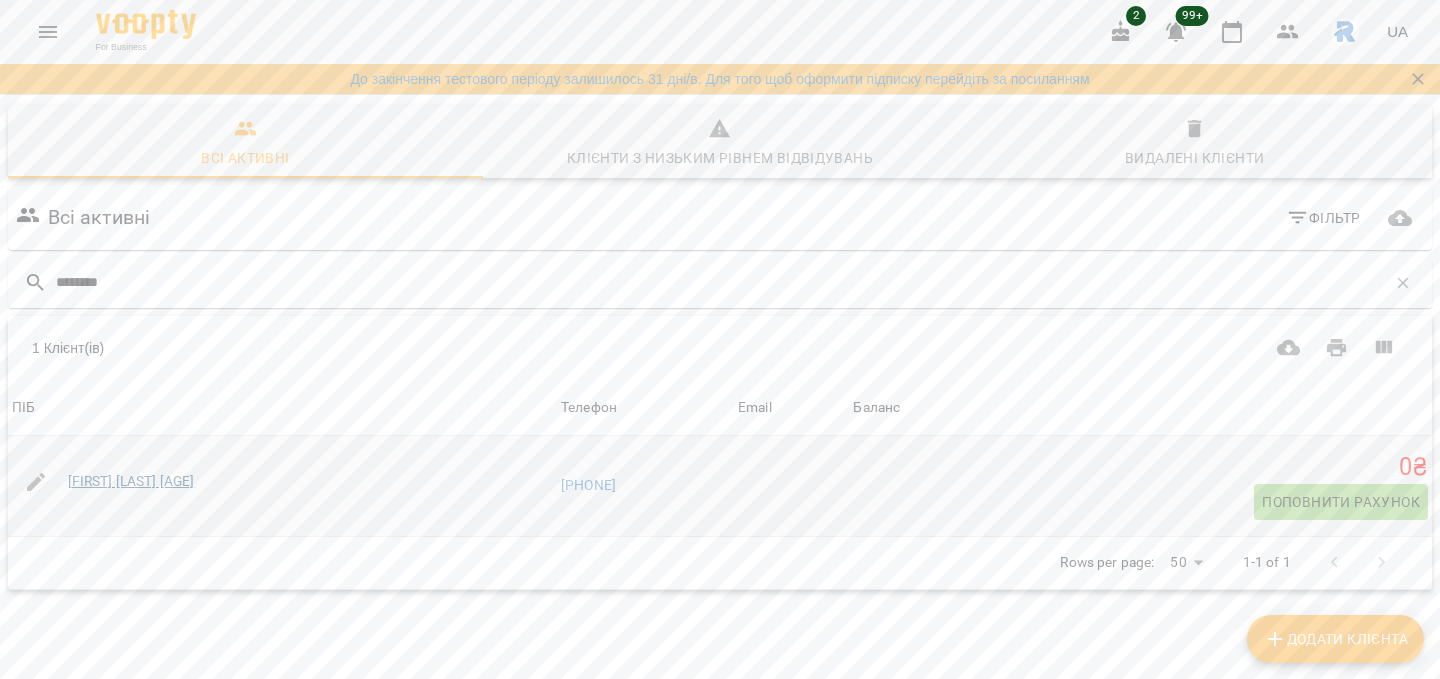 type on "********" 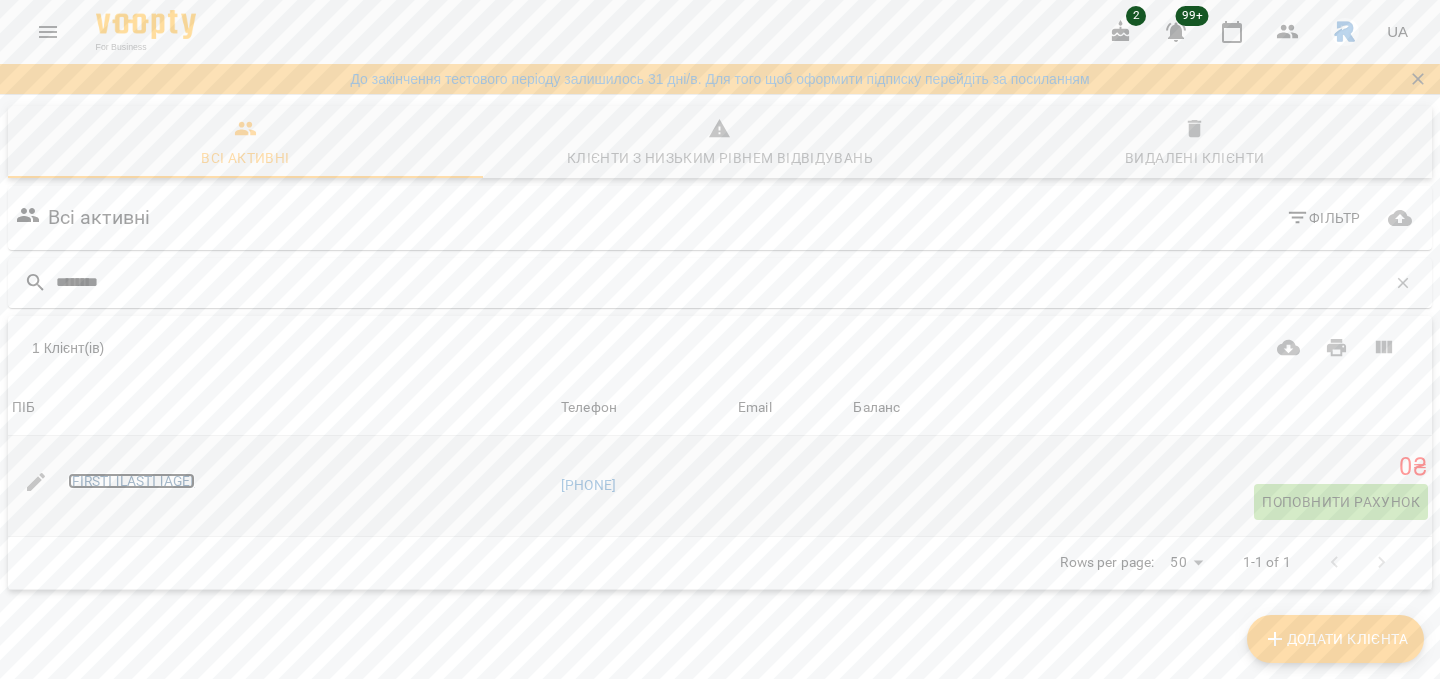 click on "[FIRST] [LAST] [AGE]" at bounding box center [131, 481] 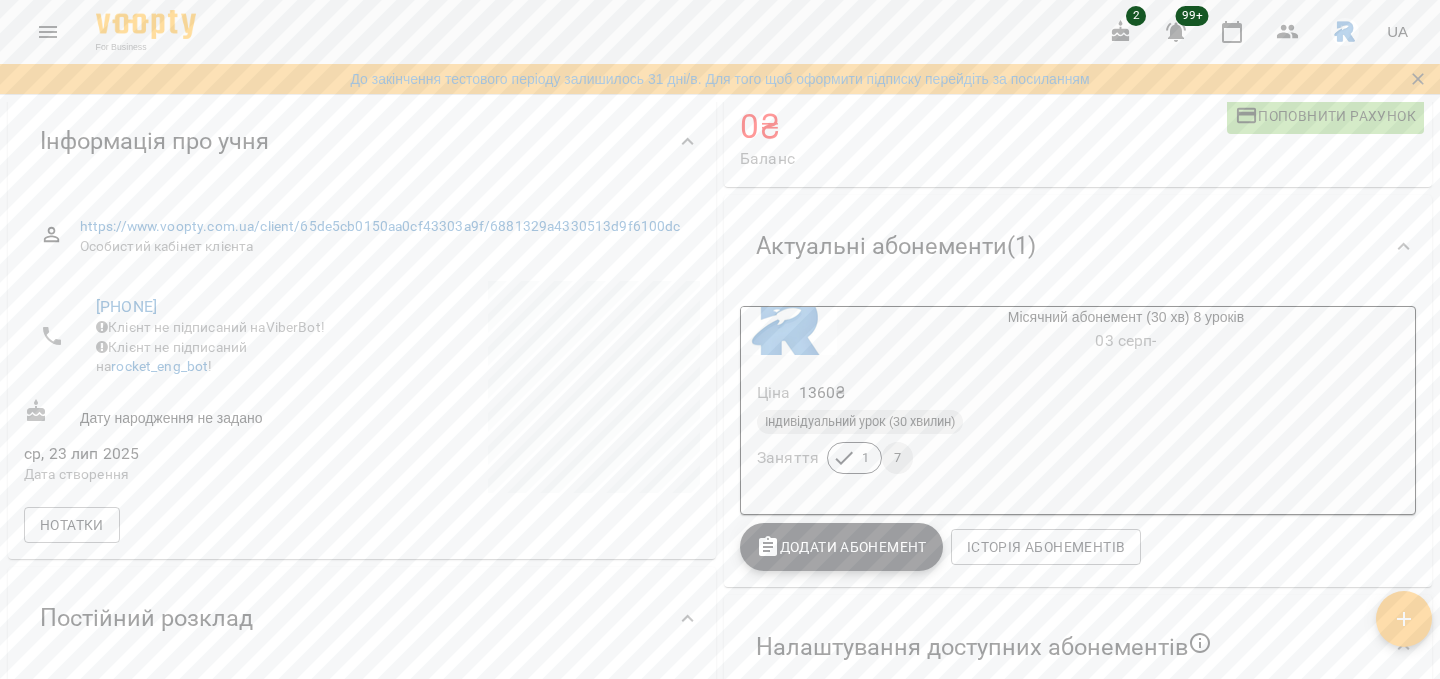 scroll, scrollTop: 0, scrollLeft: 0, axis: both 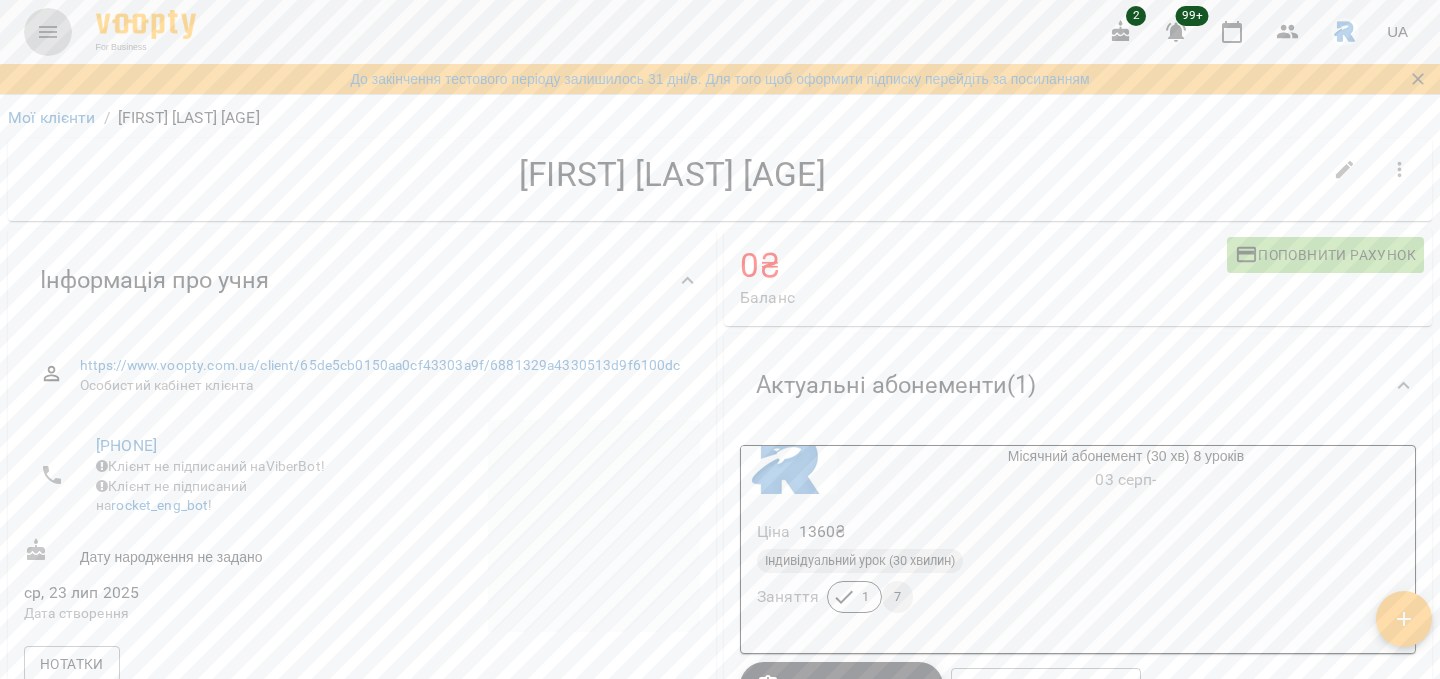 click 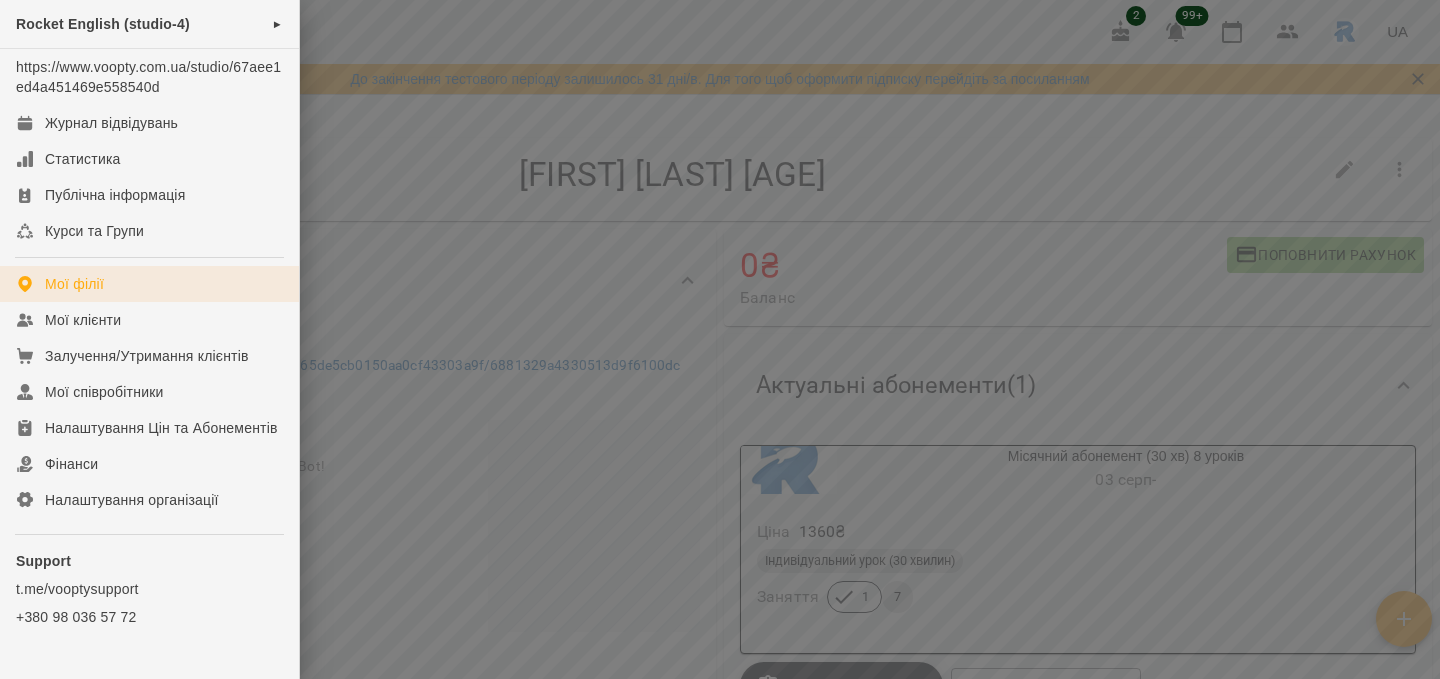 click on "Мої філії" at bounding box center (74, 284) 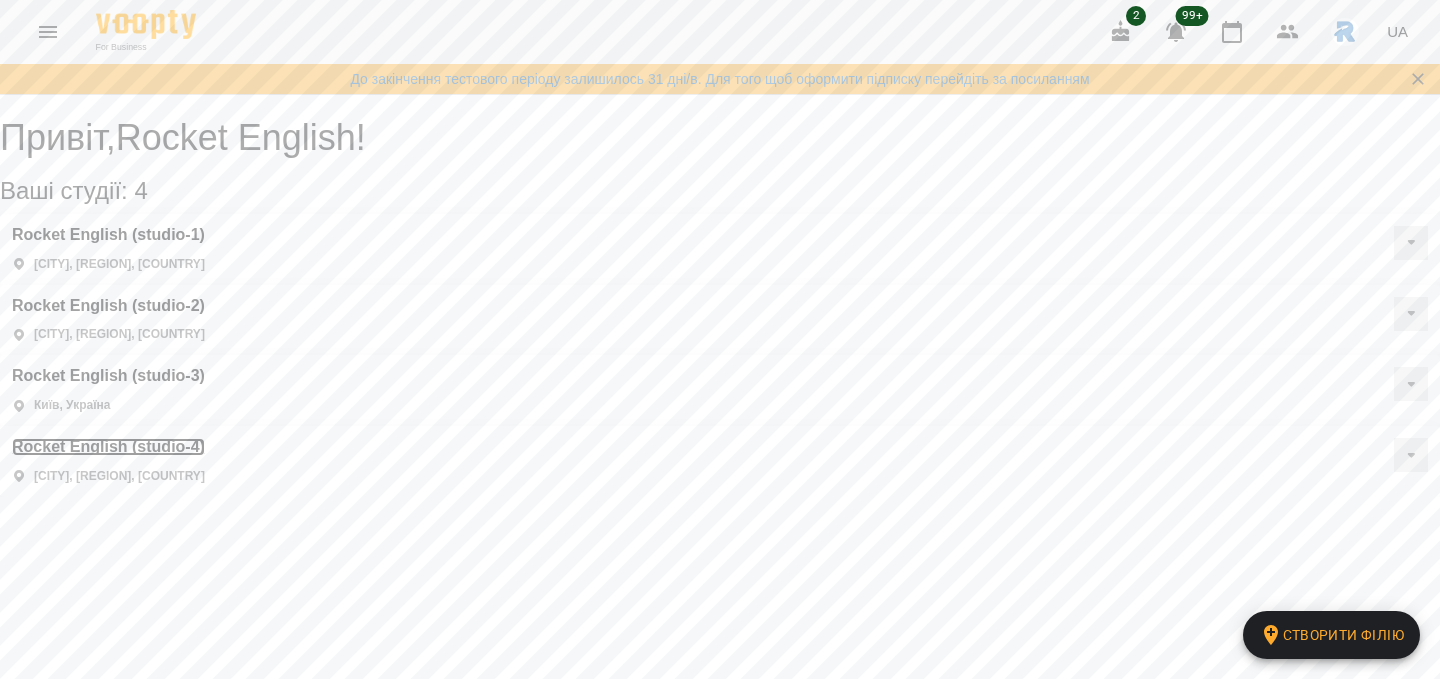 click on "Rocket English (studio-4)" at bounding box center [108, 447] 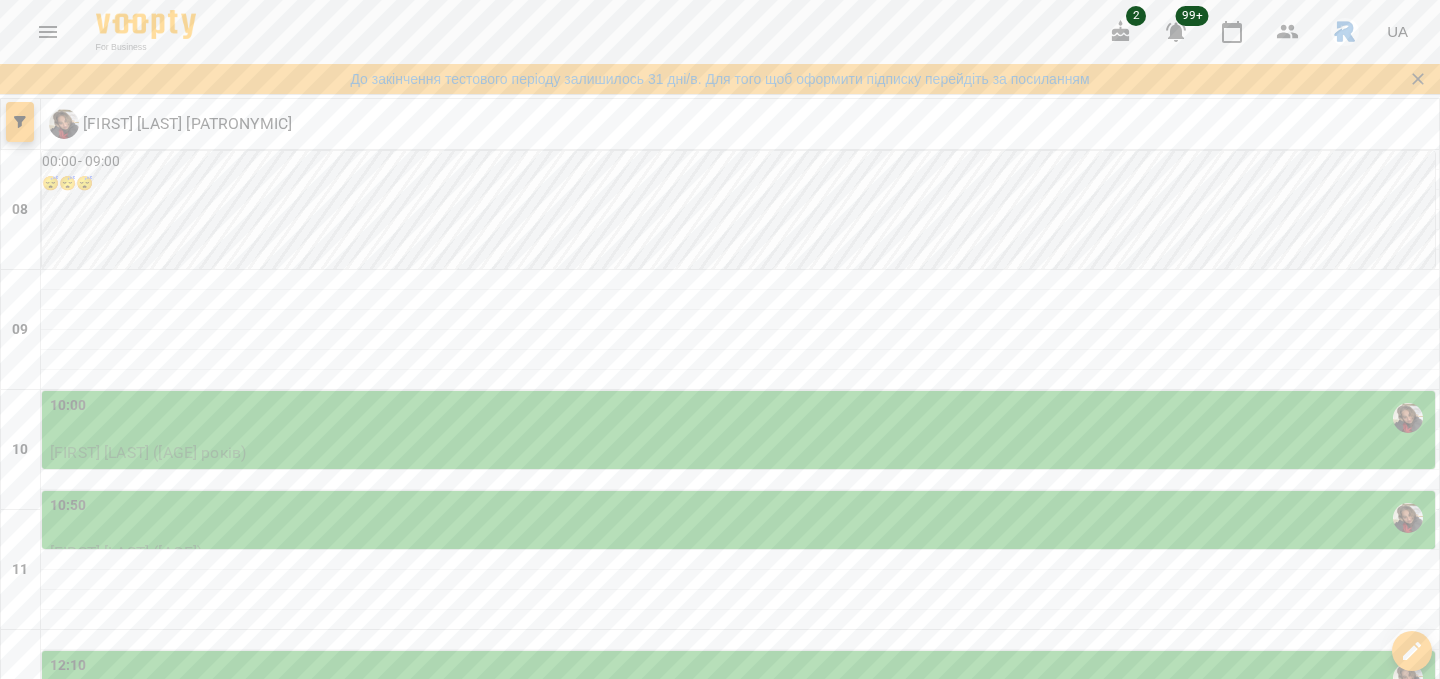 click at bounding box center (20, 122) 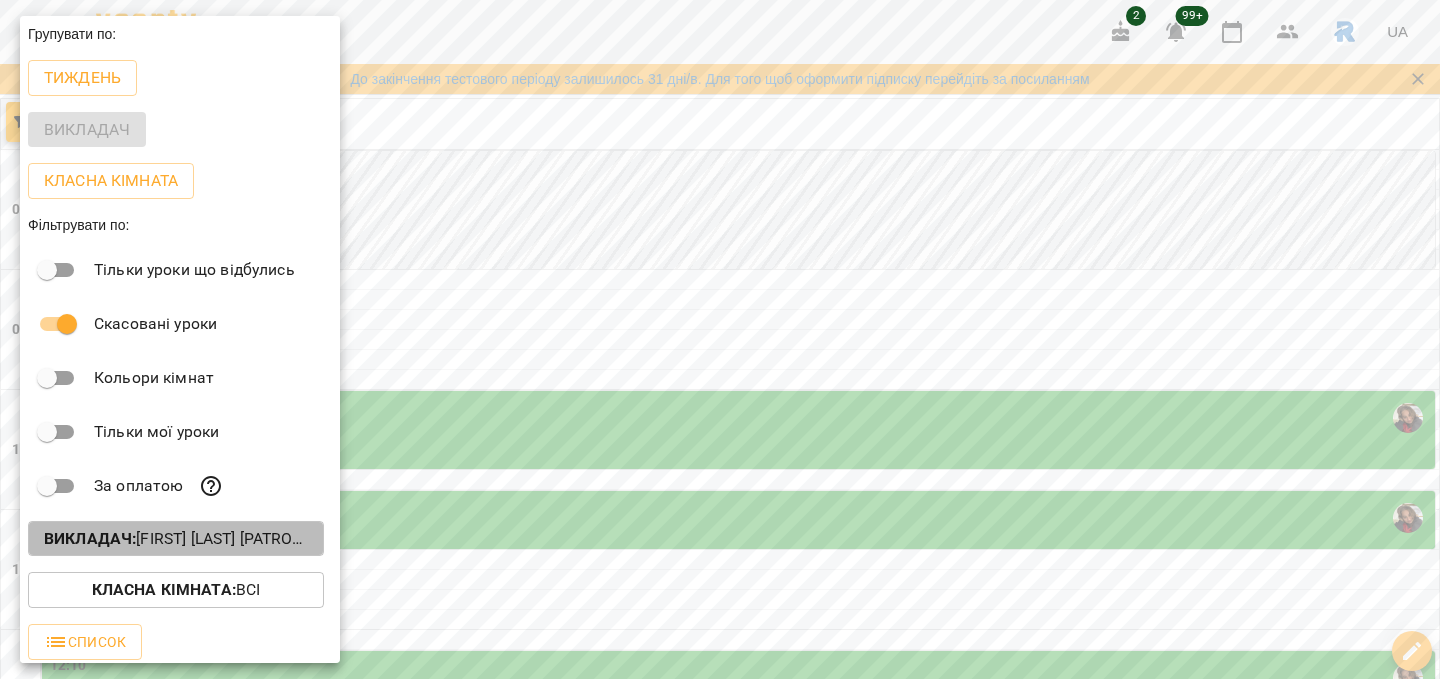 click on "Викладач :  [FIRST] [LAST] [LAST]" at bounding box center [176, 539] 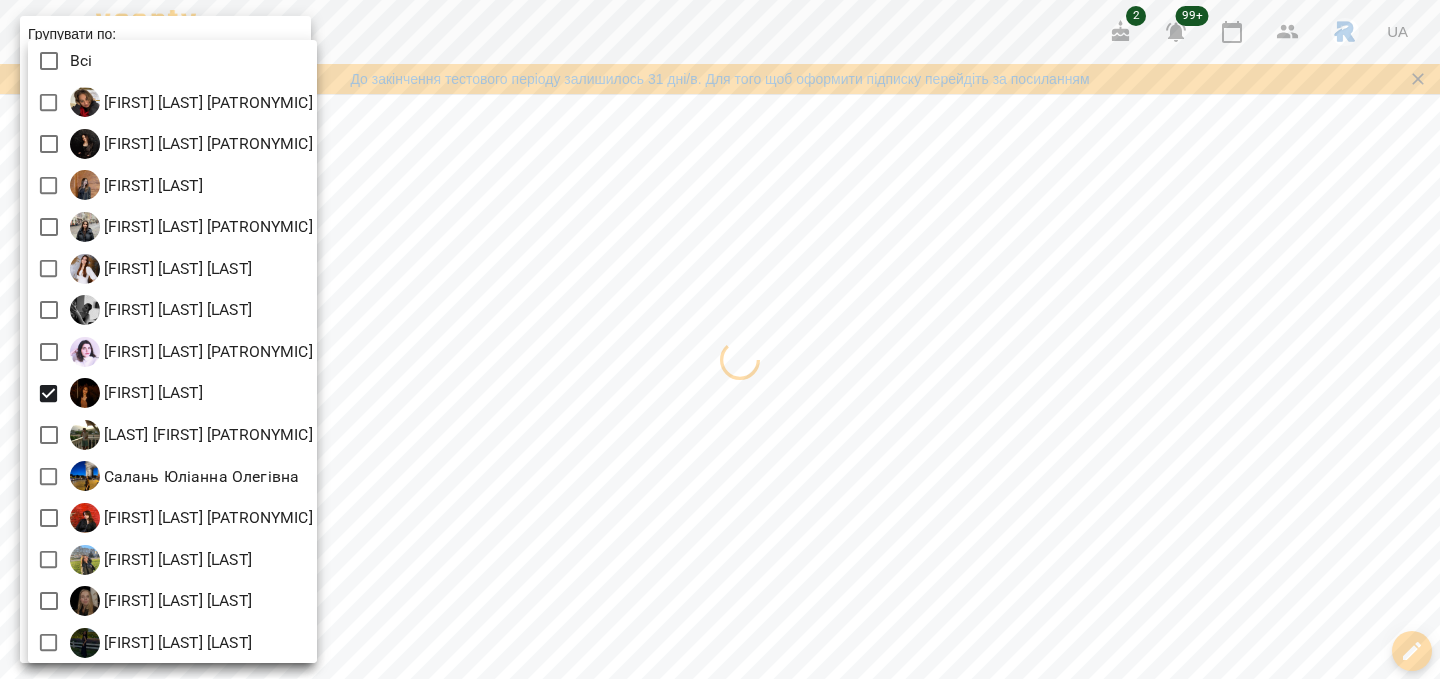 click at bounding box center [720, 339] 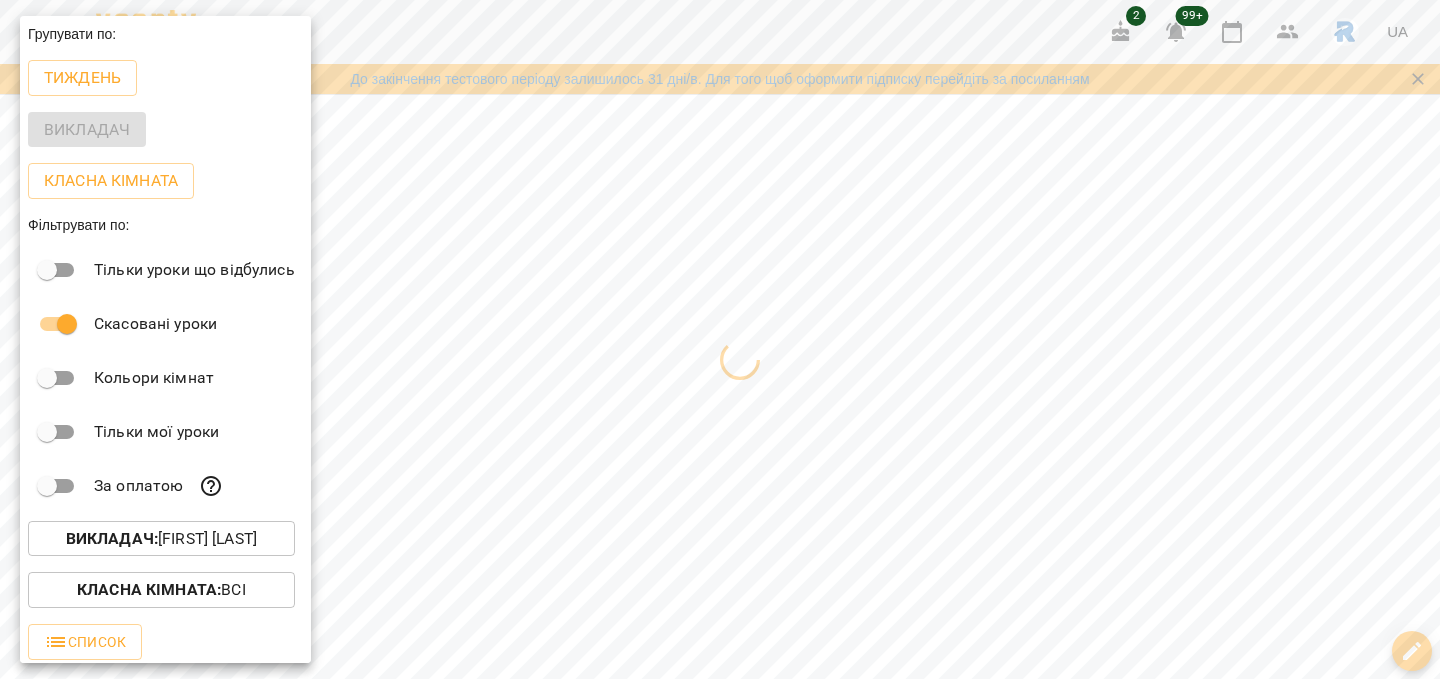 click at bounding box center (720, 339) 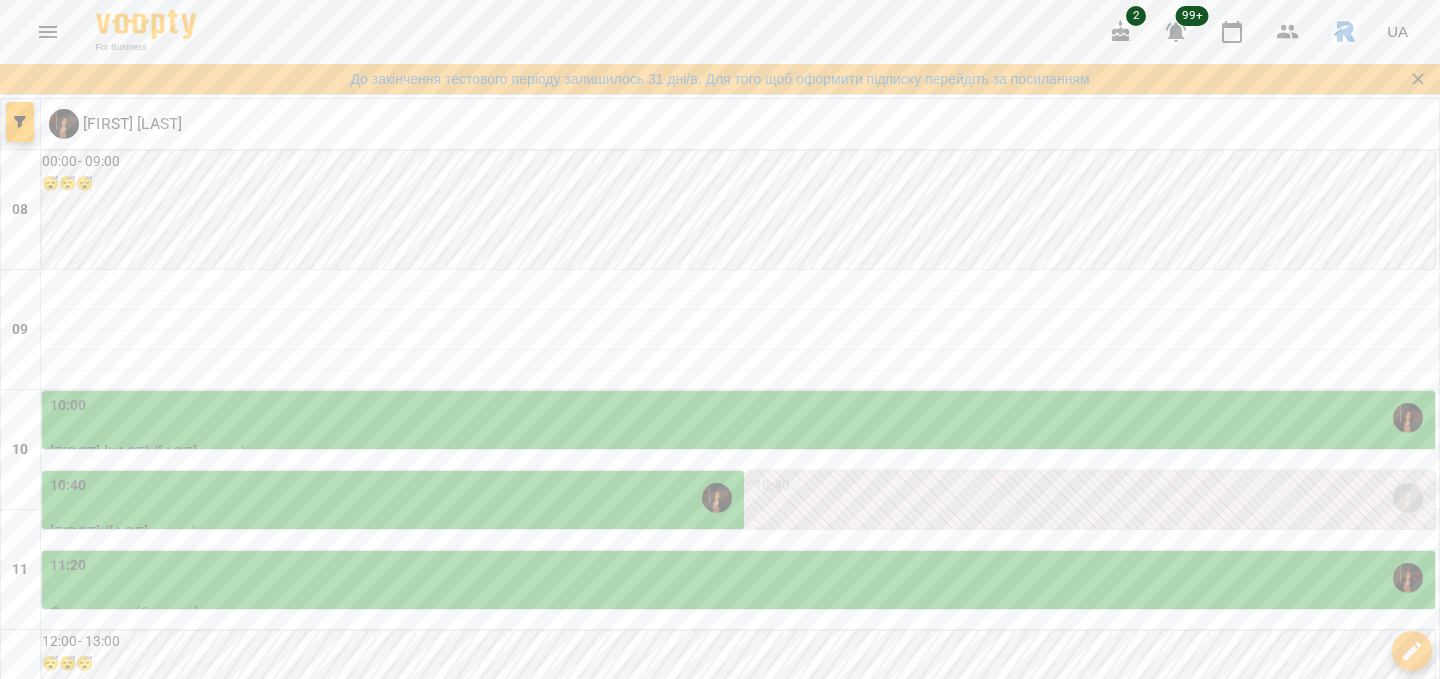 scroll, scrollTop: 420, scrollLeft: 0, axis: vertical 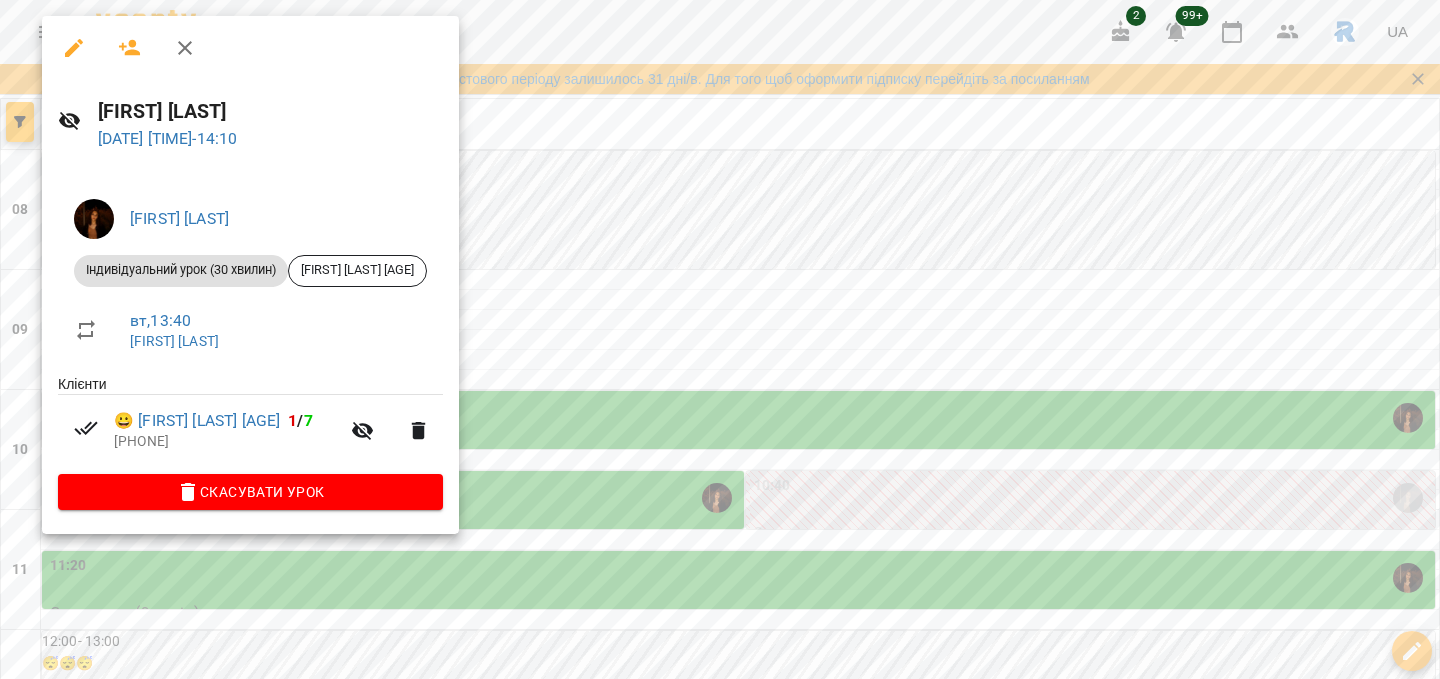 click at bounding box center [720, 339] 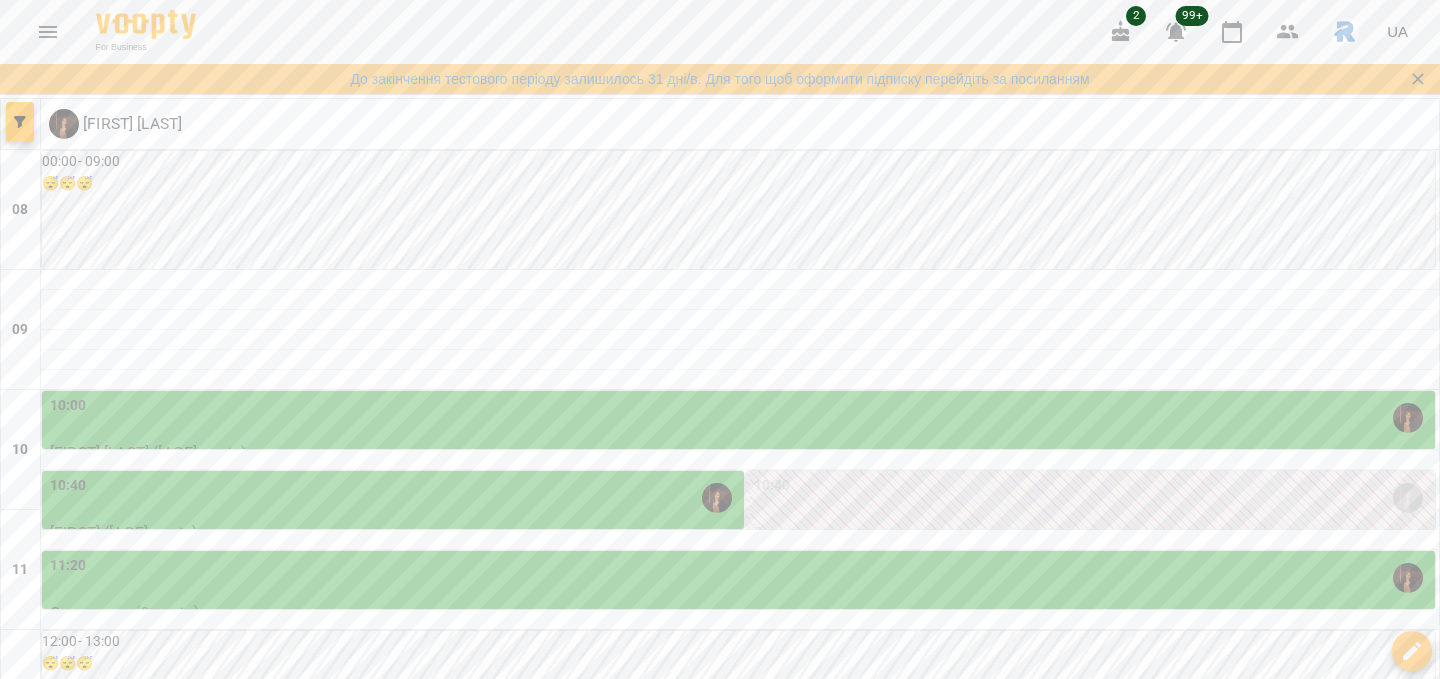 click at bounding box center [48, 32] 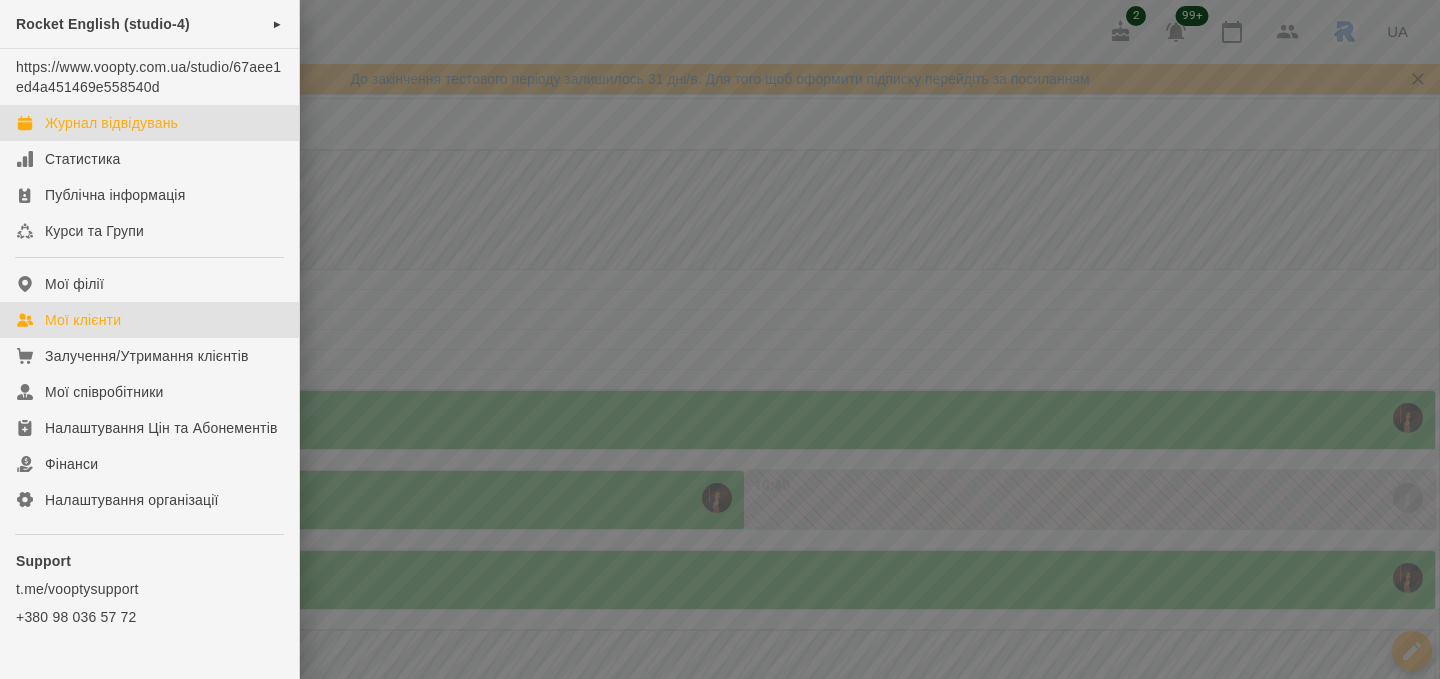 click on "Мої клієнти" at bounding box center (83, 320) 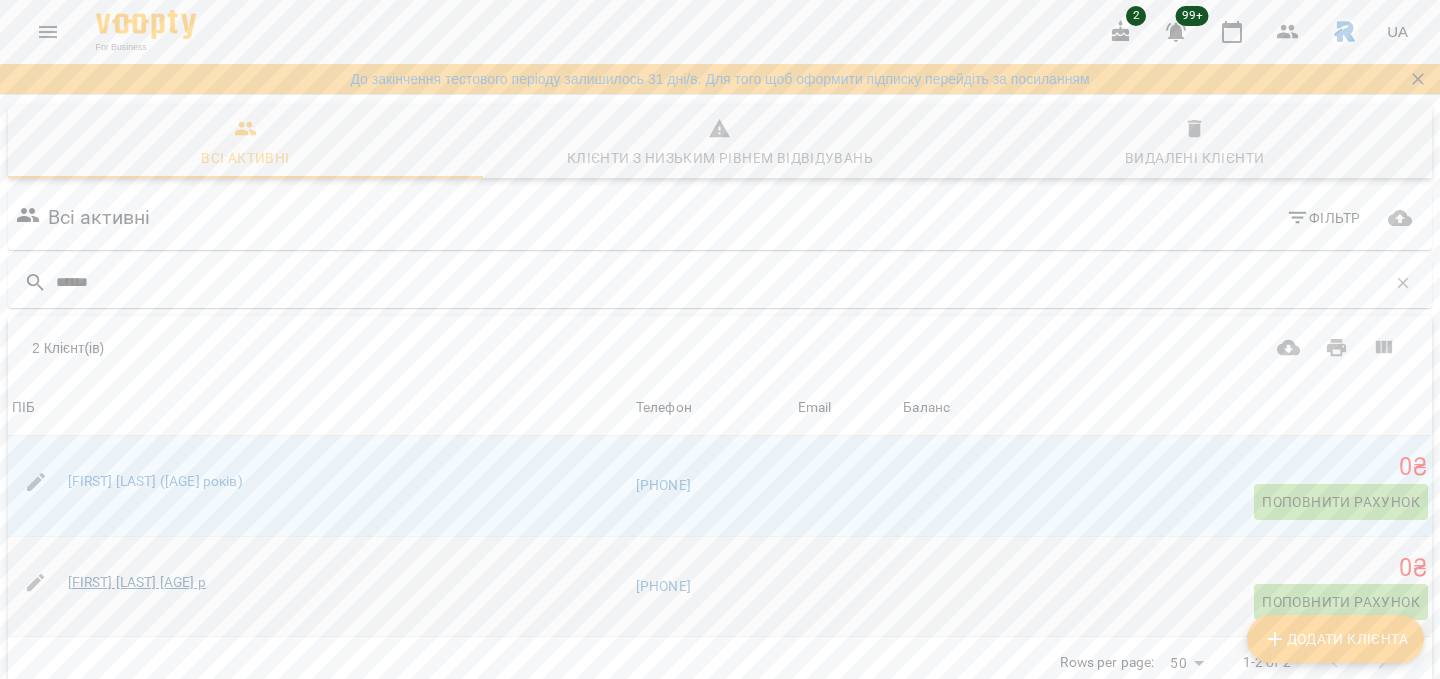 type on "******" 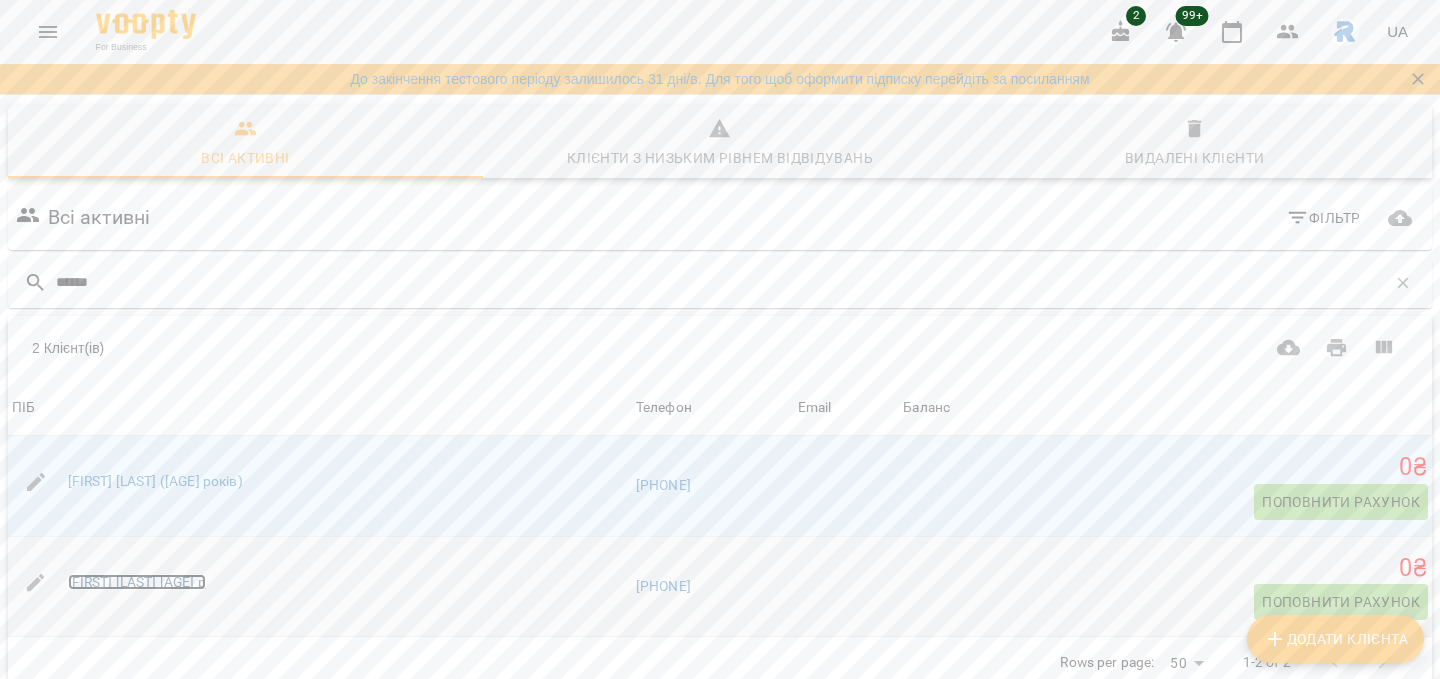 click on "[FIRST] [LAST] [AGE] р" at bounding box center [137, 582] 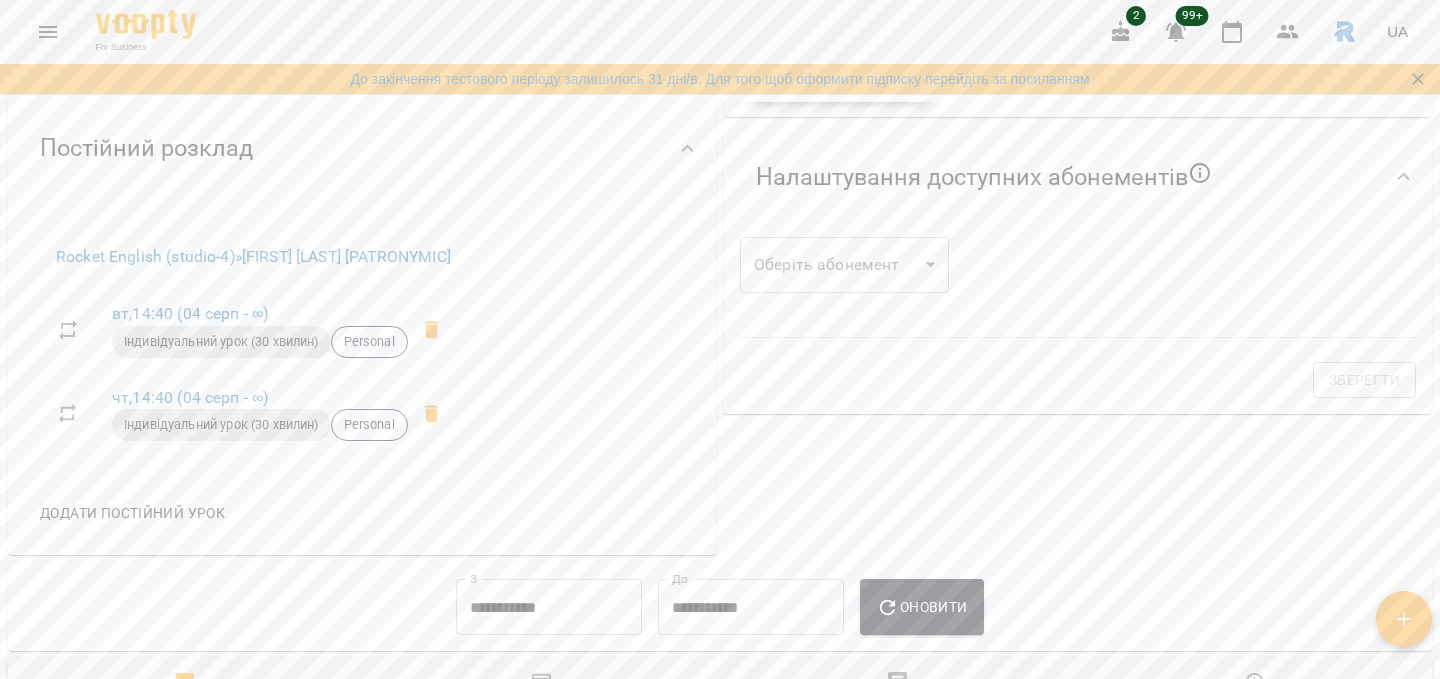 scroll, scrollTop: 0, scrollLeft: 0, axis: both 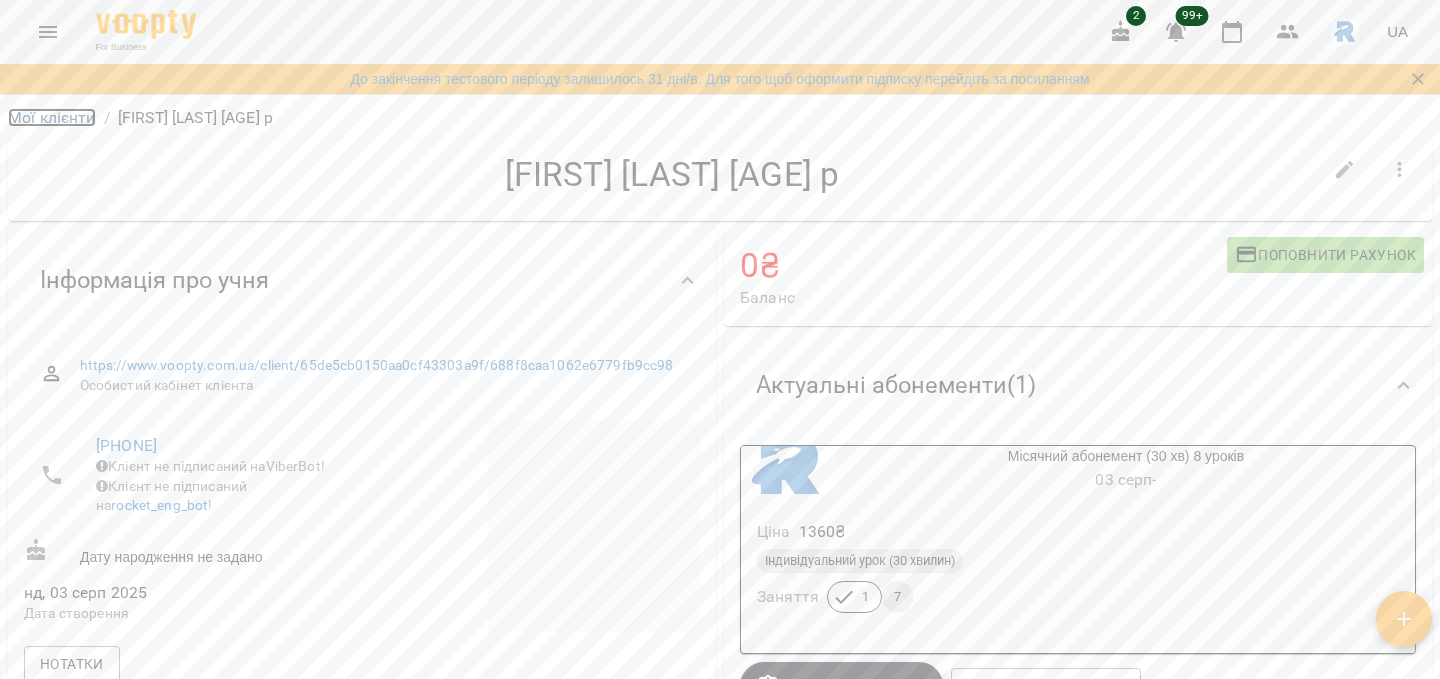 click on "Мої клієнти" at bounding box center (52, 117) 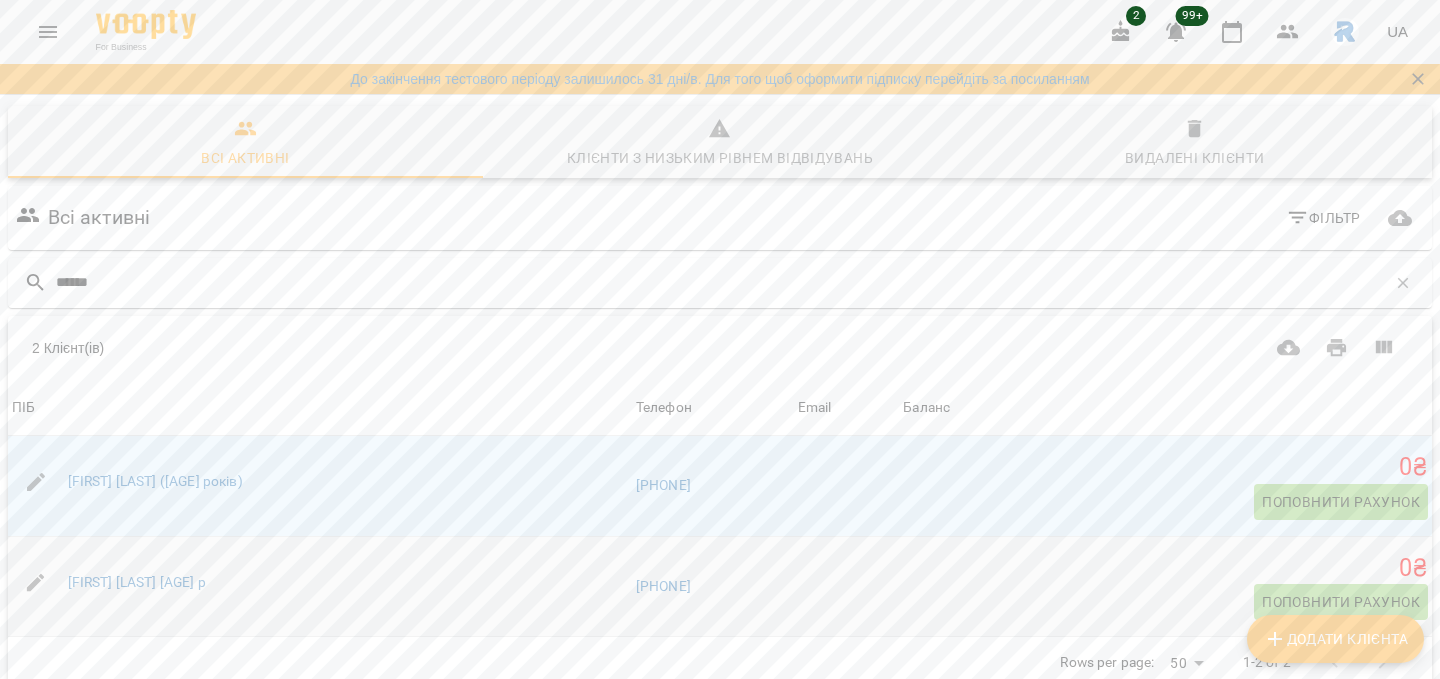 scroll, scrollTop: 88, scrollLeft: 0, axis: vertical 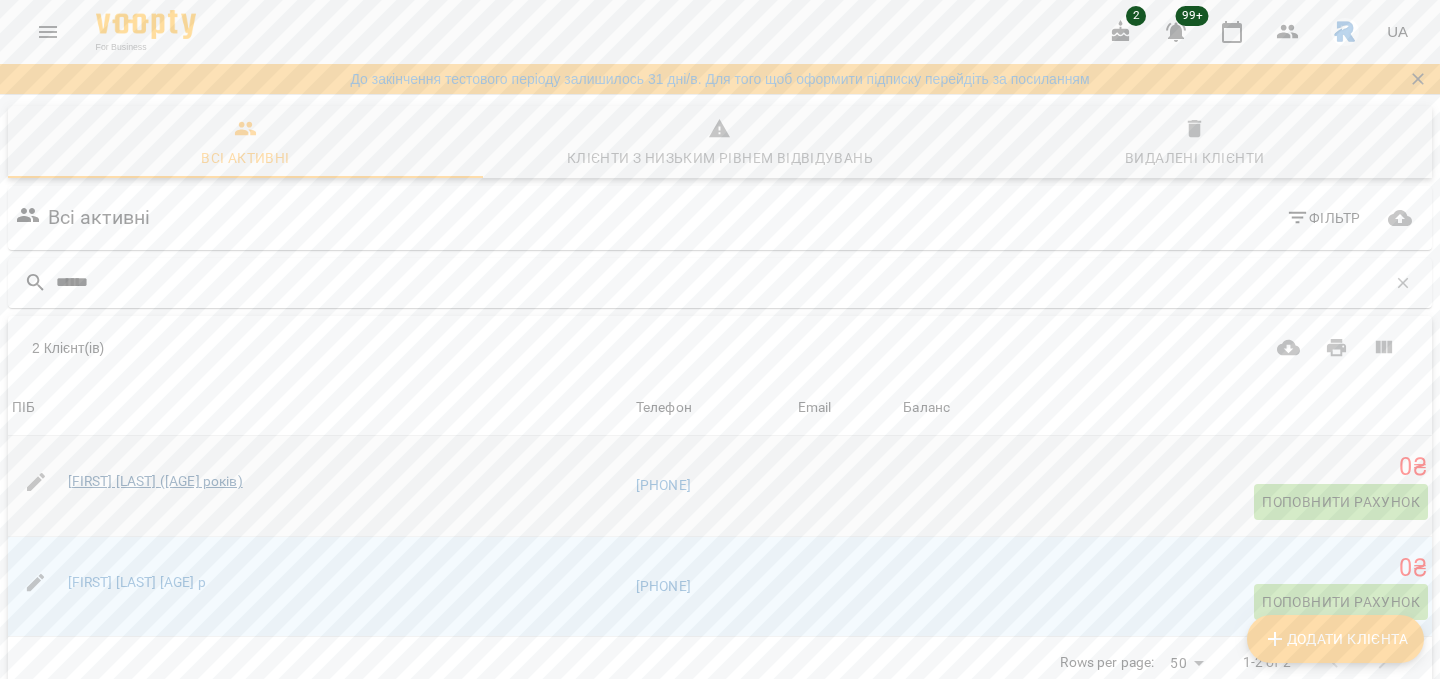 type on "******" 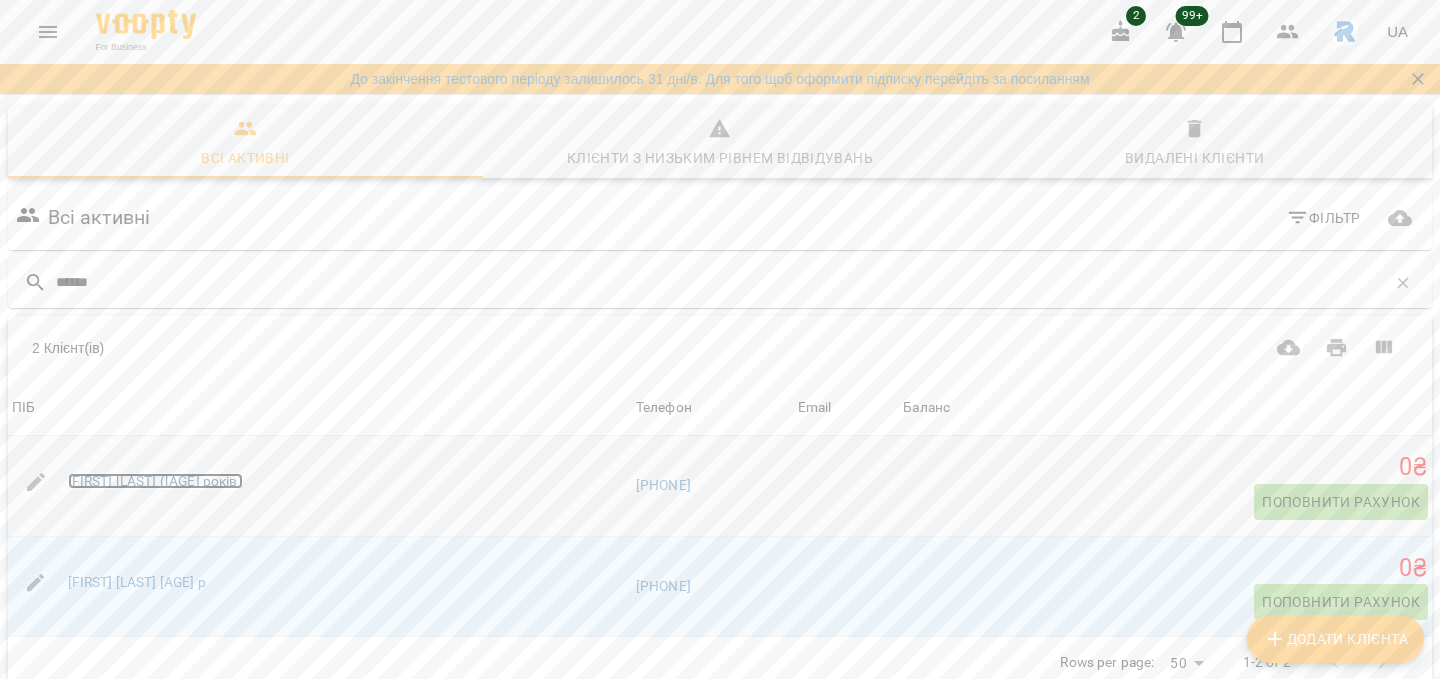 click on "[FIRST] [LAST] ([AGE] років)" at bounding box center [155, 481] 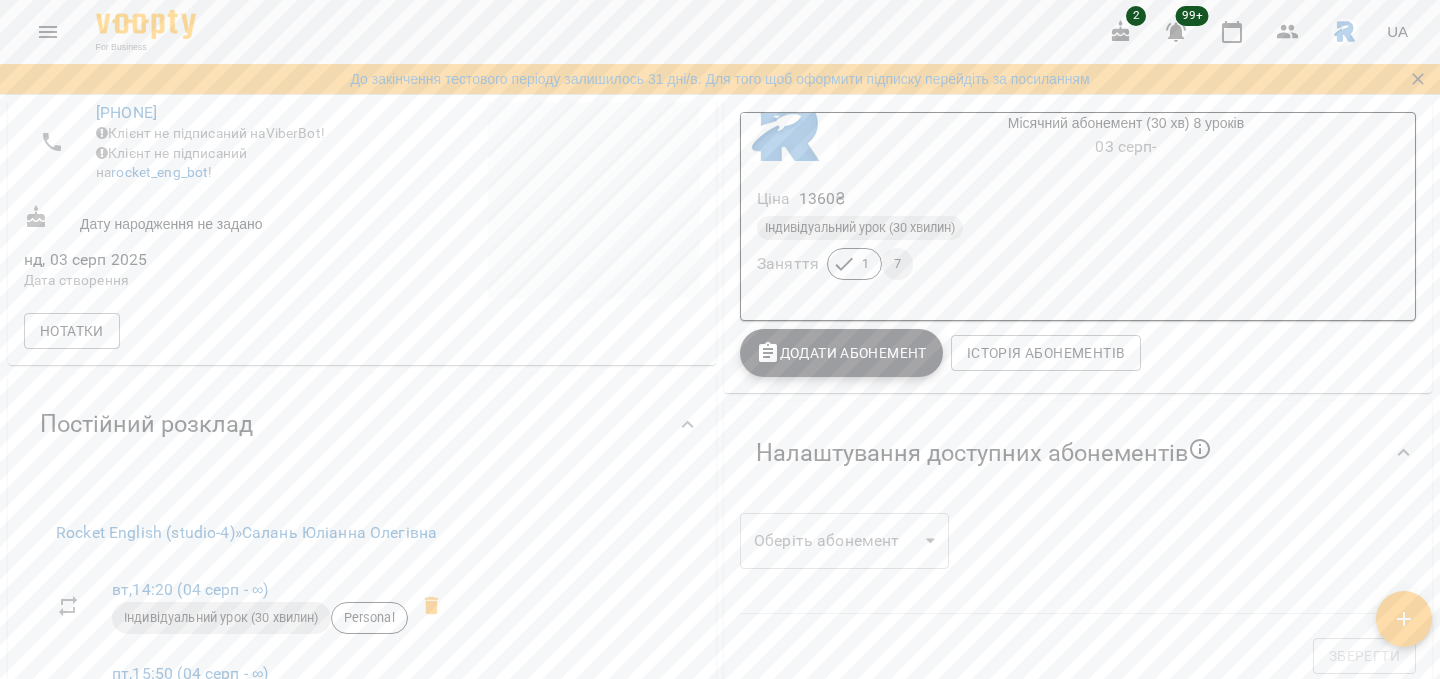 scroll, scrollTop: 0, scrollLeft: 0, axis: both 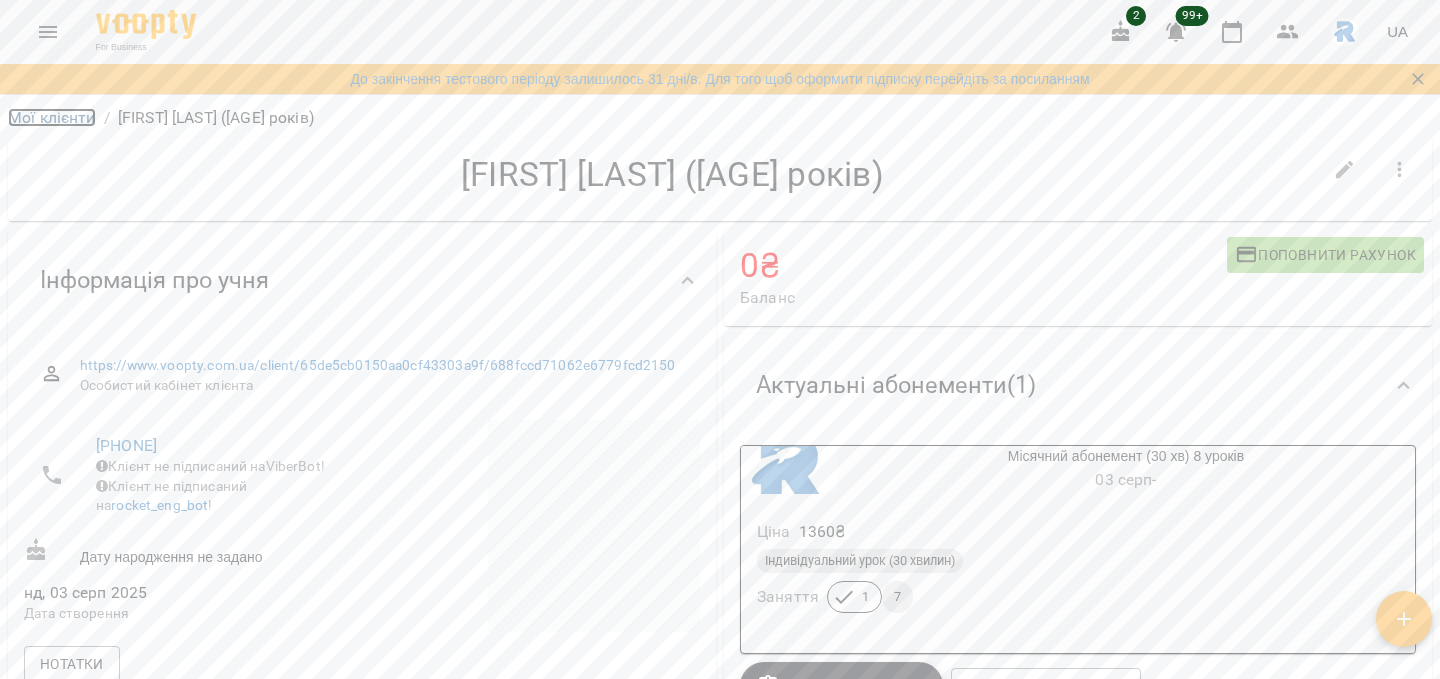 click on "Мої клієнти" at bounding box center [52, 117] 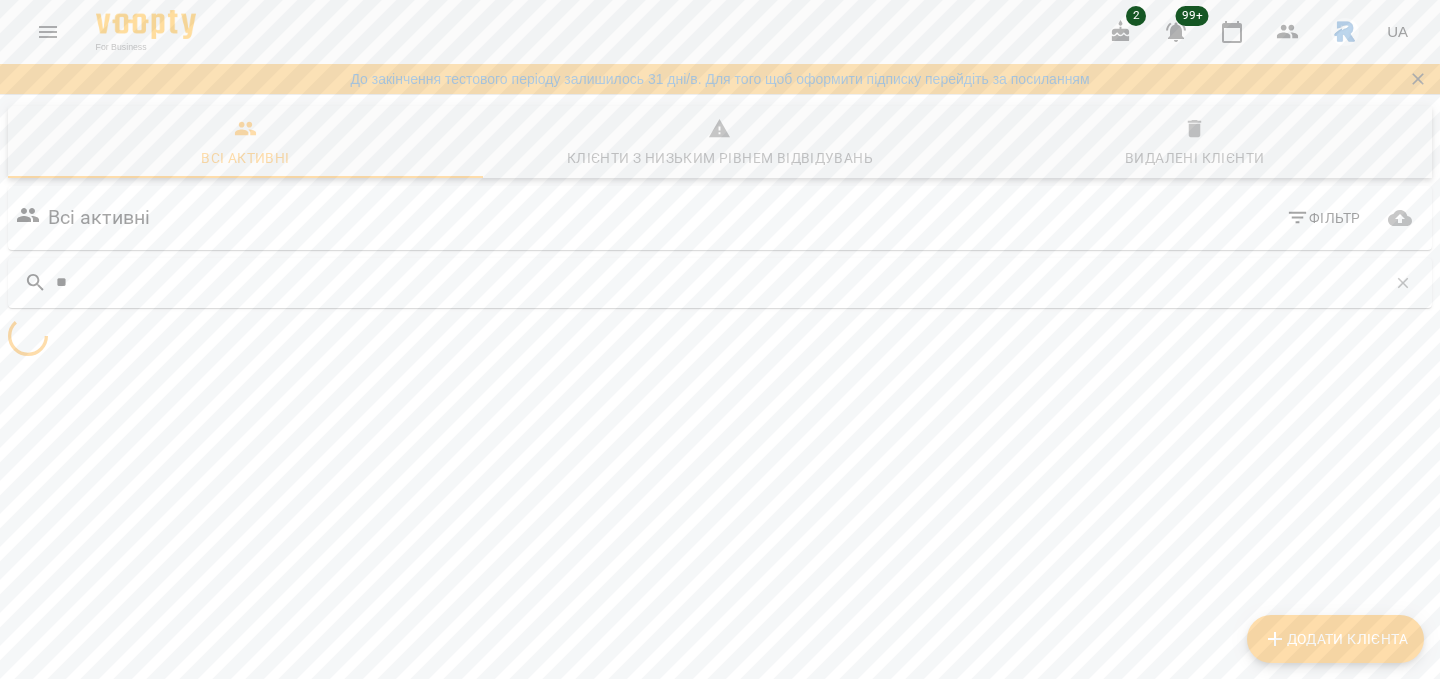 type on "*" 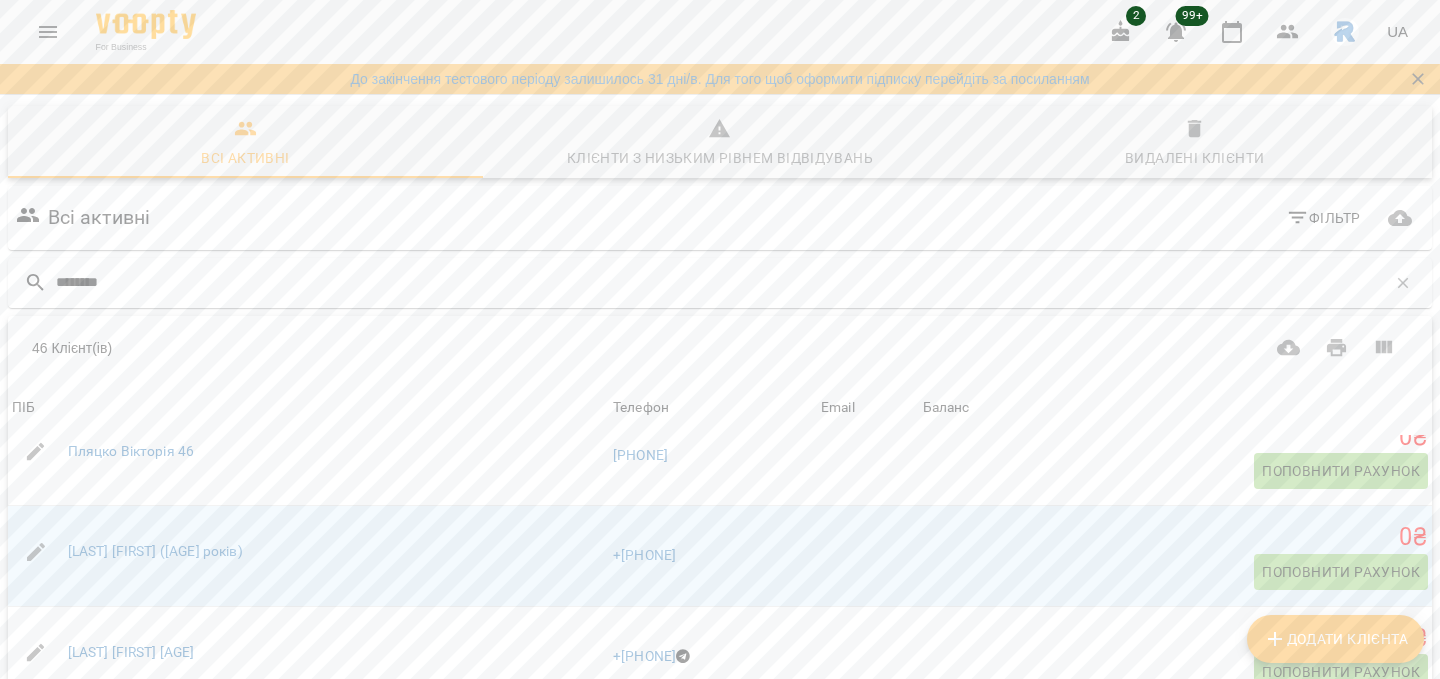 scroll, scrollTop: 3449, scrollLeft: 0, axis: vertical 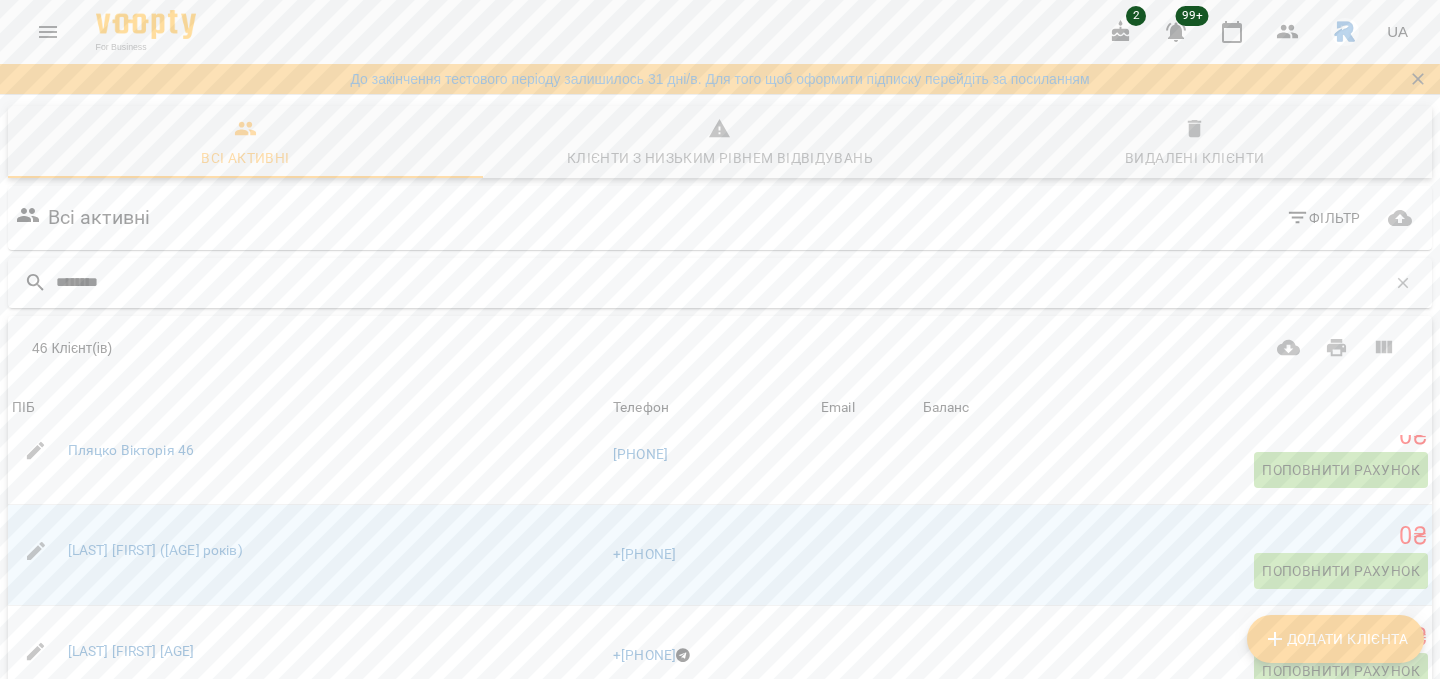 click on "********" at bounding box center (721, 282) 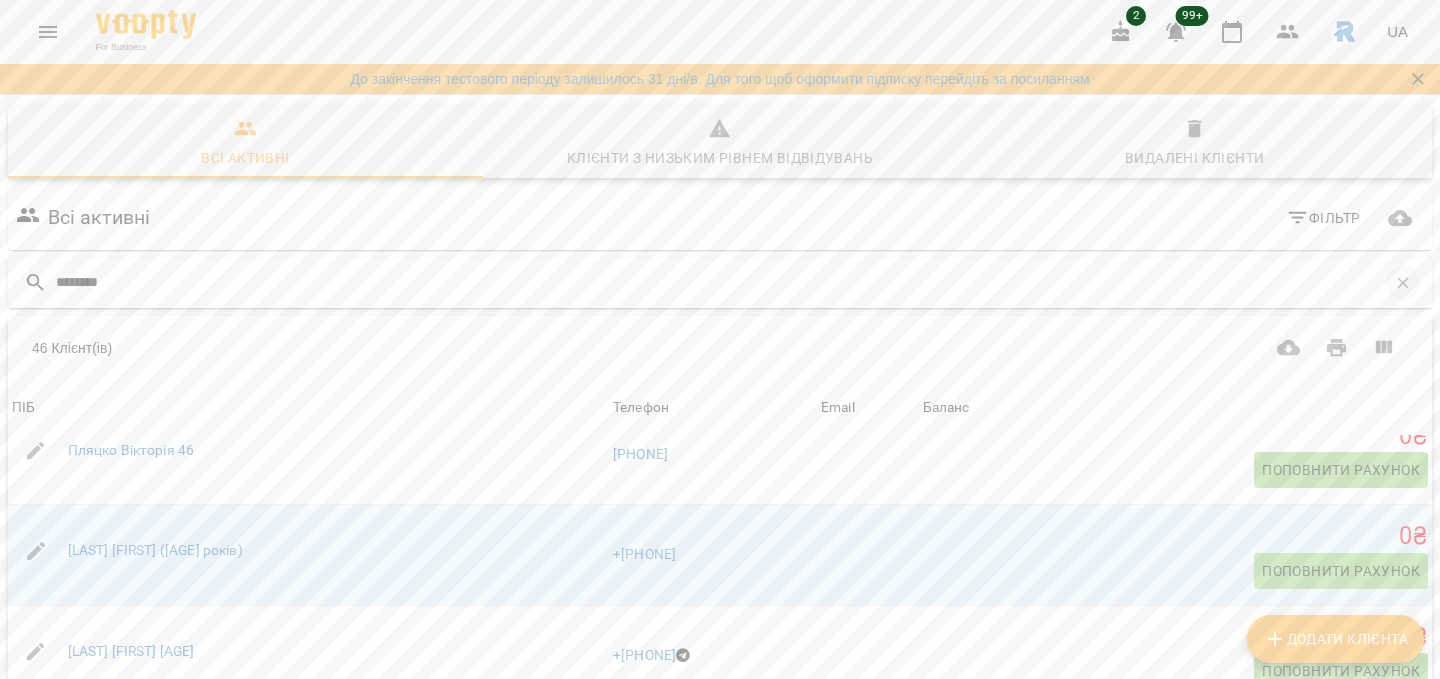 type on "********" 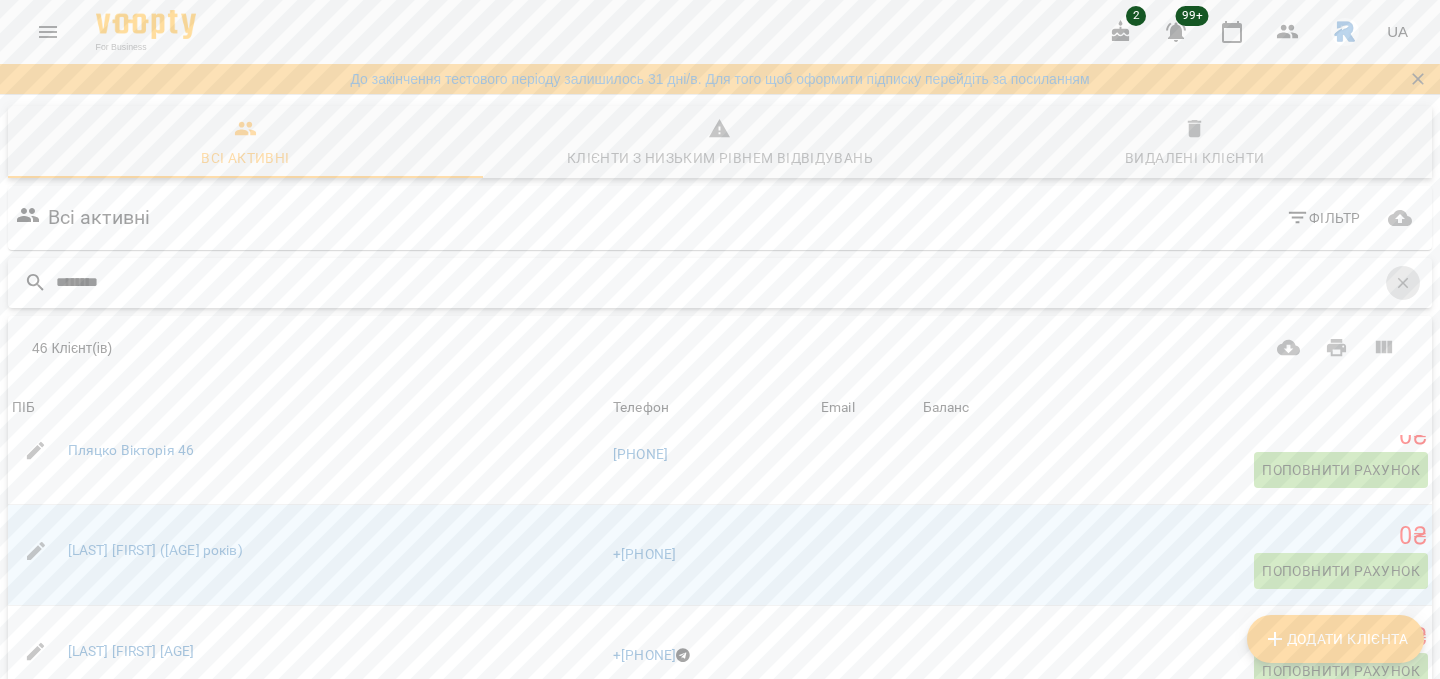 click 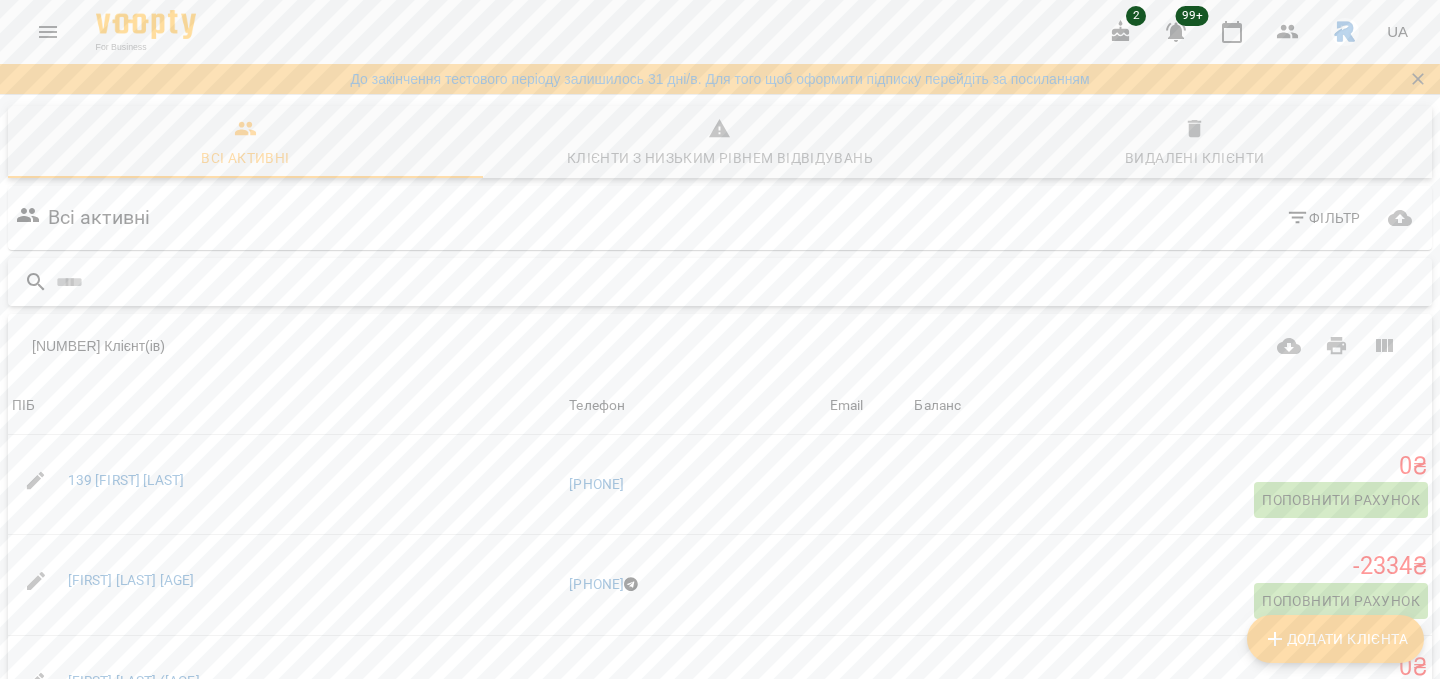 click at bounding box center [740, 282] 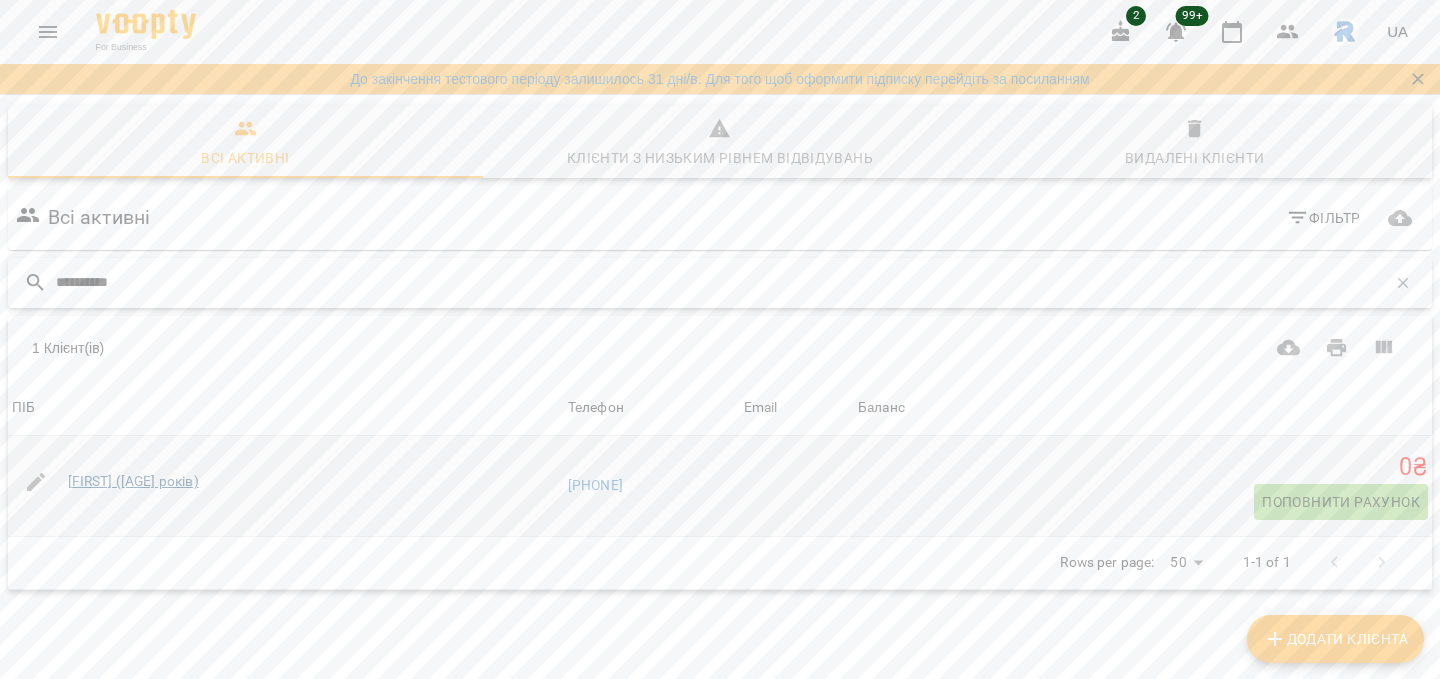 type on "**********" 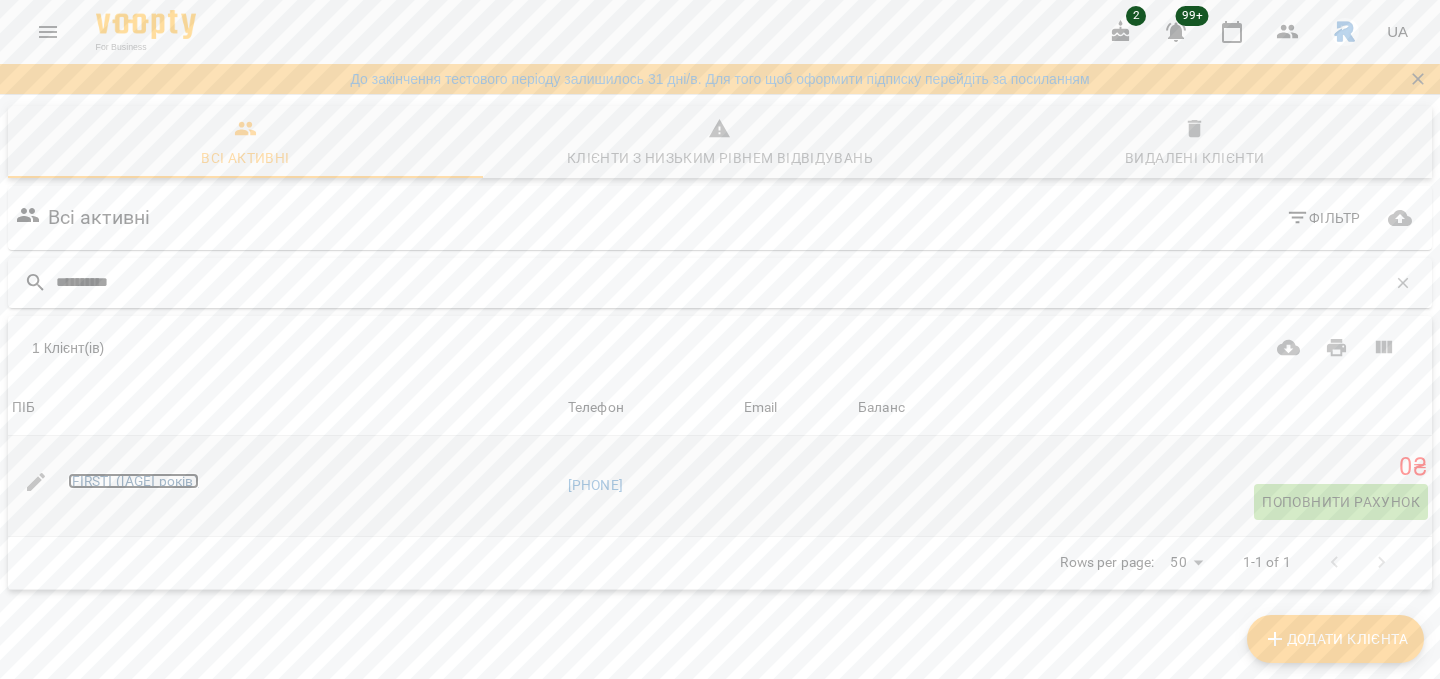 click on "[FIRST] ([AGE] років)" at bounding box center [133, 481] 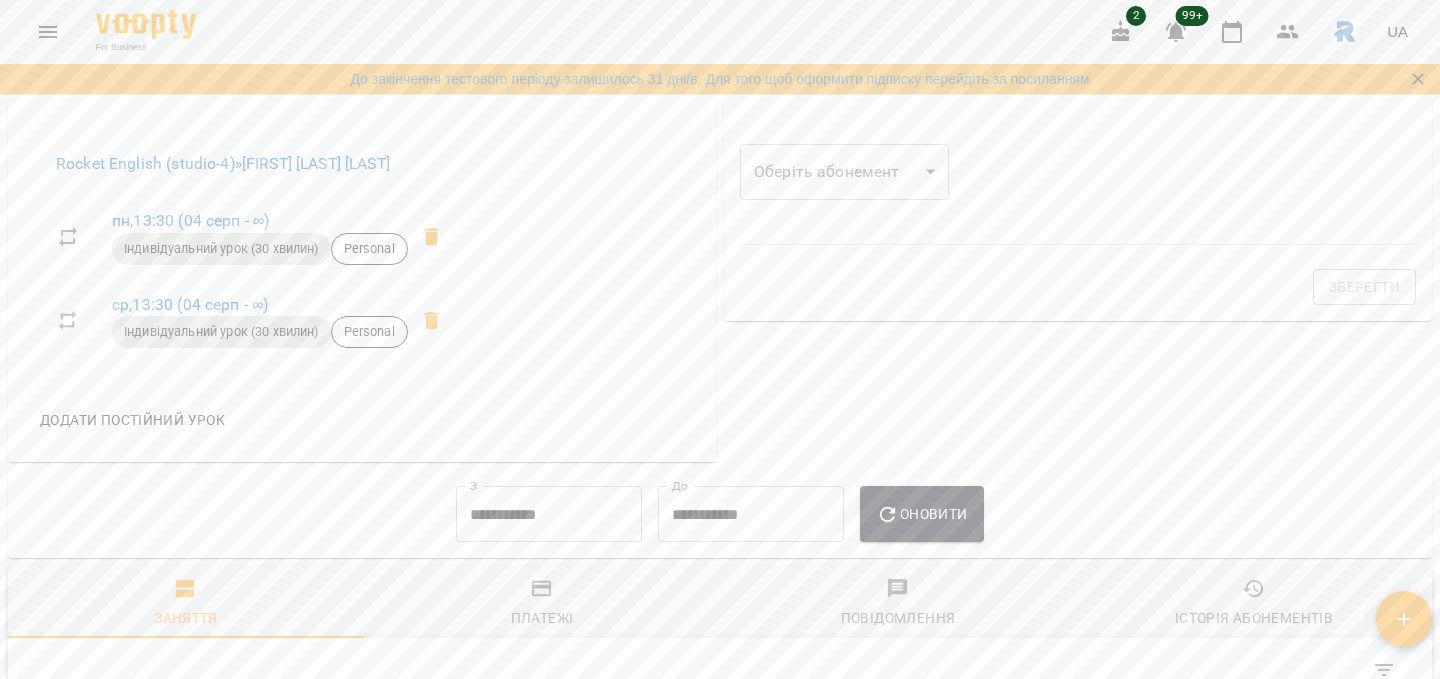 scroll, scrollTop: 691, scrollLeft: 0, axis: vertical 